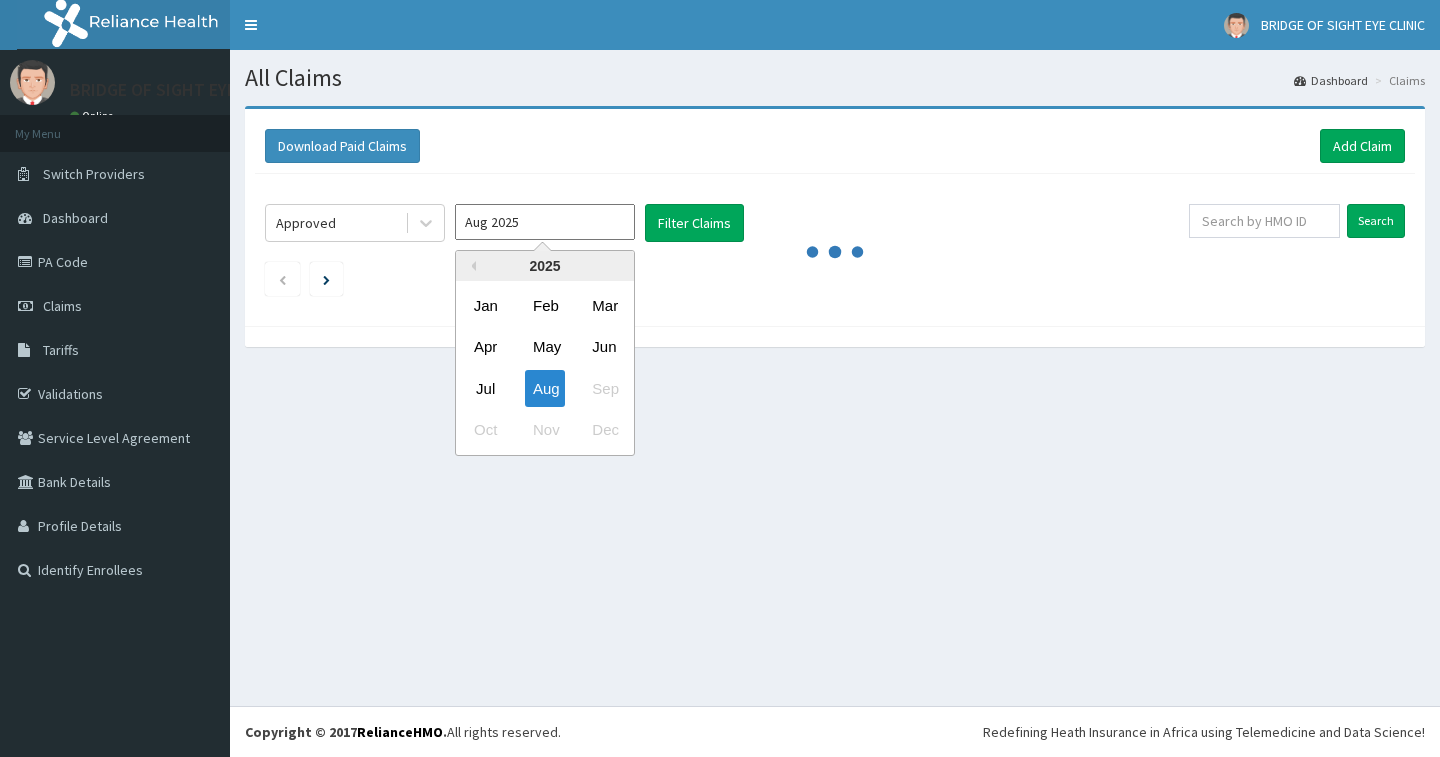 scroll, scrollTop: 0, scrollLeft: 0, axis: both 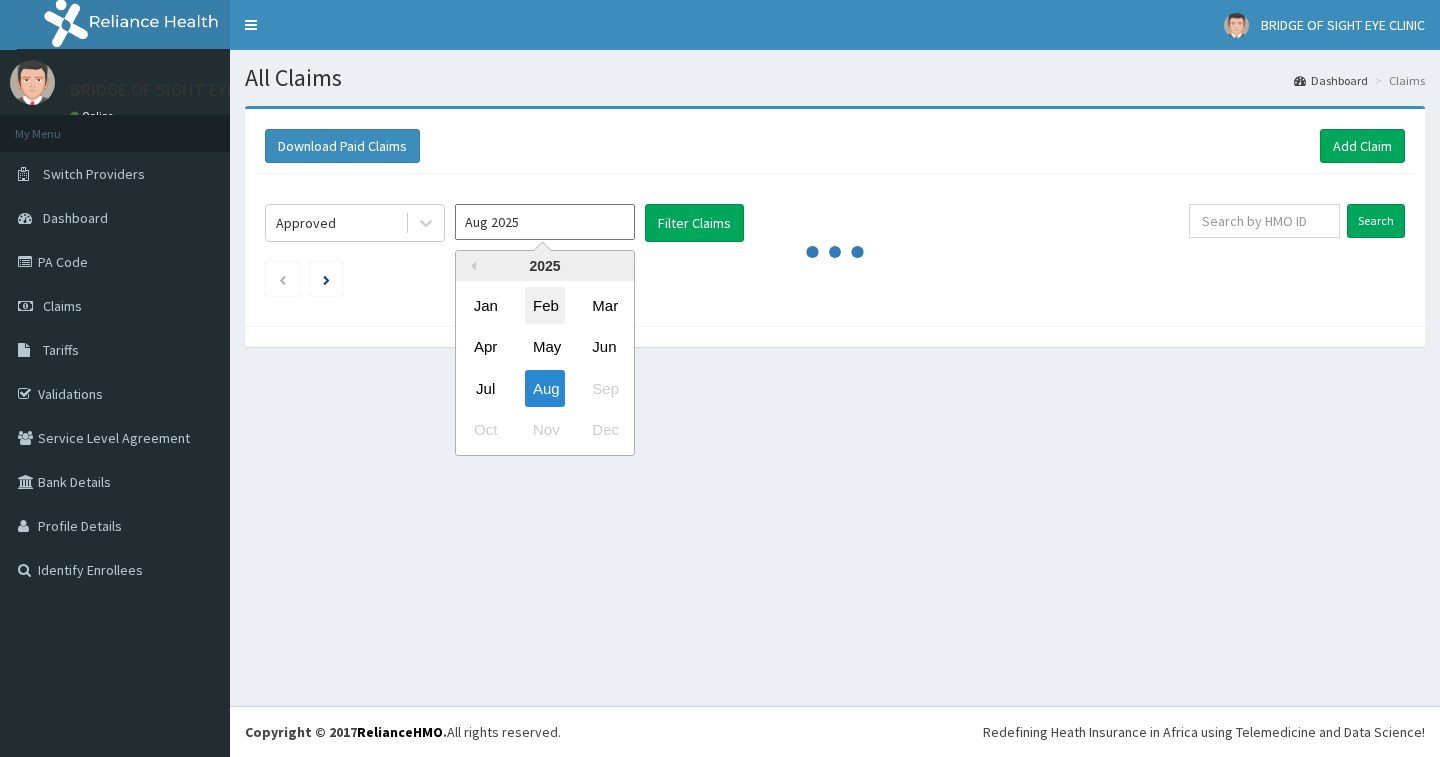 click on "Feb" at bounding box center [545, 305] 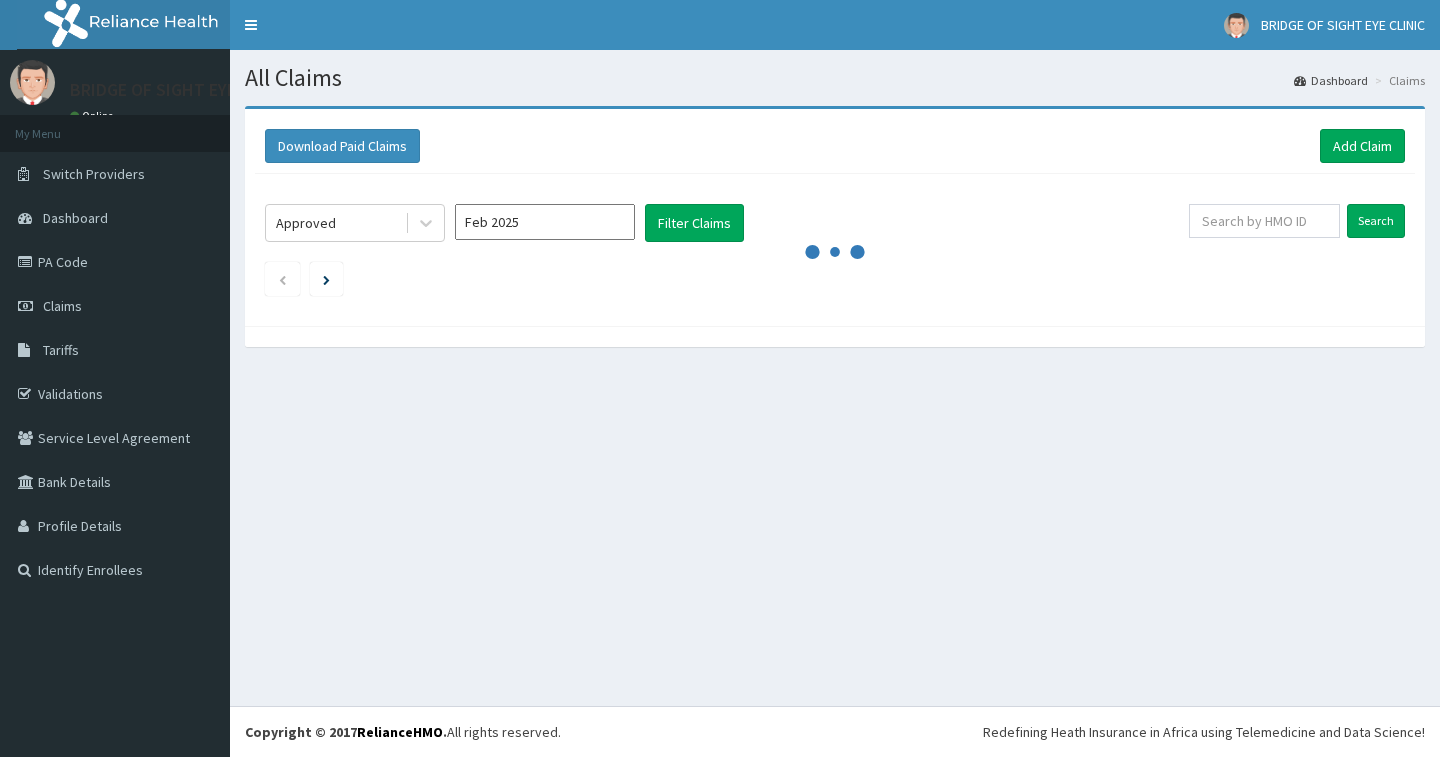 click on "Feb 2025" at bounding box center [545, 222] 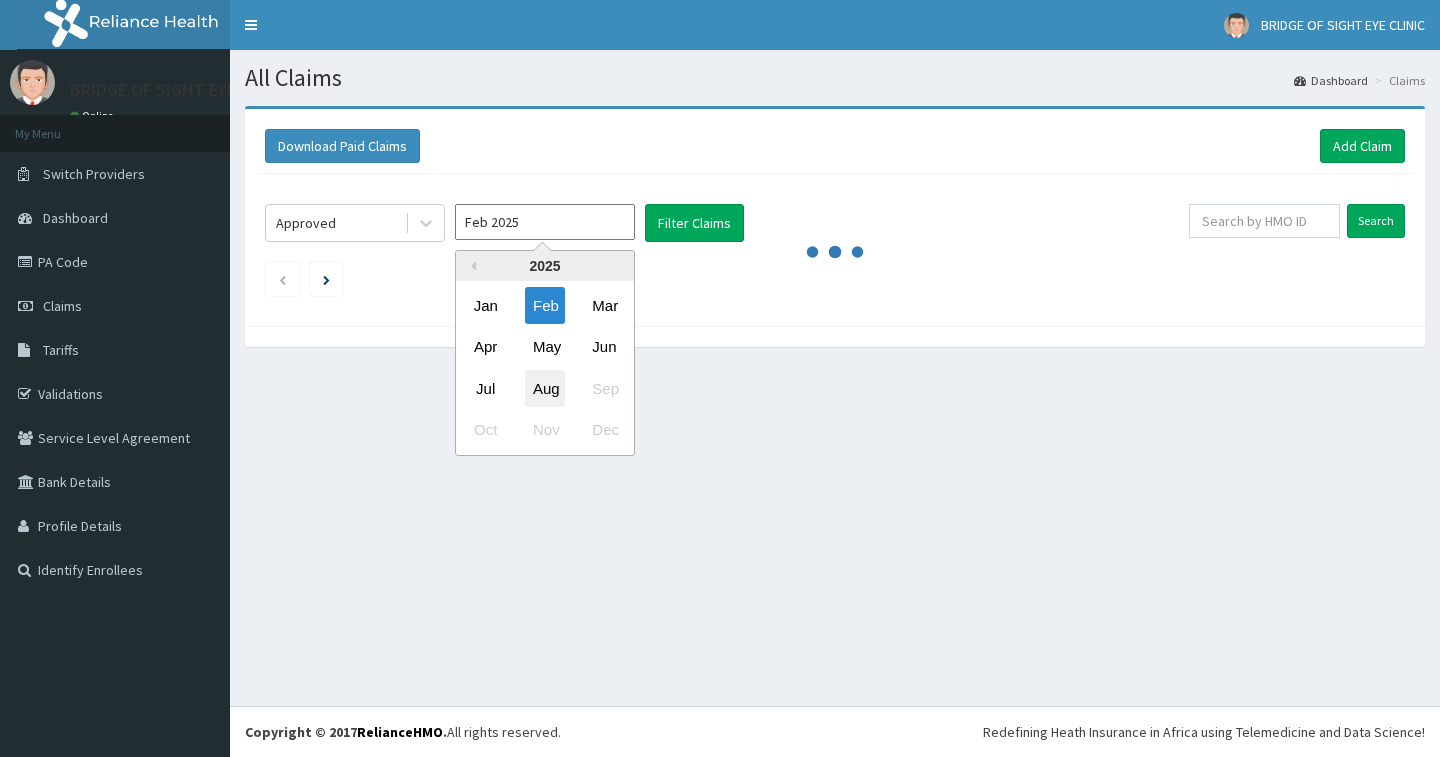 click on "Aug" at bounding box center (545, 388) 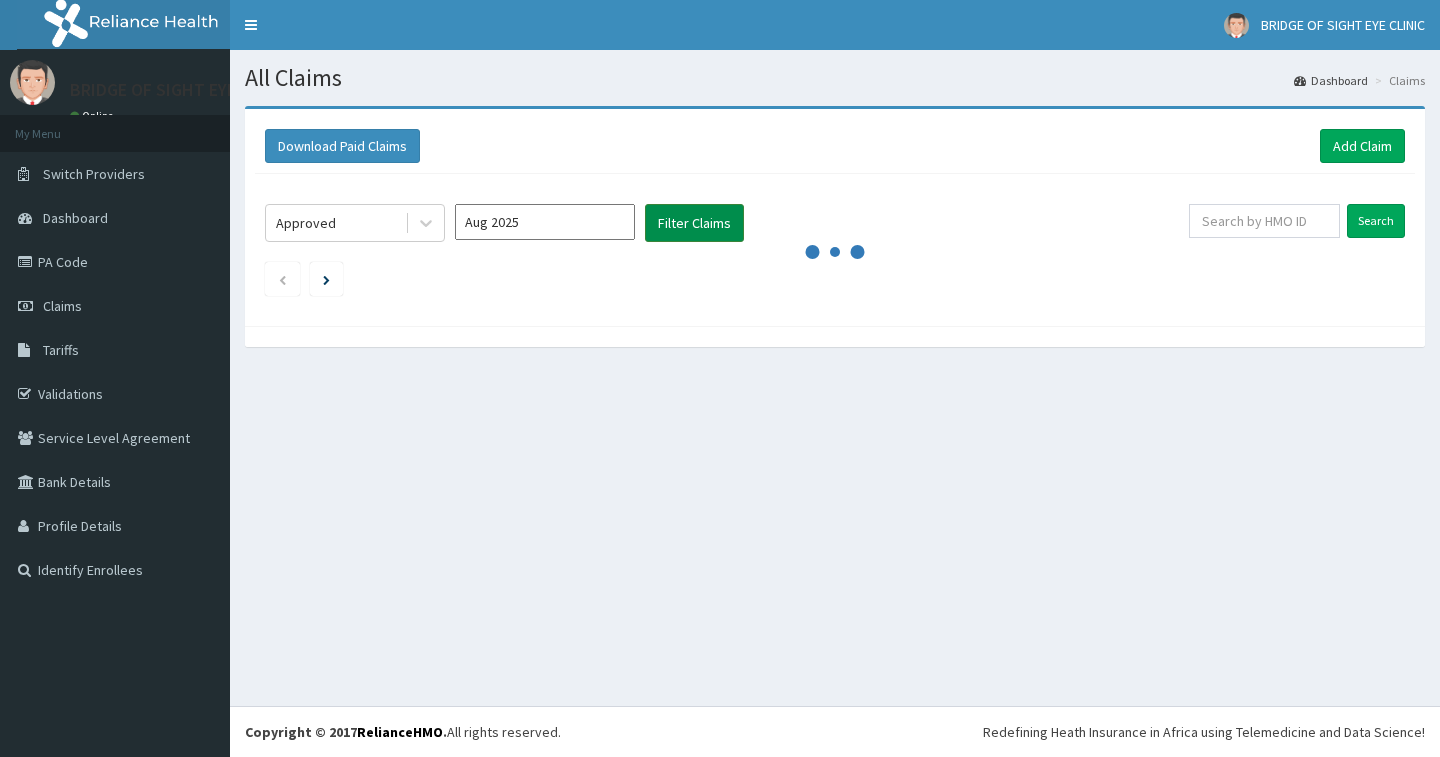 click on "Filter Claims" at bounding box center [694, 223] 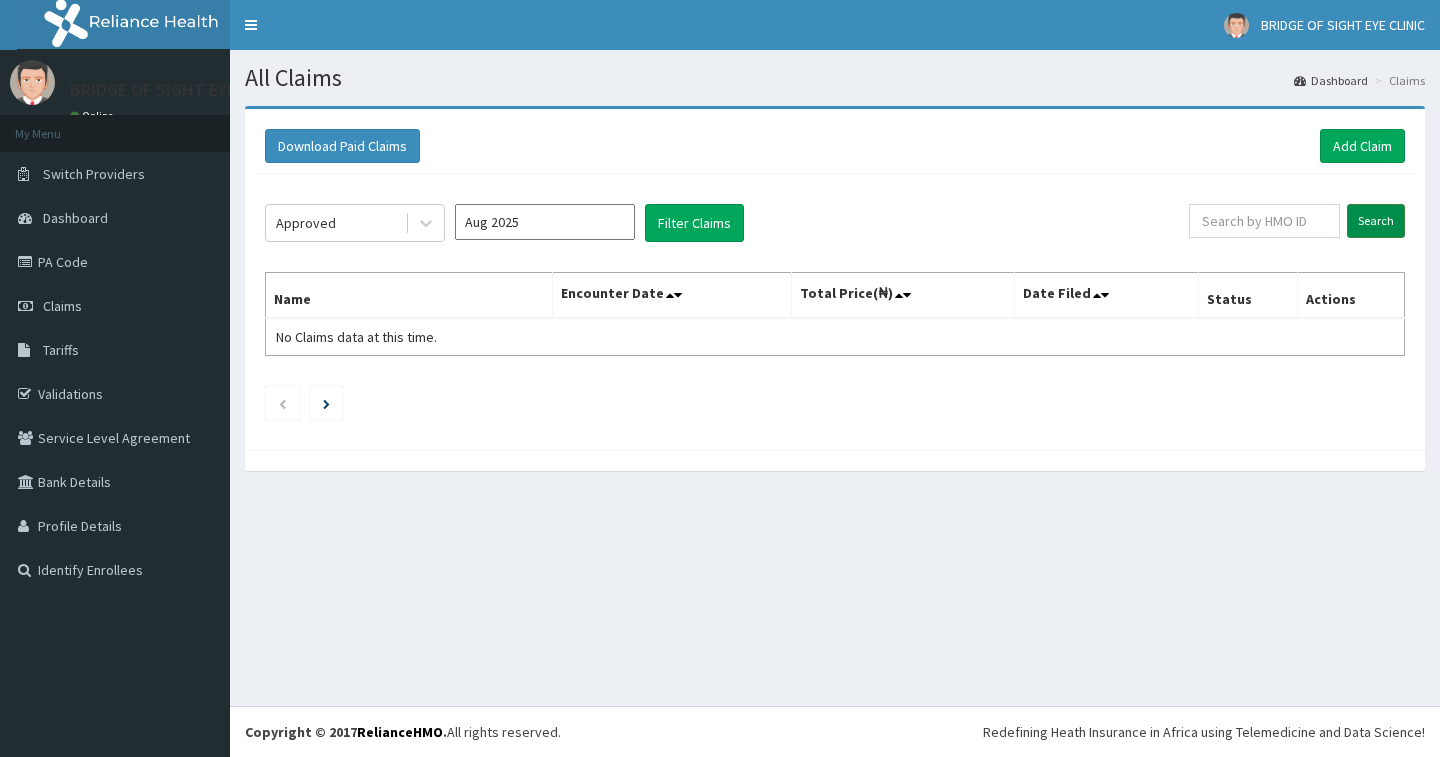 click on "Search" at bounding box center [1376, 221] 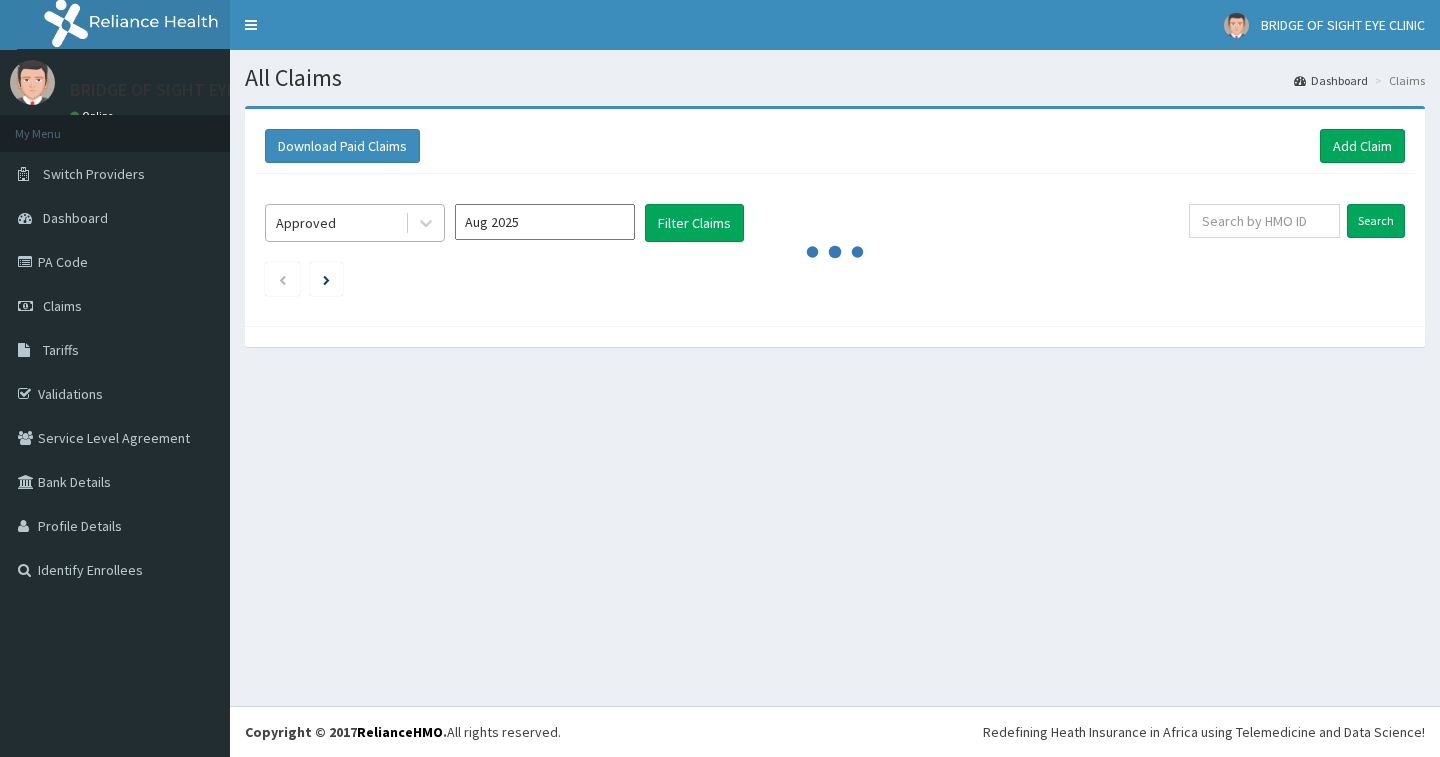 scroll, scrollTop: 0, scrollLeft: 0, axis: both 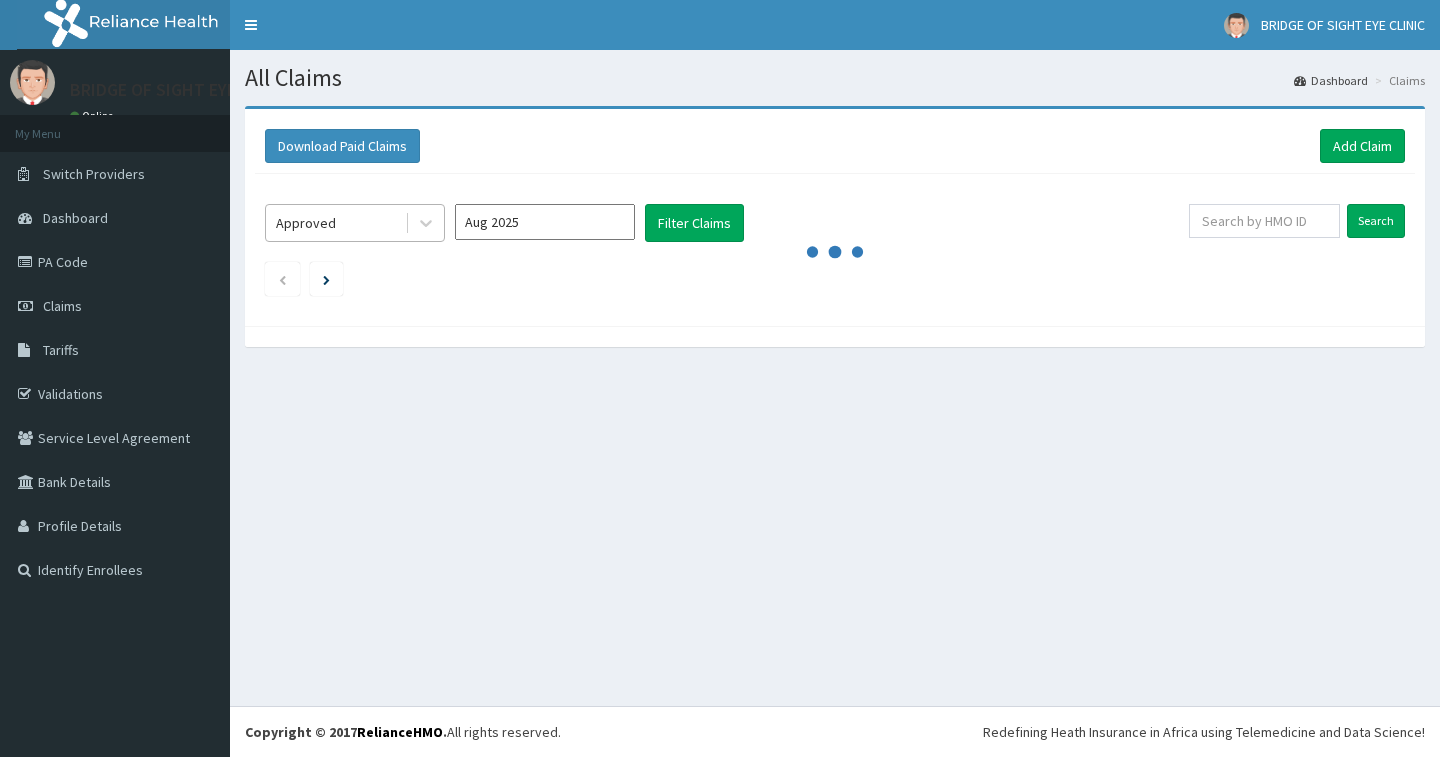 click on "Approved" at bounding box center (306, 223) 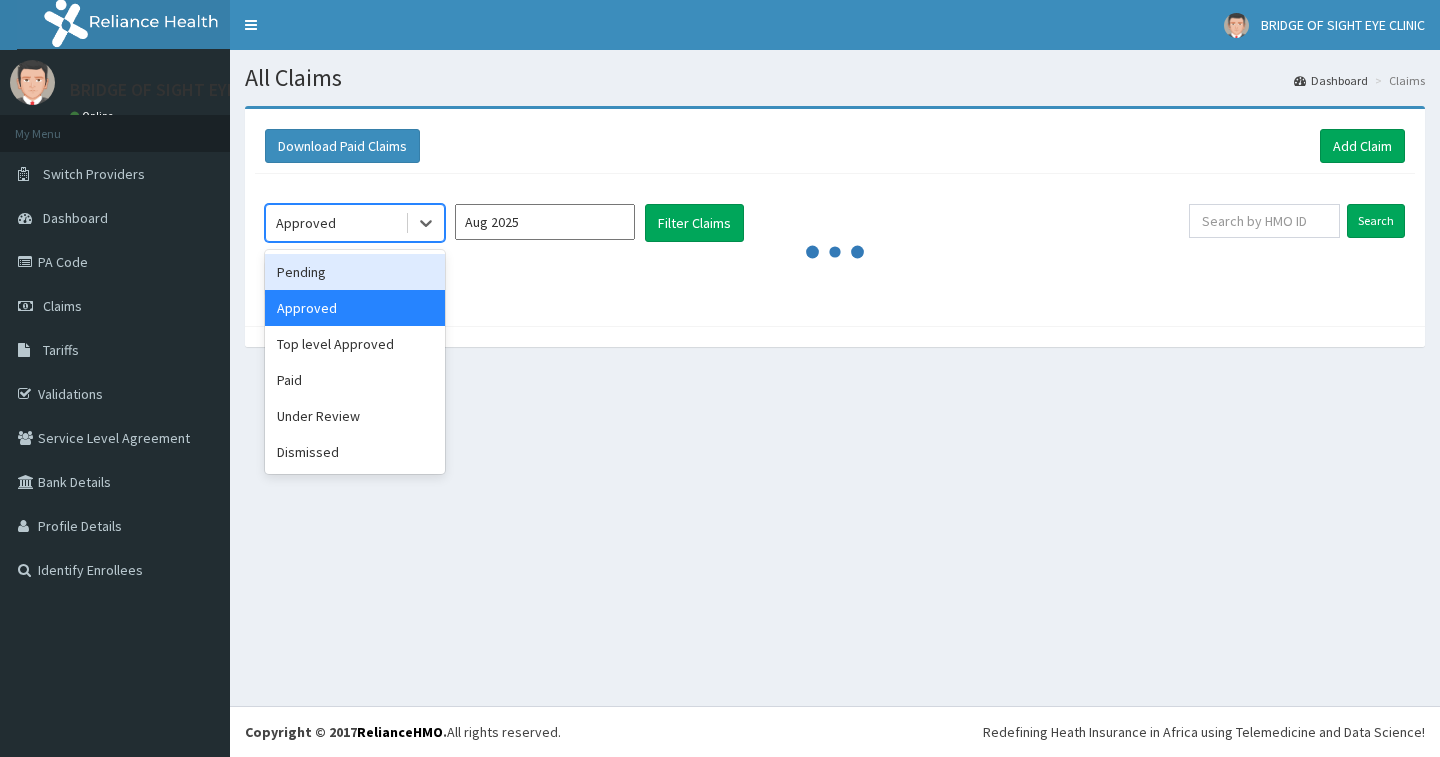 drag, startPoint x: 310, startPoint y: 276, endPoint x: 323, endPoint y: 275, distance: 13.038404 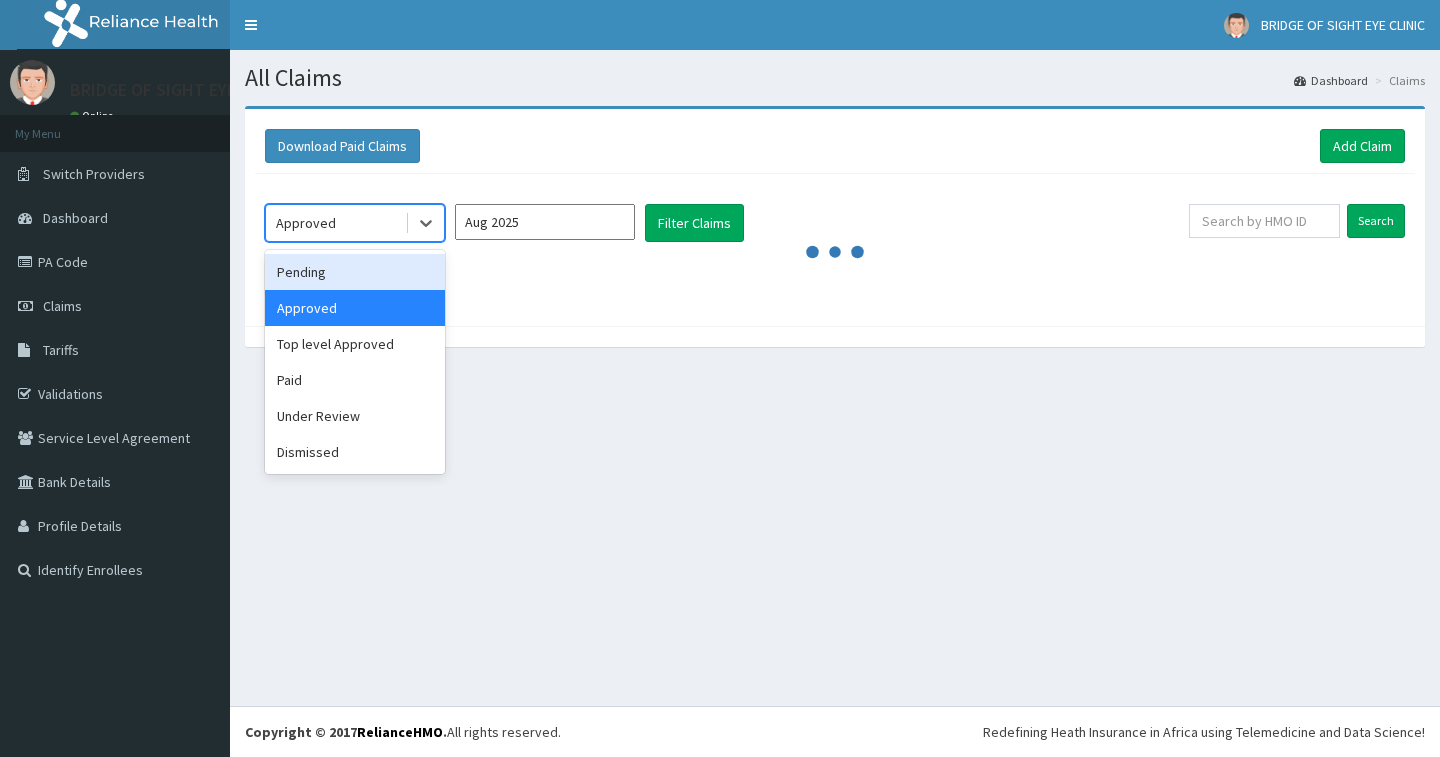 click on "Pending" at bounding box center [355, 272] 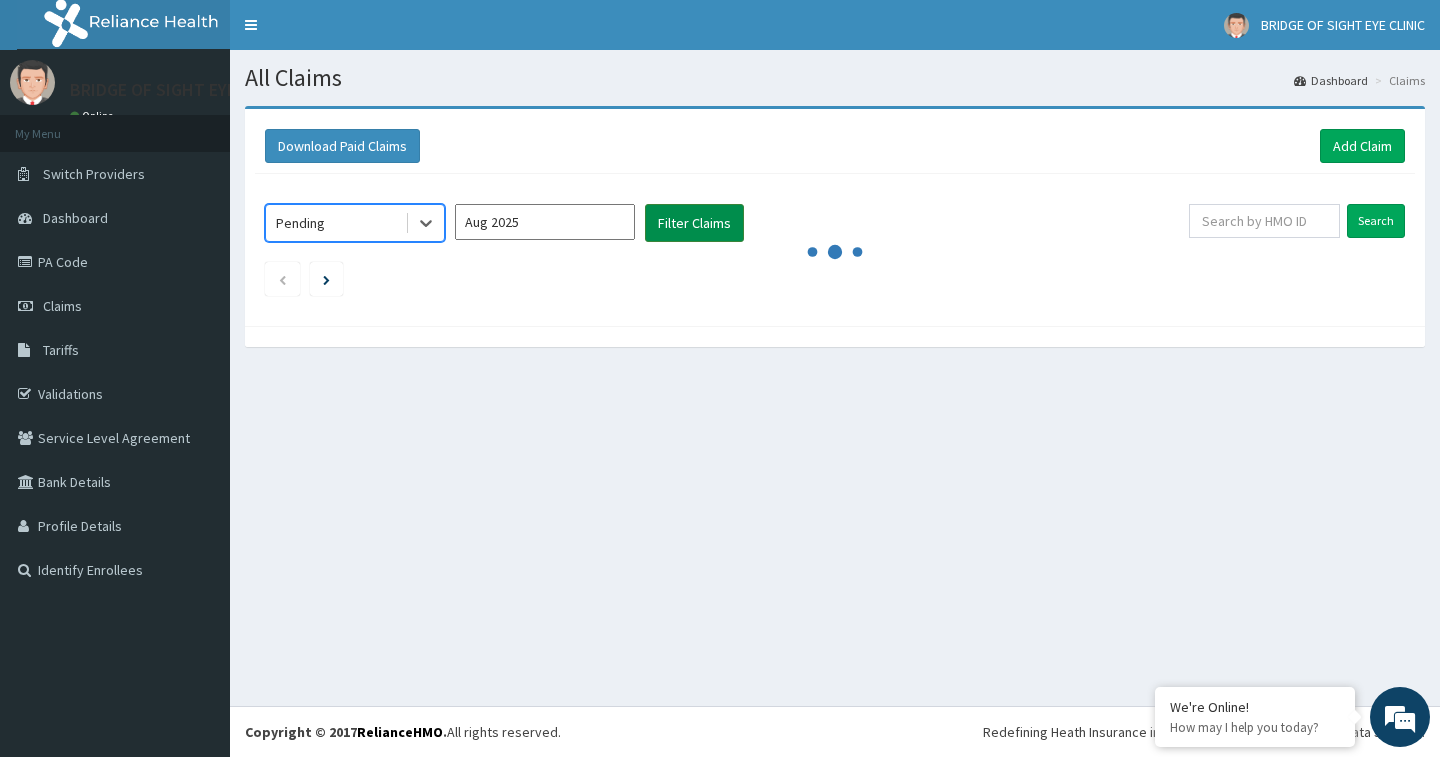 click on "Filter Claims" at bounding box center (694, 223) 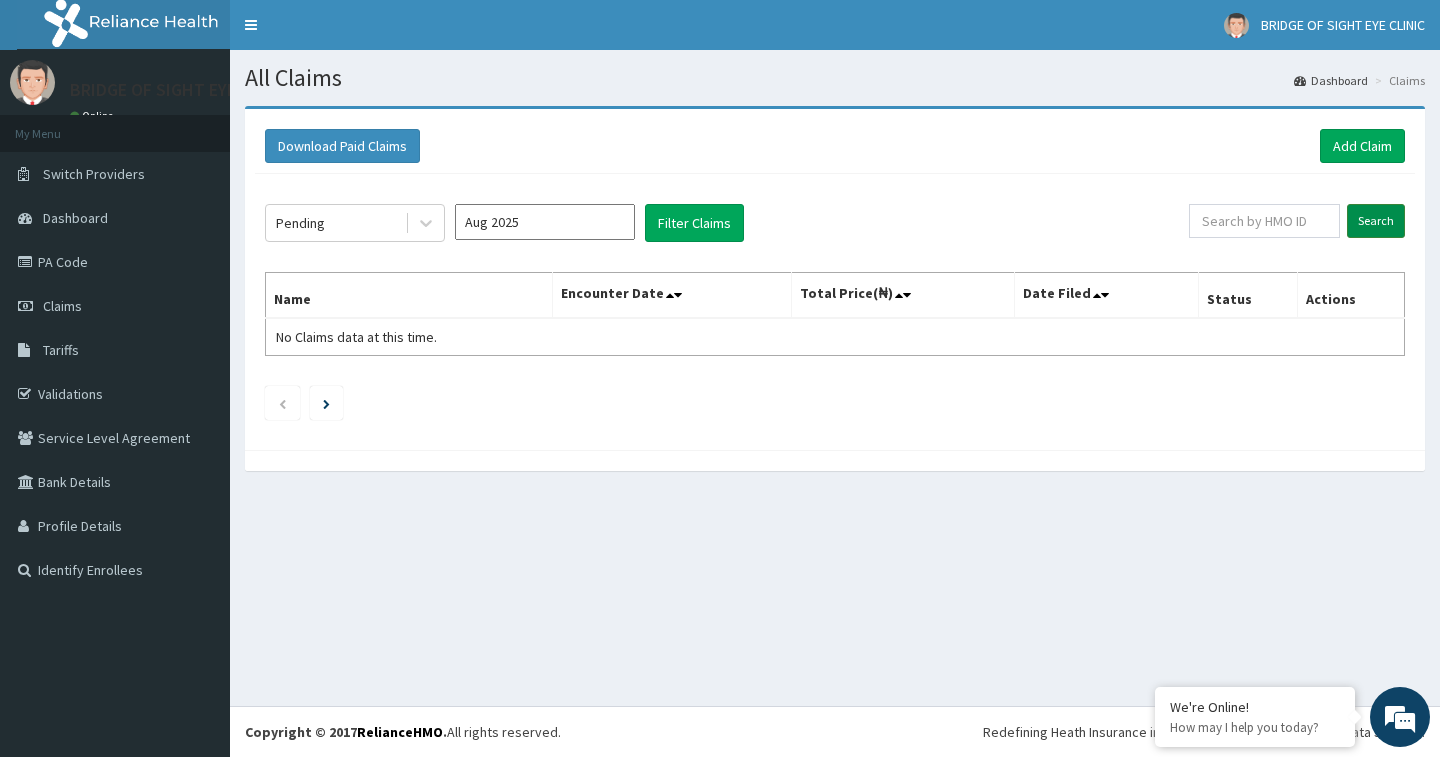 click on "Search" at bounding box center [1376, 221] 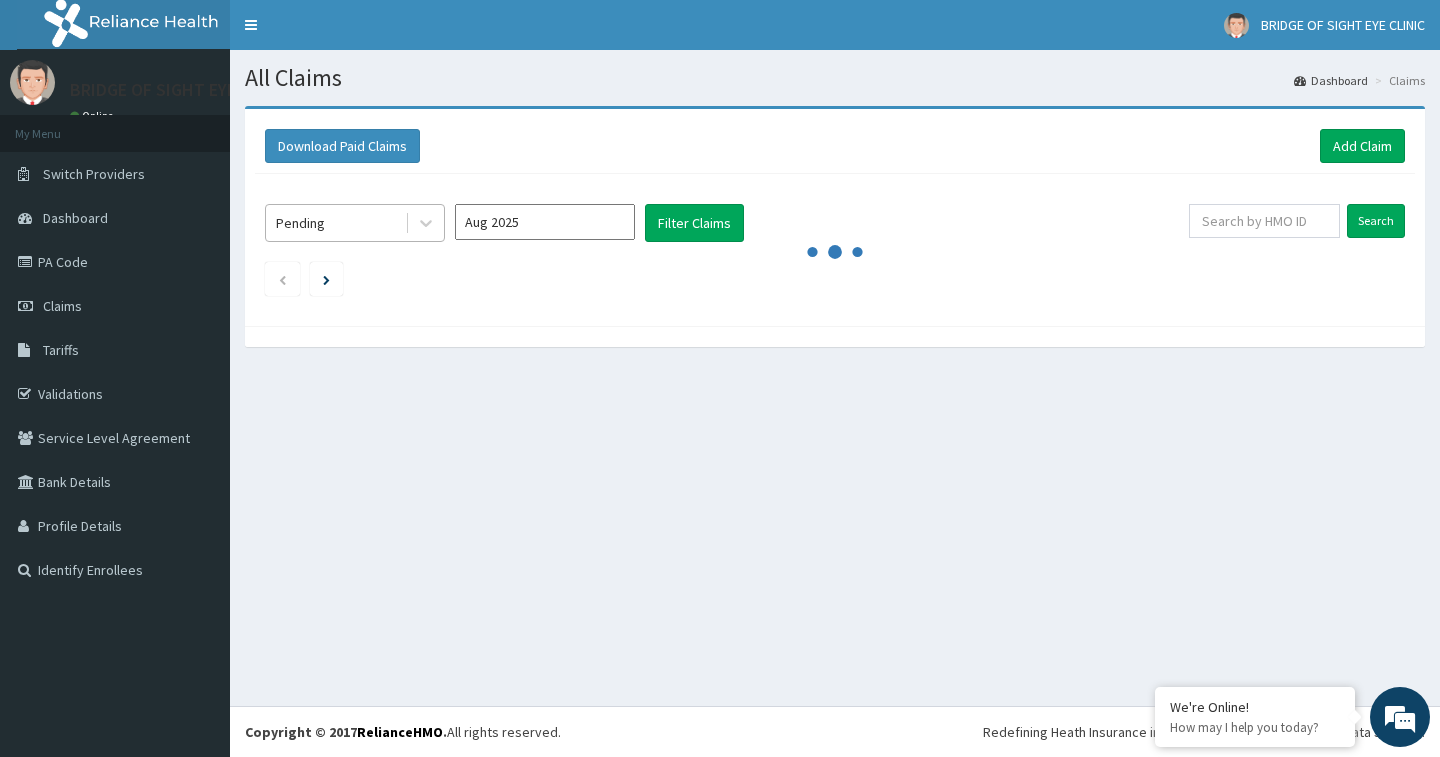 click on "Pending" at bounding box center [335, 223] 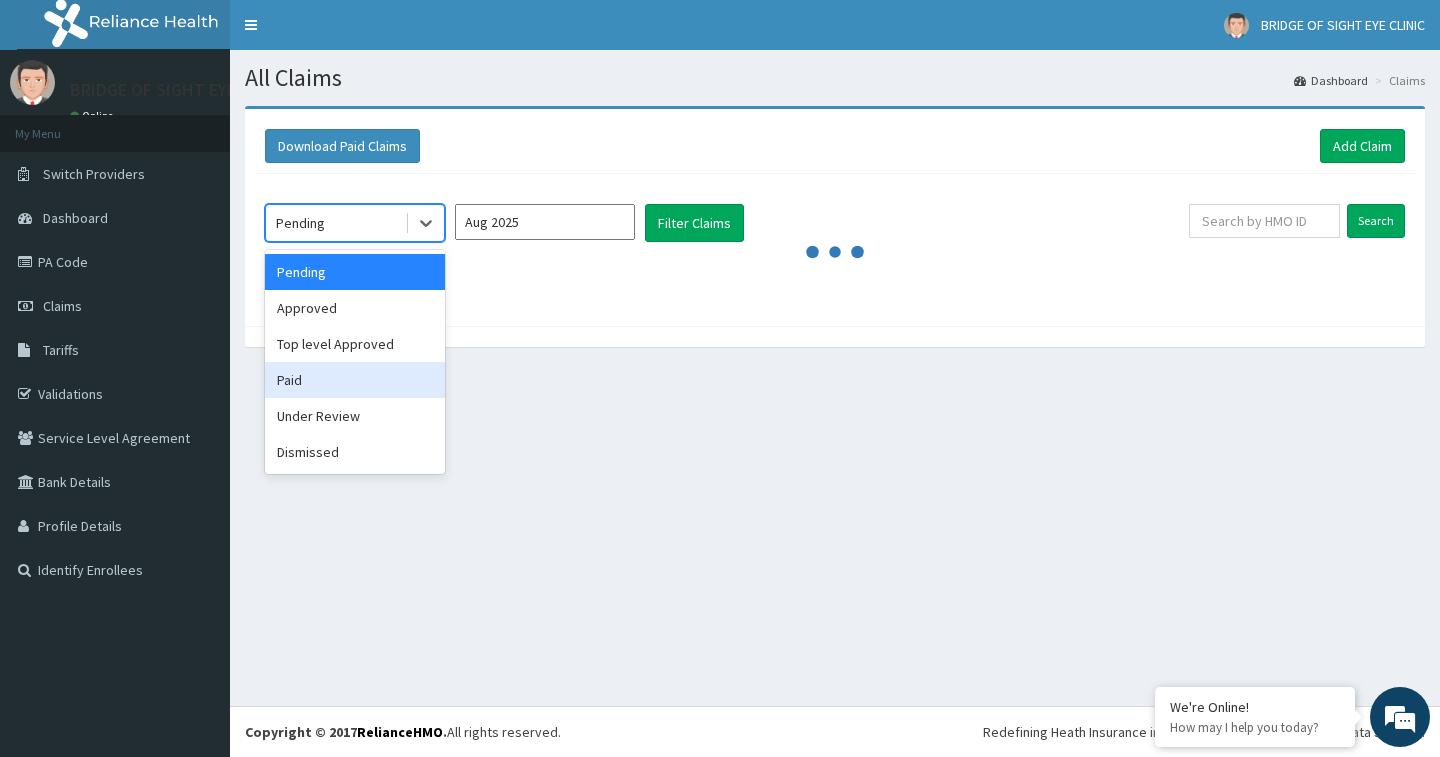 click on "Paid" at bounding box center (355, 380) 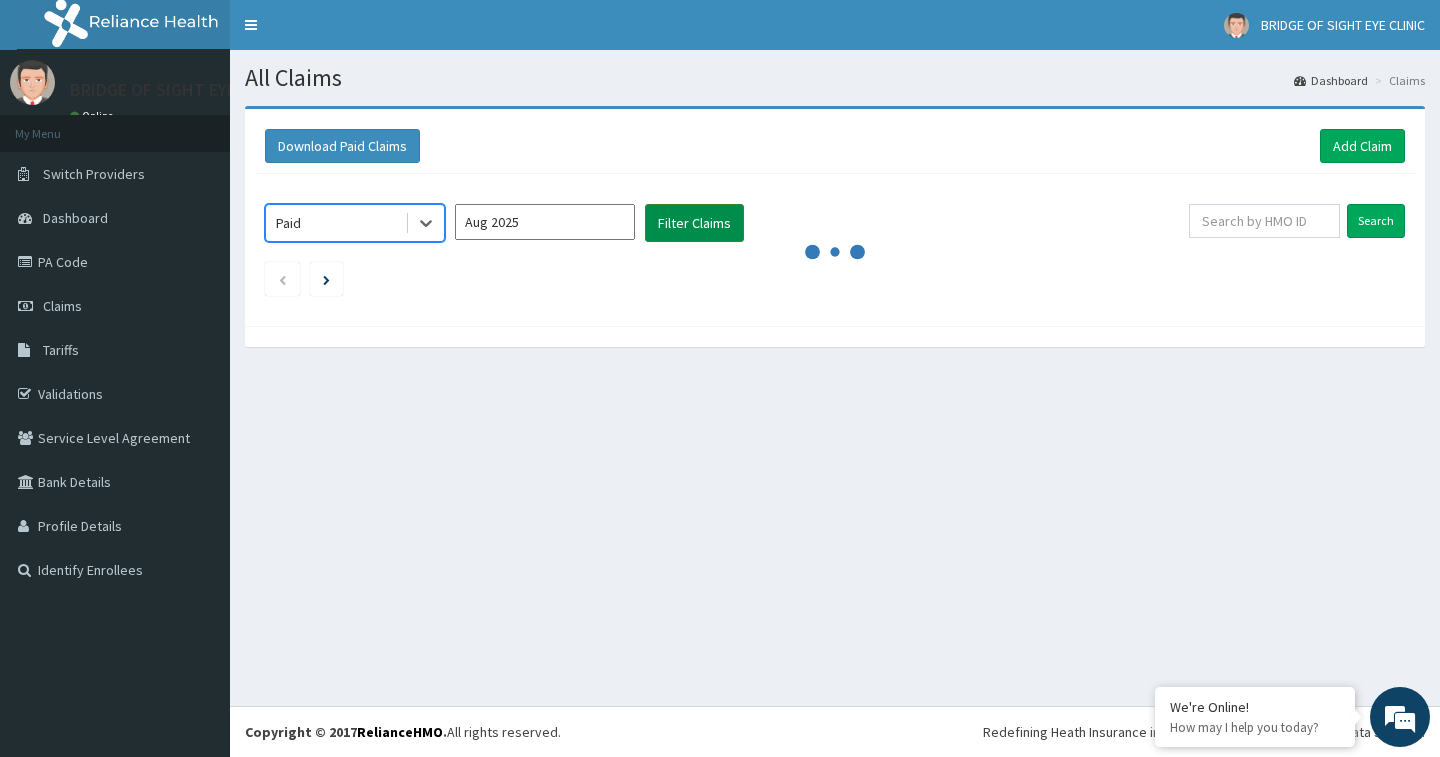click on "Filter Claims" at bounding box center [694, 223] 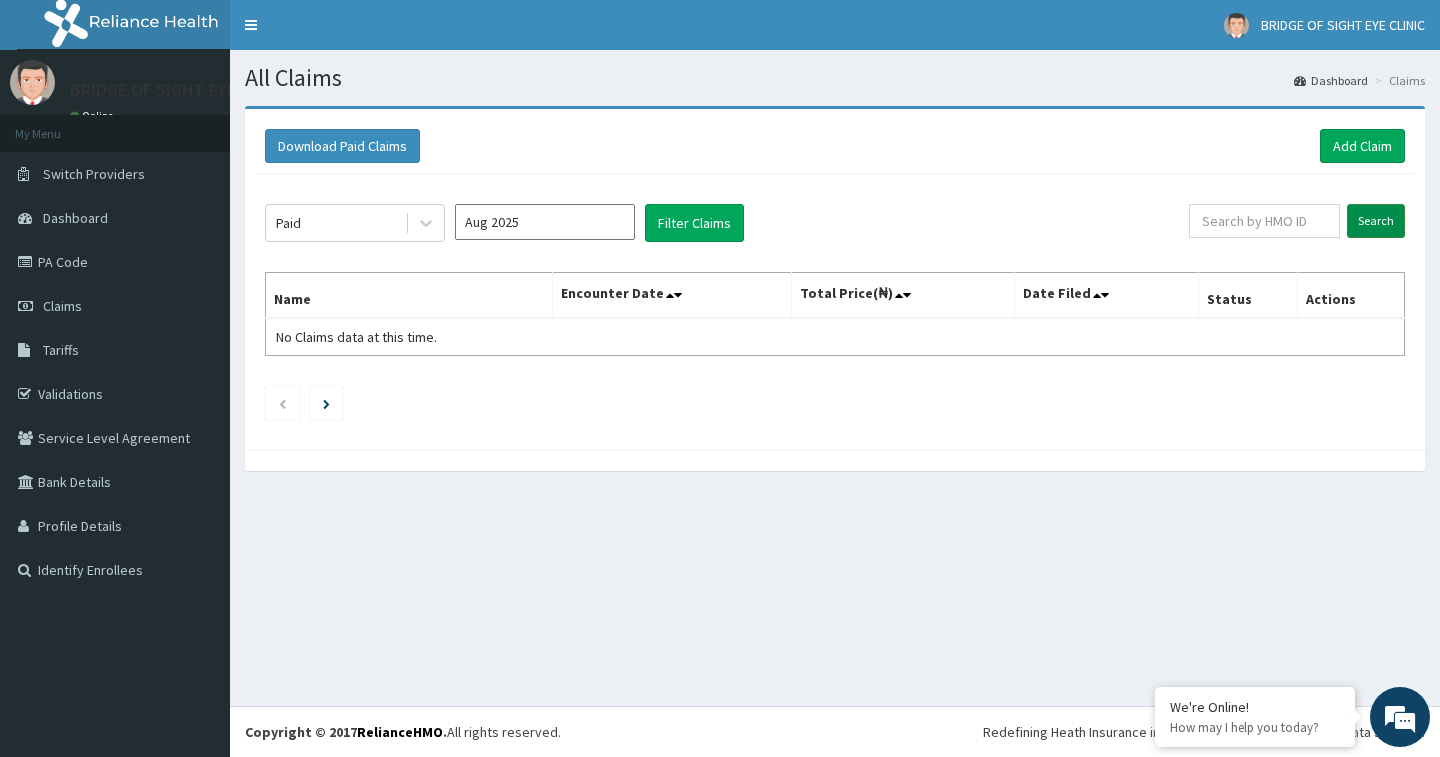 click on "Search" at bounding box center (1376, 221) 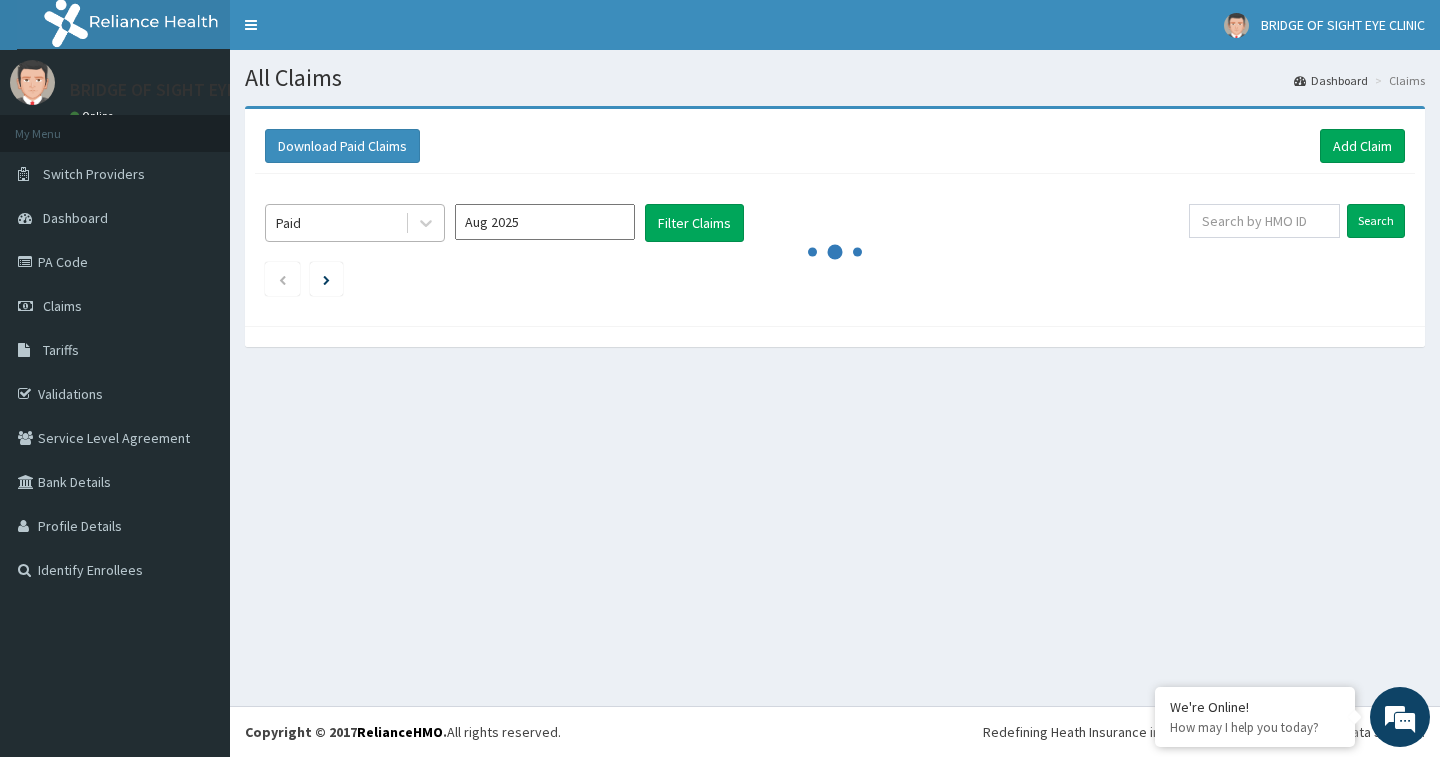 click on "Paid" at bounding box center [335, 223] 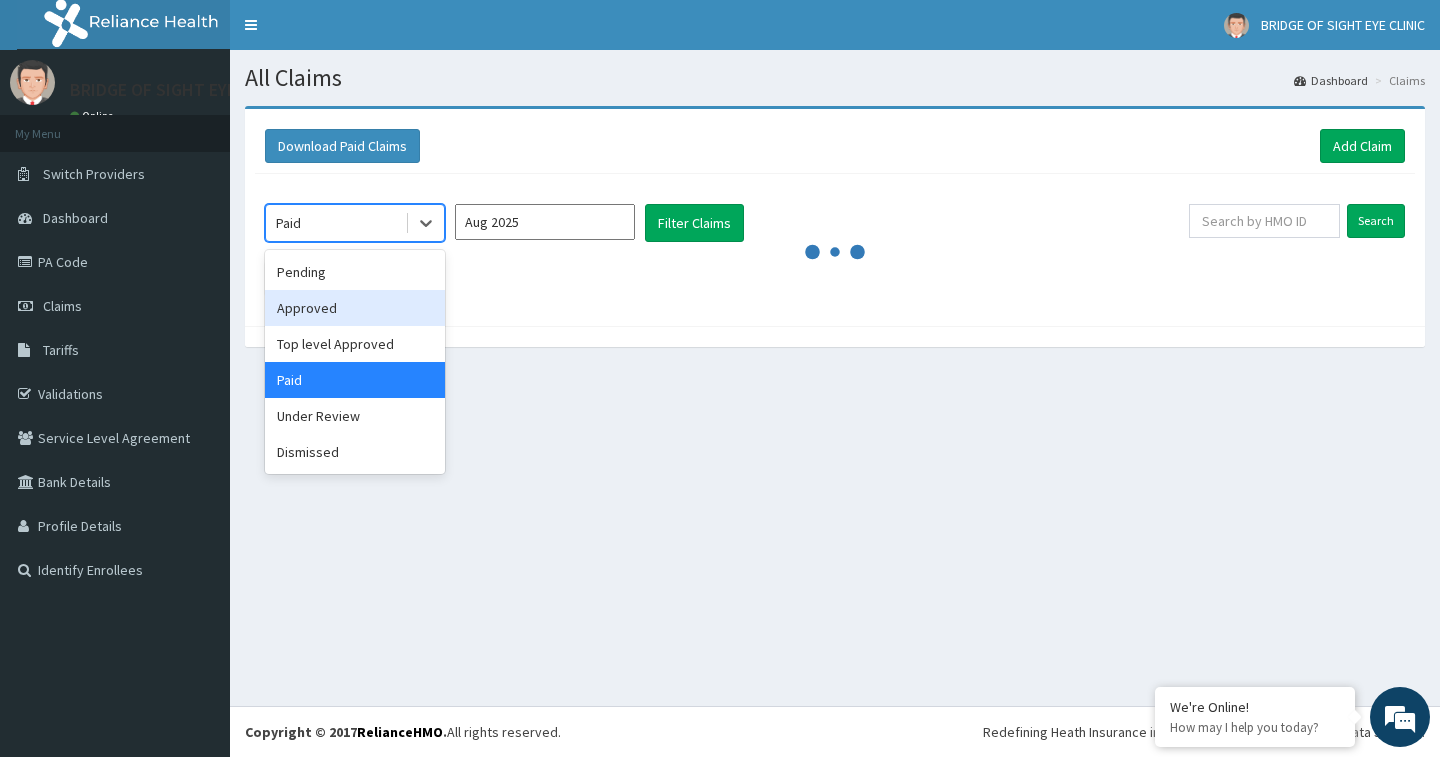 click on "Approved" at bounding box center (355, 308) 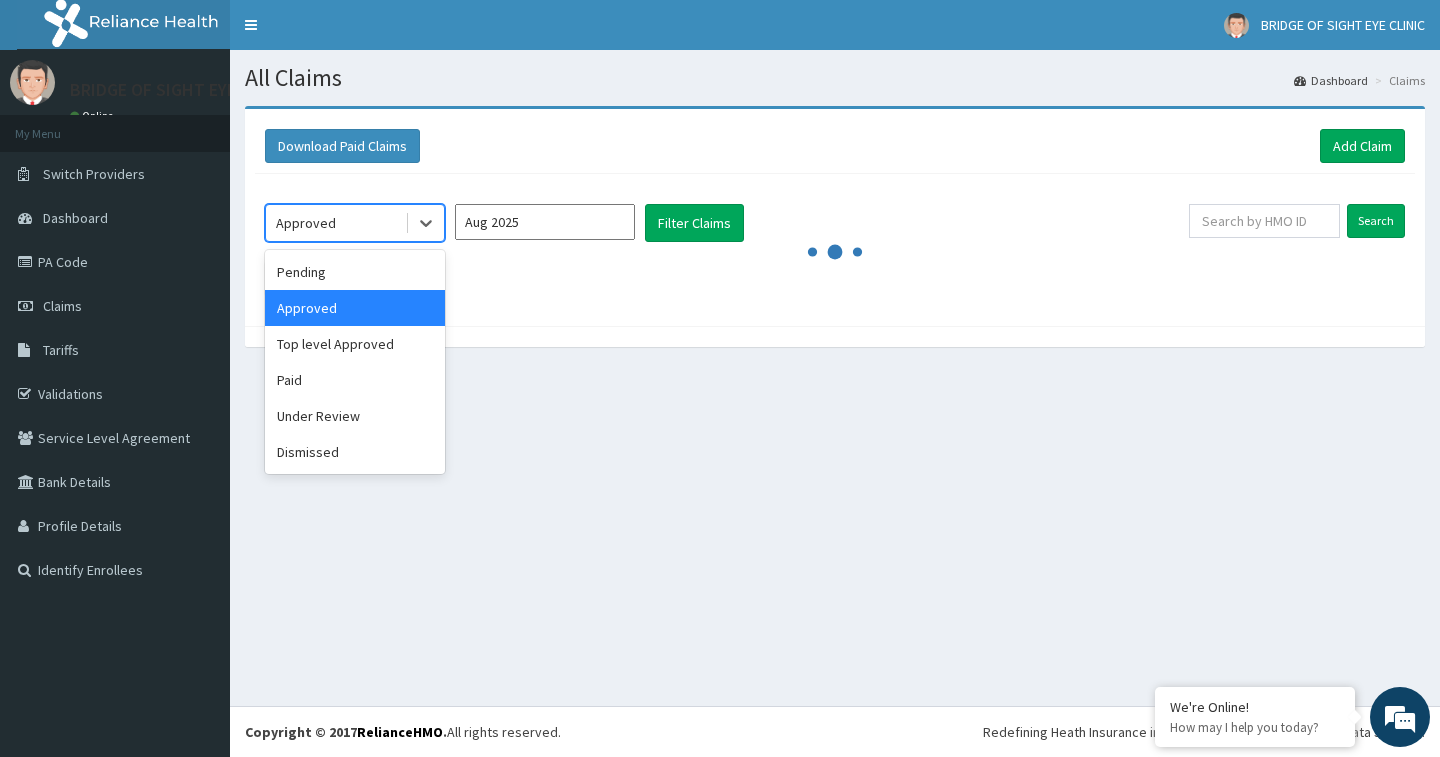 click on "Approved" at bounding box center [335, 223] 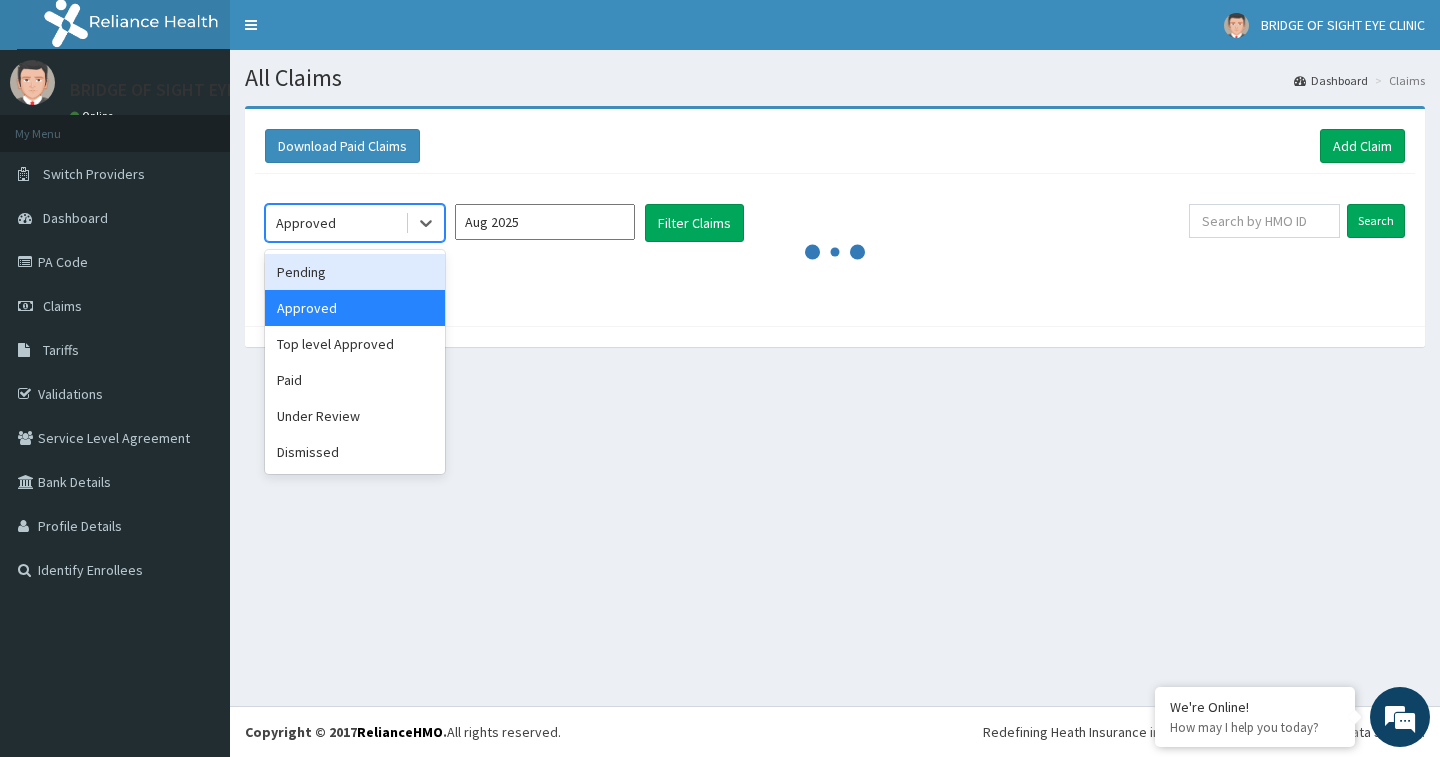 click at bounding box center (835, 279) 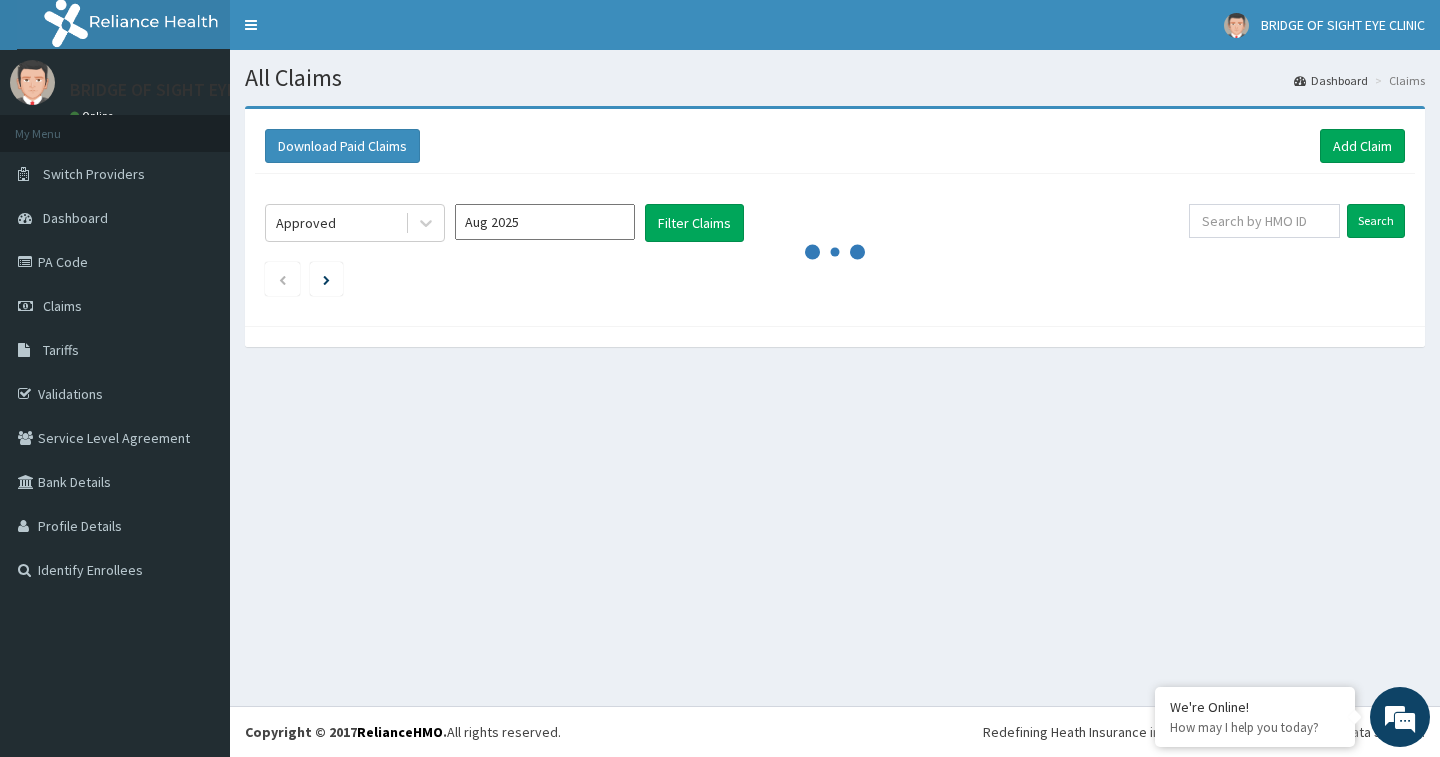 click on "Aug 2025" at bounding box center (545, 222) 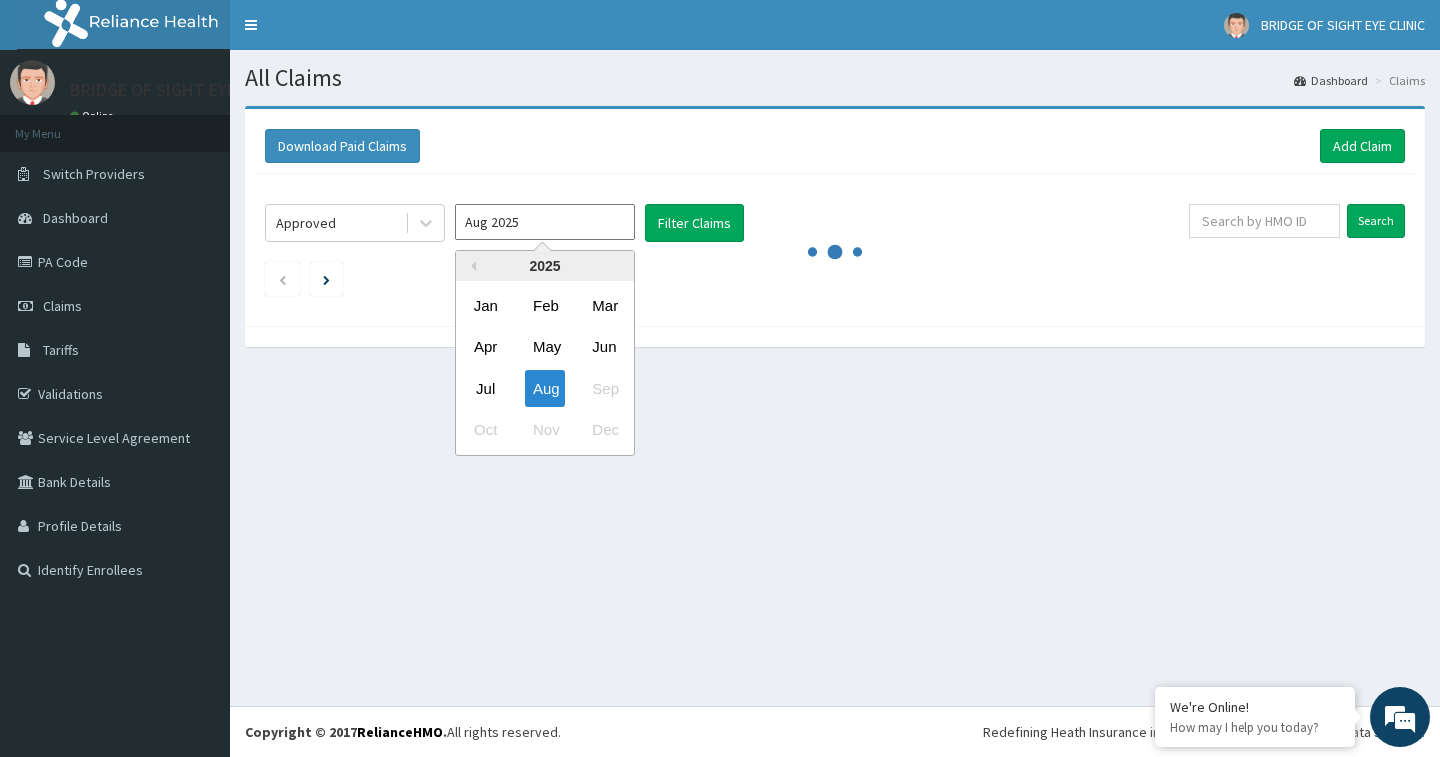 click on "Jul Aug Sep" at bounding box center [545, 388] 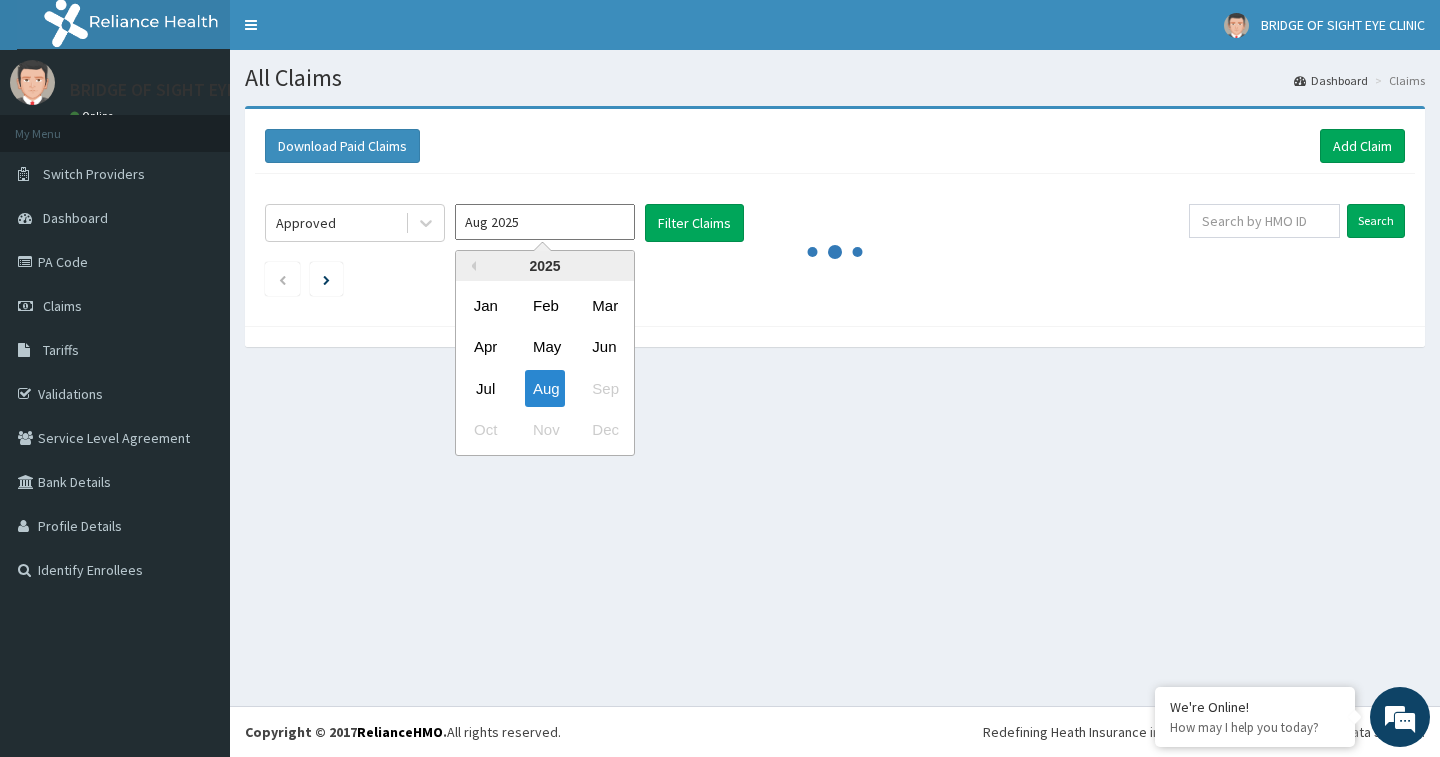 click on "Jul" at bounding box center [486, 388] 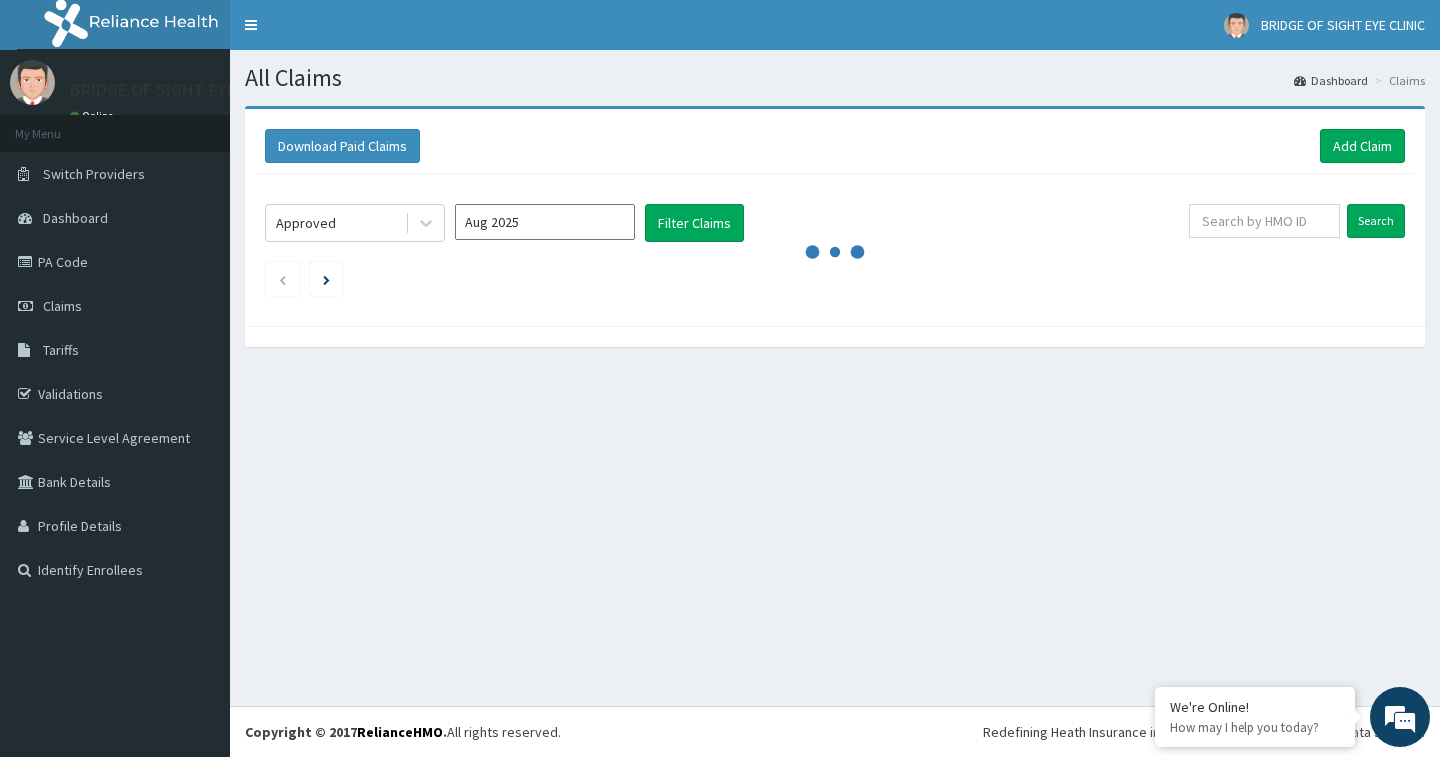 type on "Jul 2025" 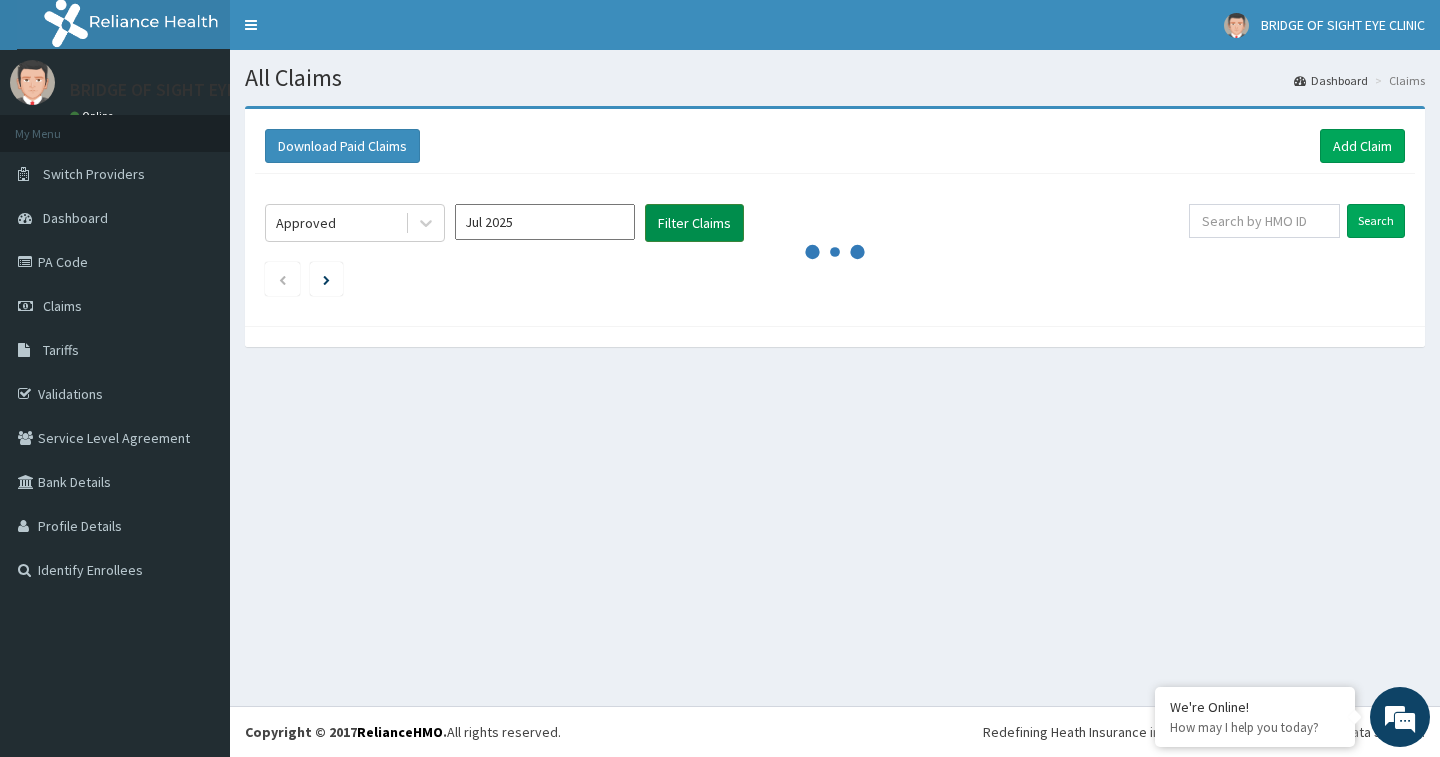 scroll, scrollTop: 0, scrollLeft: 0, axis: both 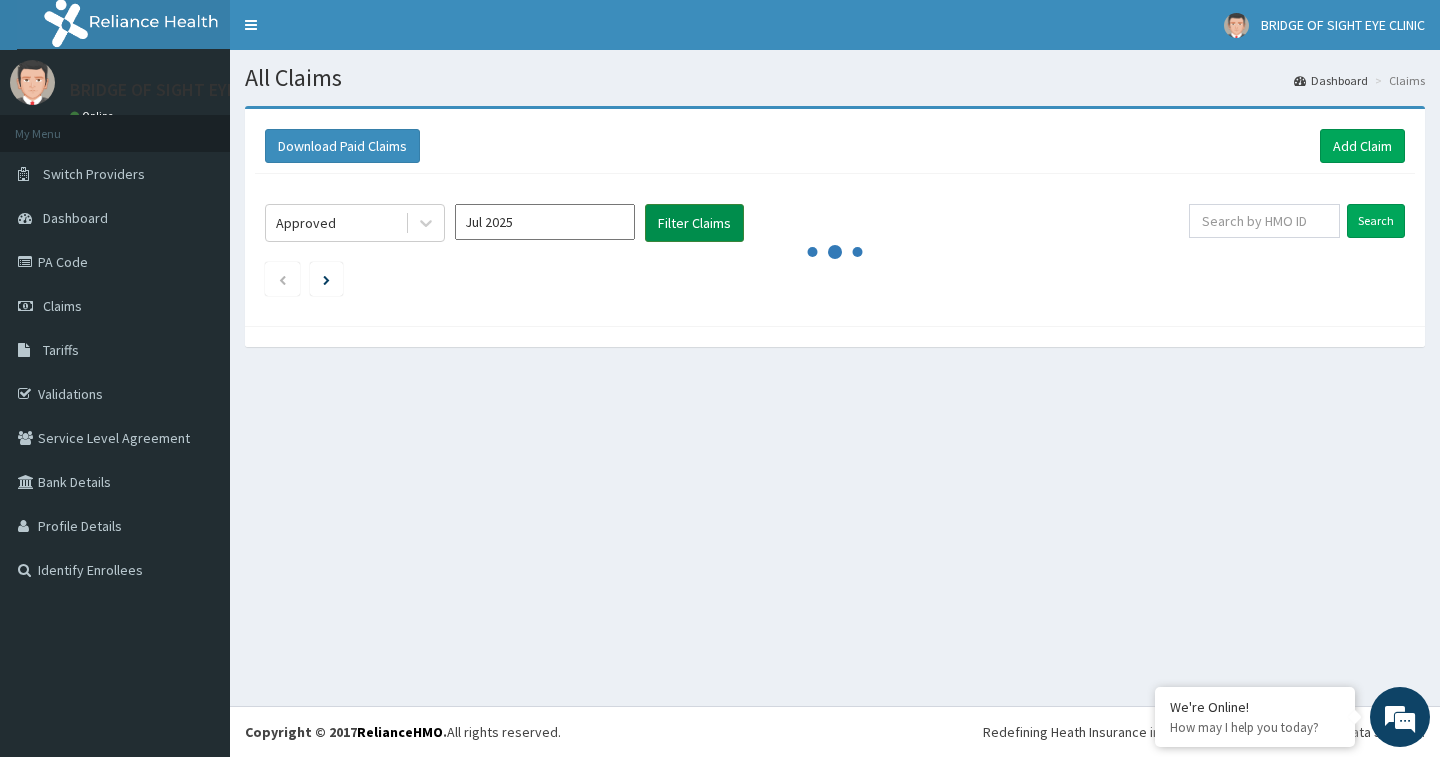 click on "Filter Claims" at bounding box center [694, 223] 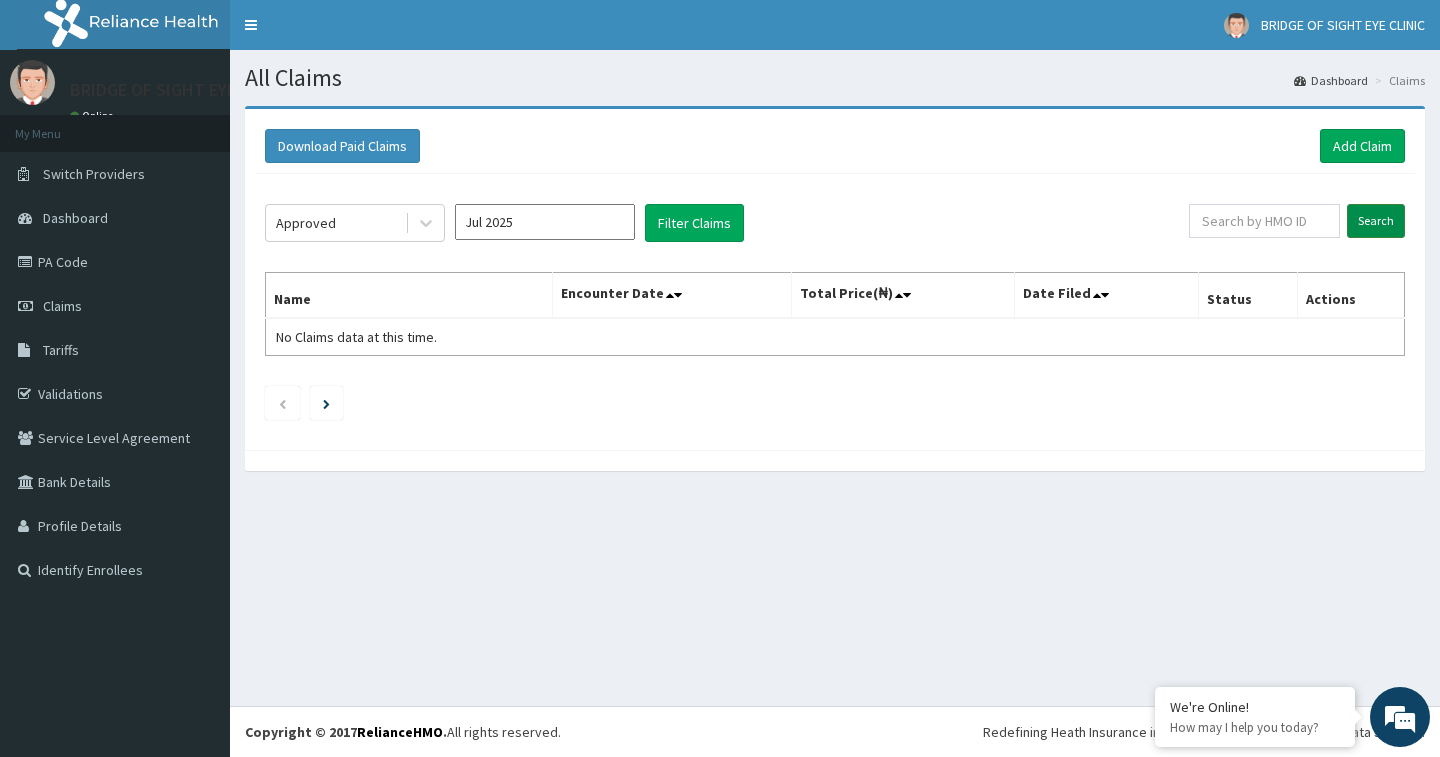 click on "Search" at bounding box center (1376, 221) 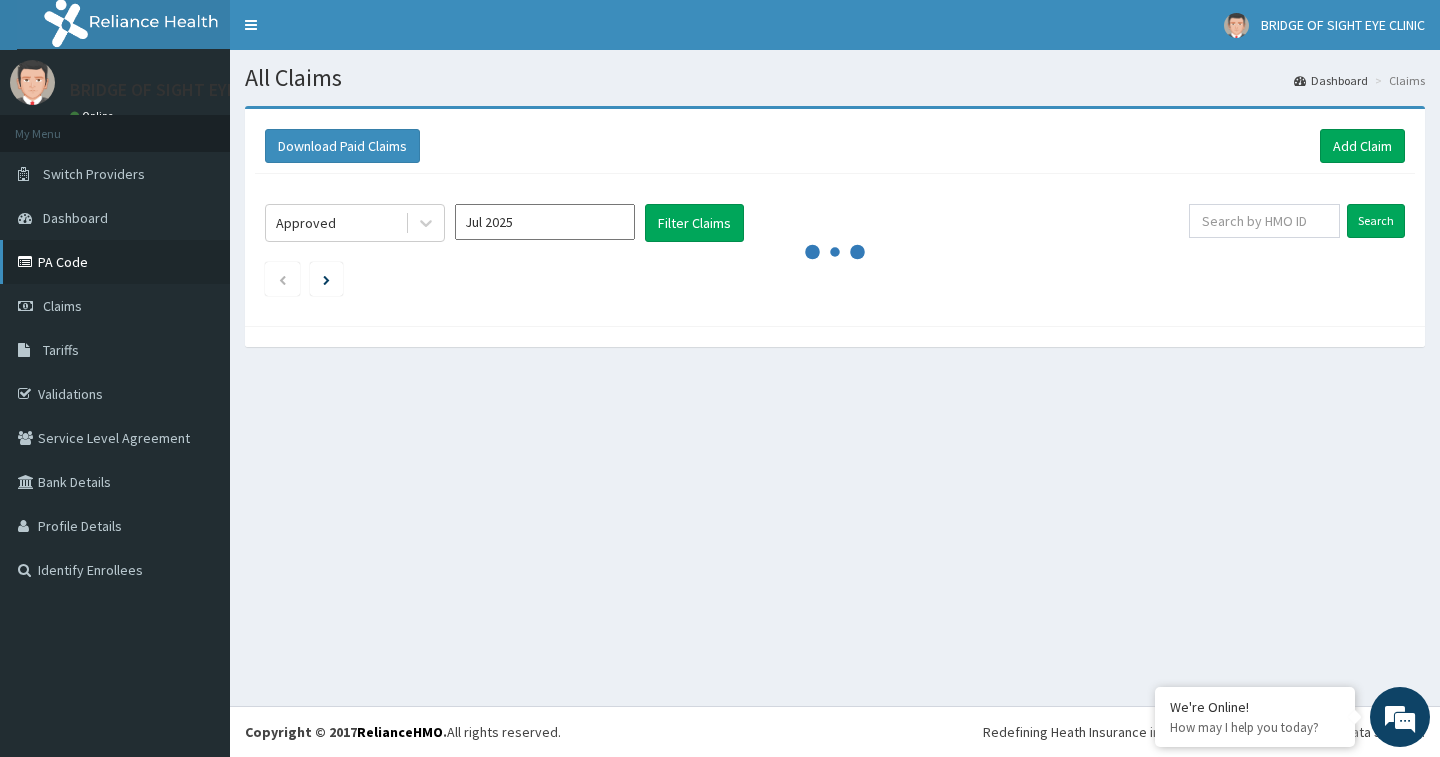 click on "PA Code" at bounding box center (115, 262) 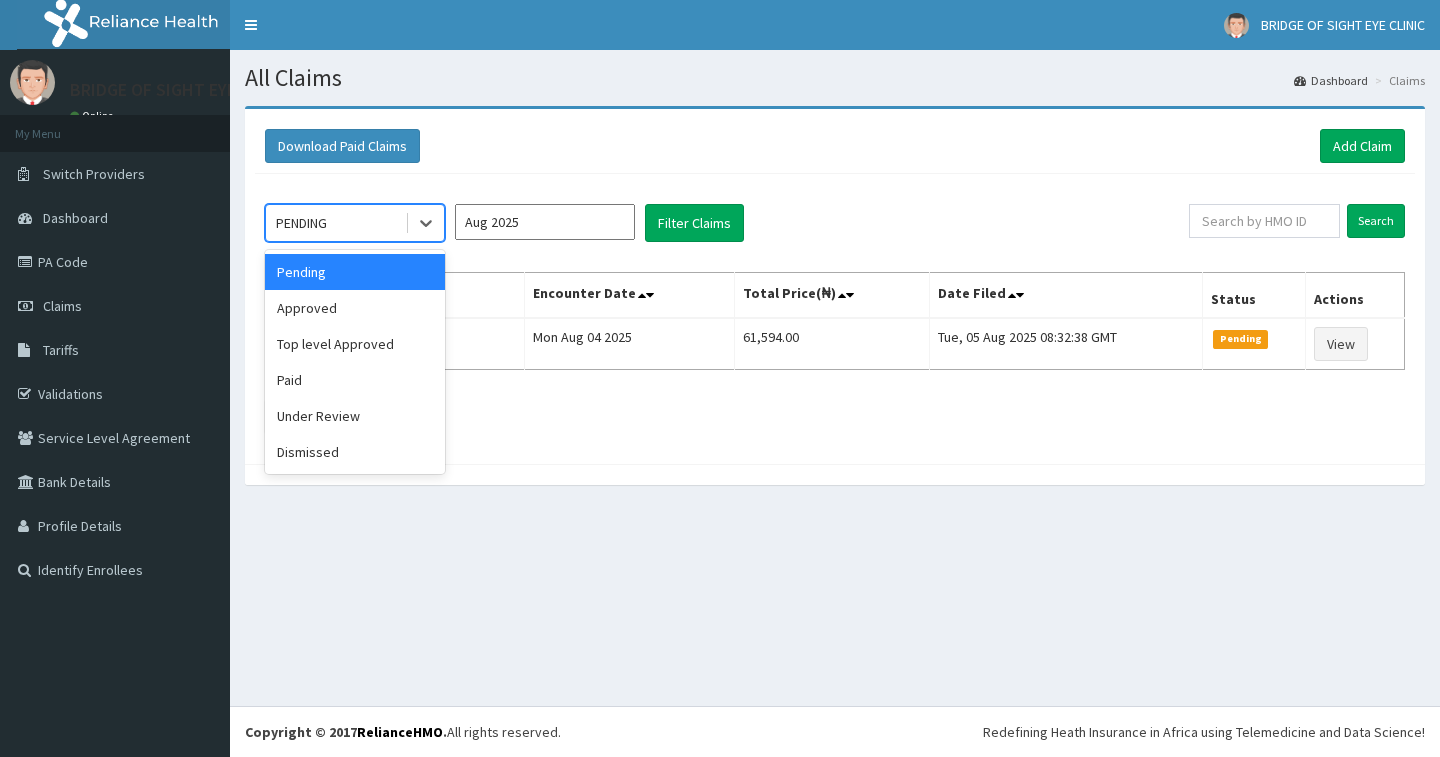 scroll, scrollTop: 0, scrollLeft: 0, axis: both 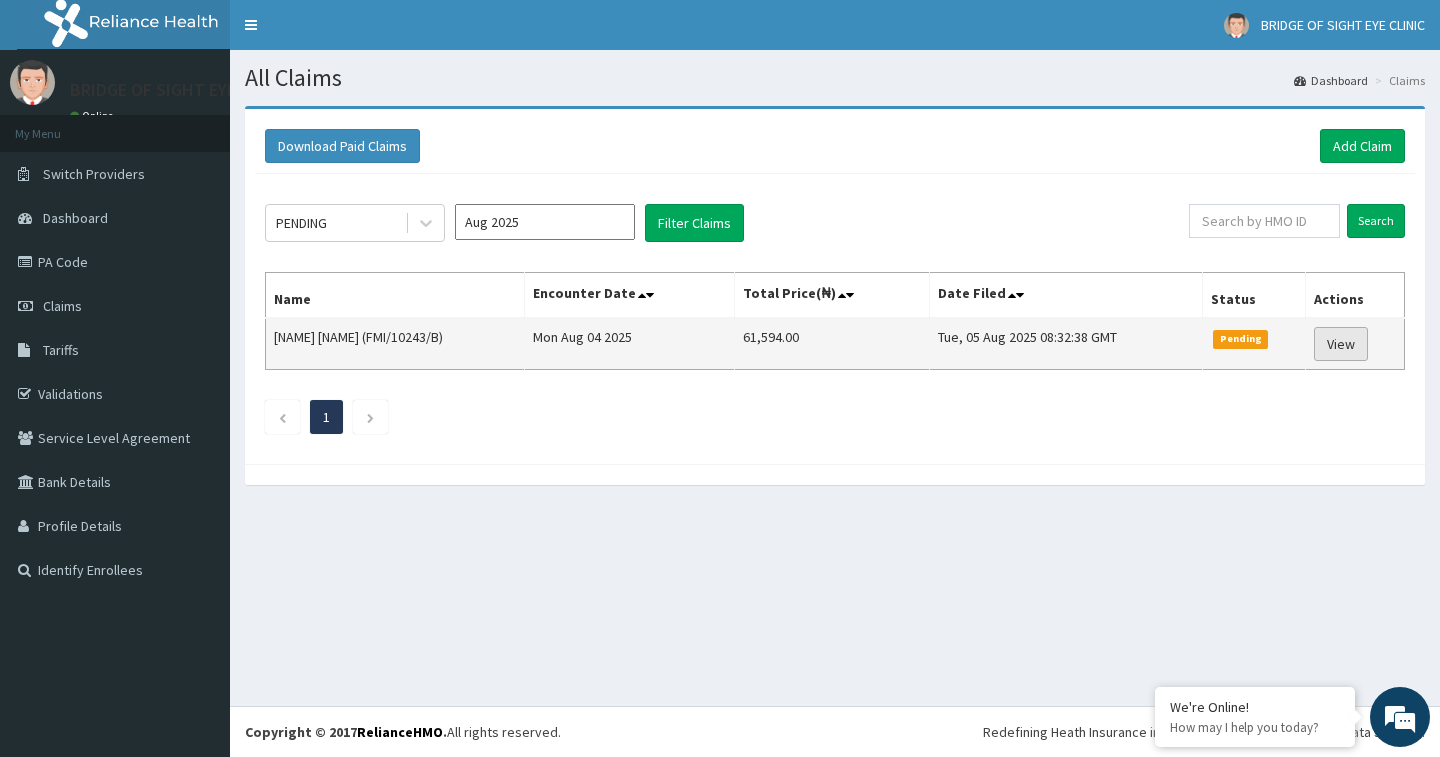 click on "View" at bounding box center [1341, 344] 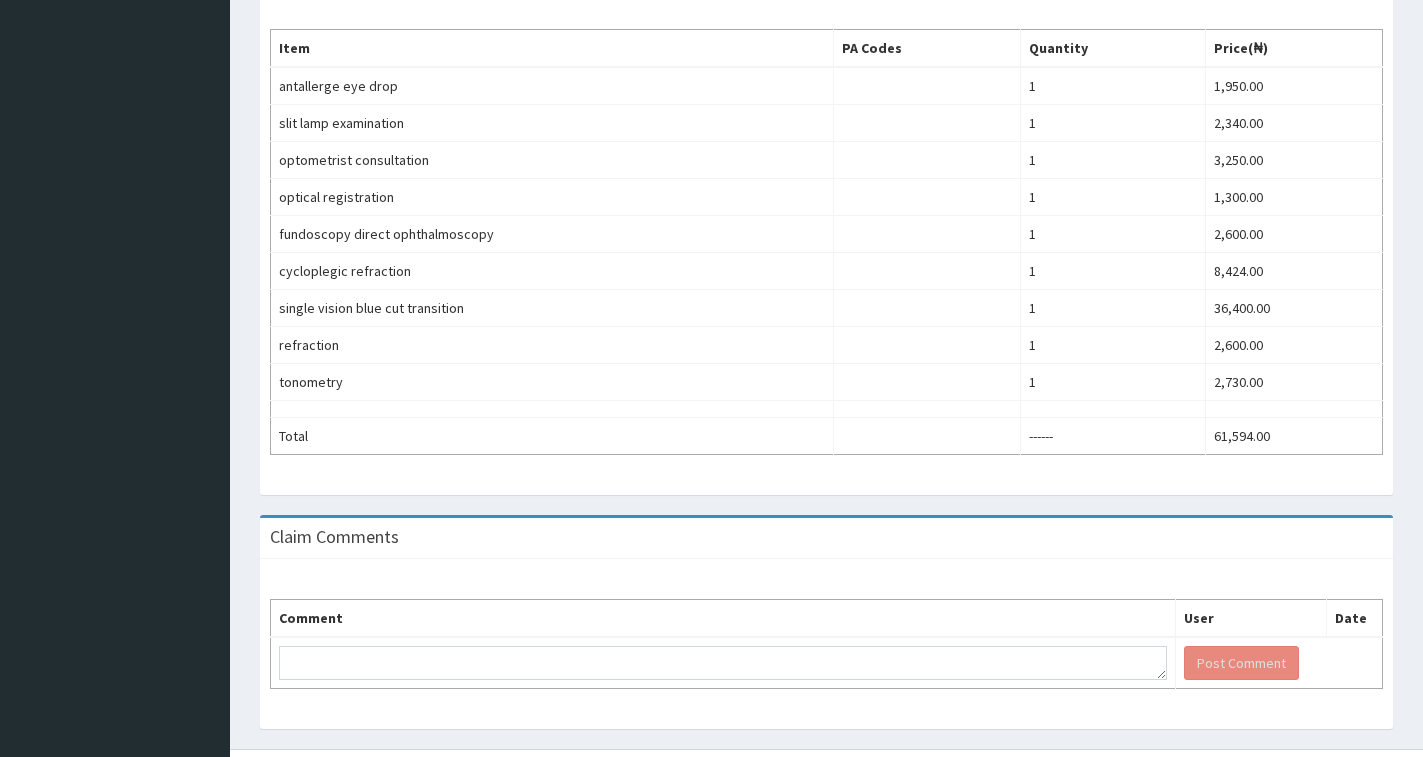 scroll, scrollTop: 685, scrollLeft: 0, axis: vertical 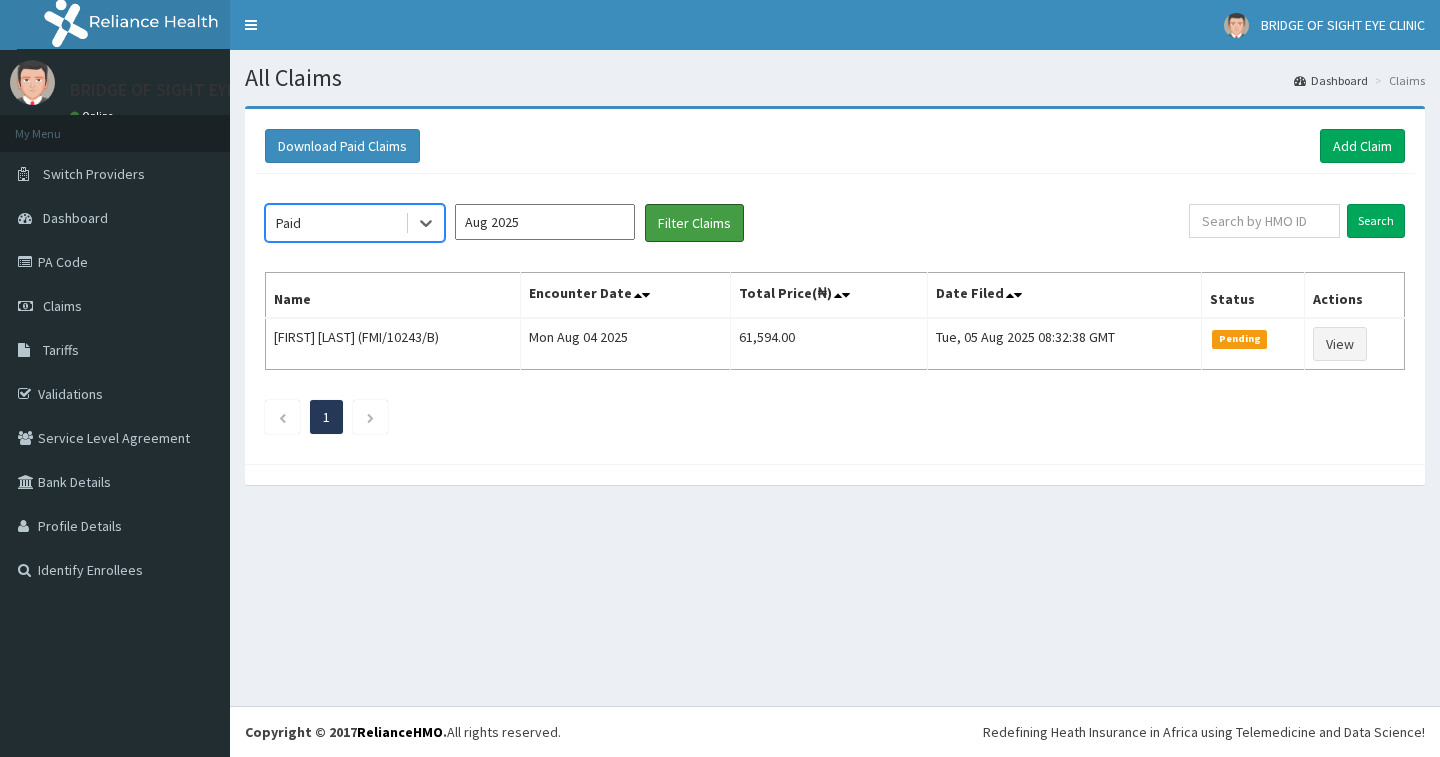 click on "Filter Claims" at bounding box center (694, 223) 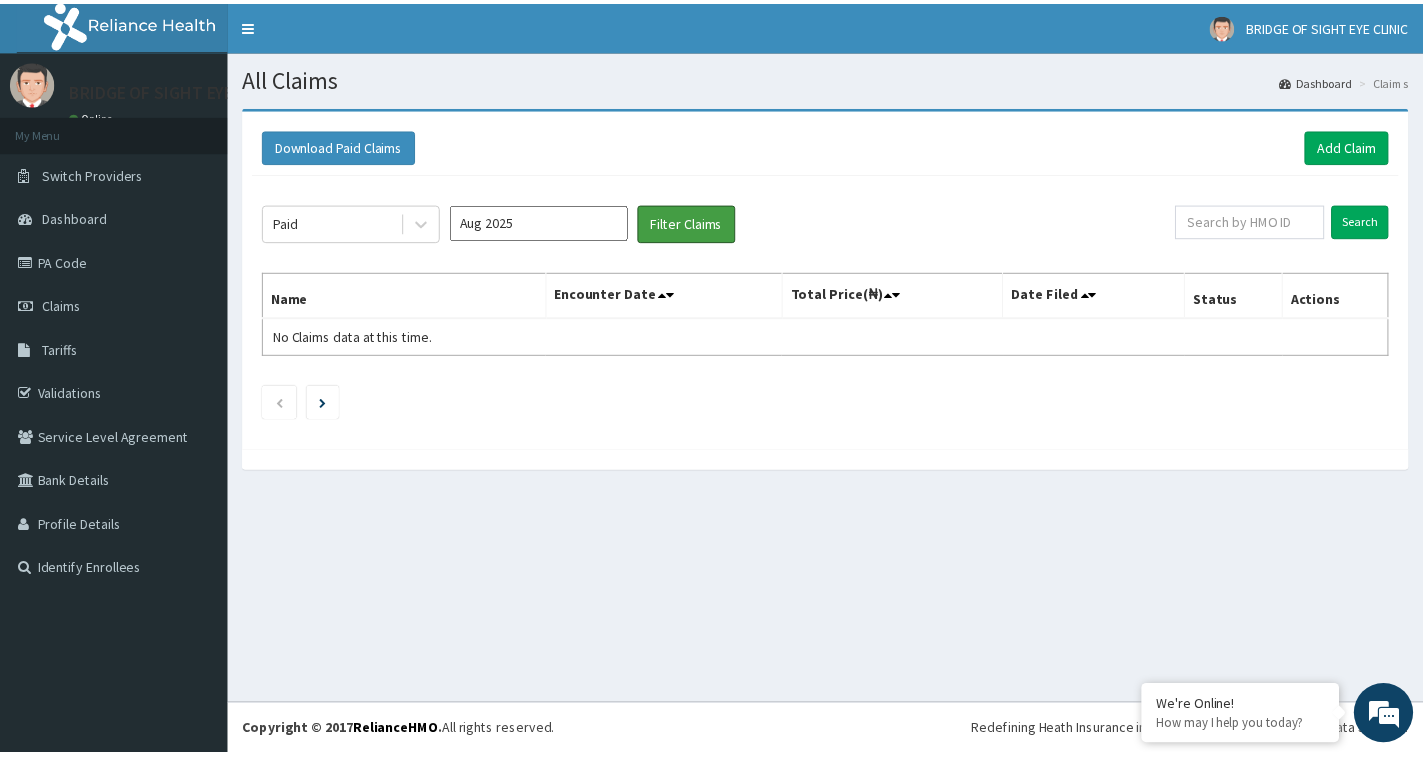 scroll, scrollTop: 0, scrollLeft: 0, axis: both 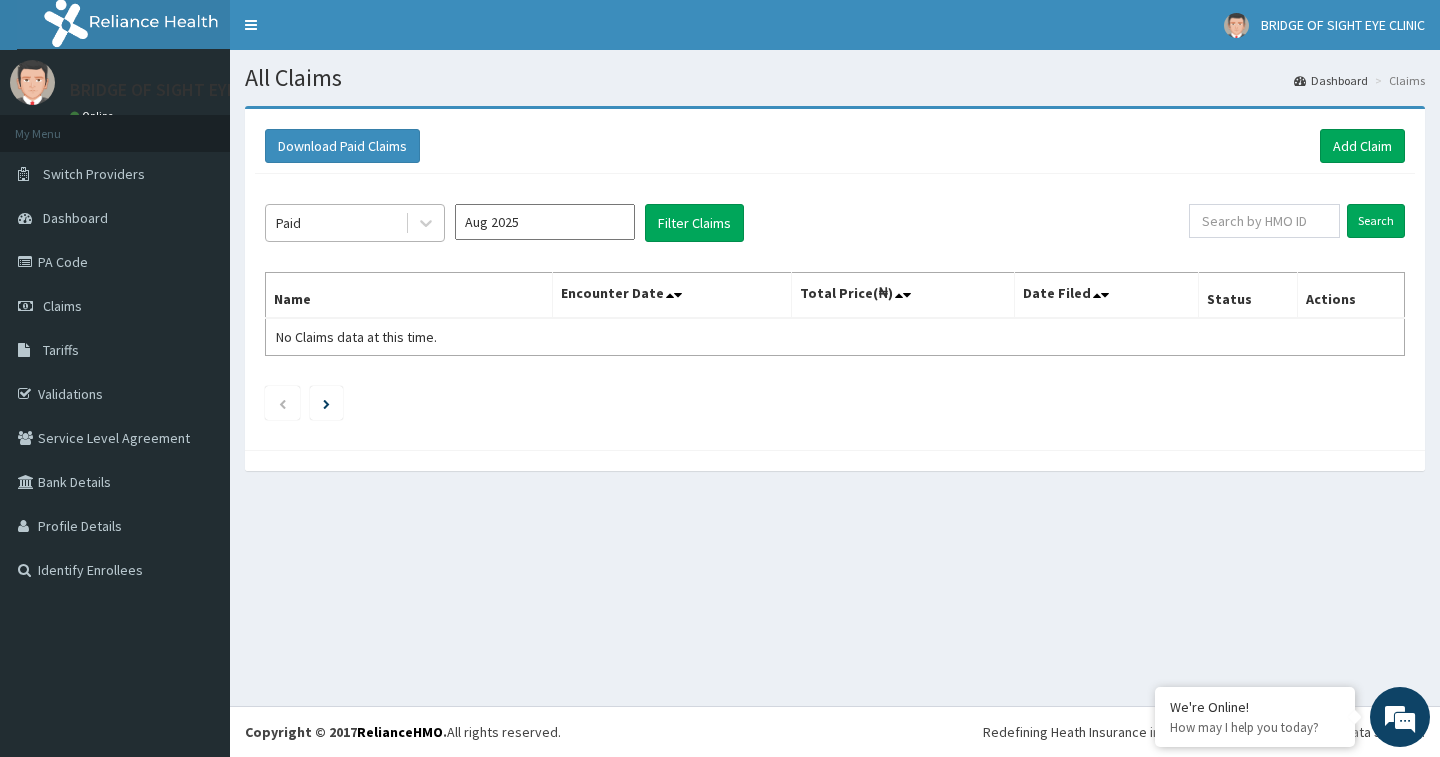 click on "Paid" at bounding box center (335, 223) 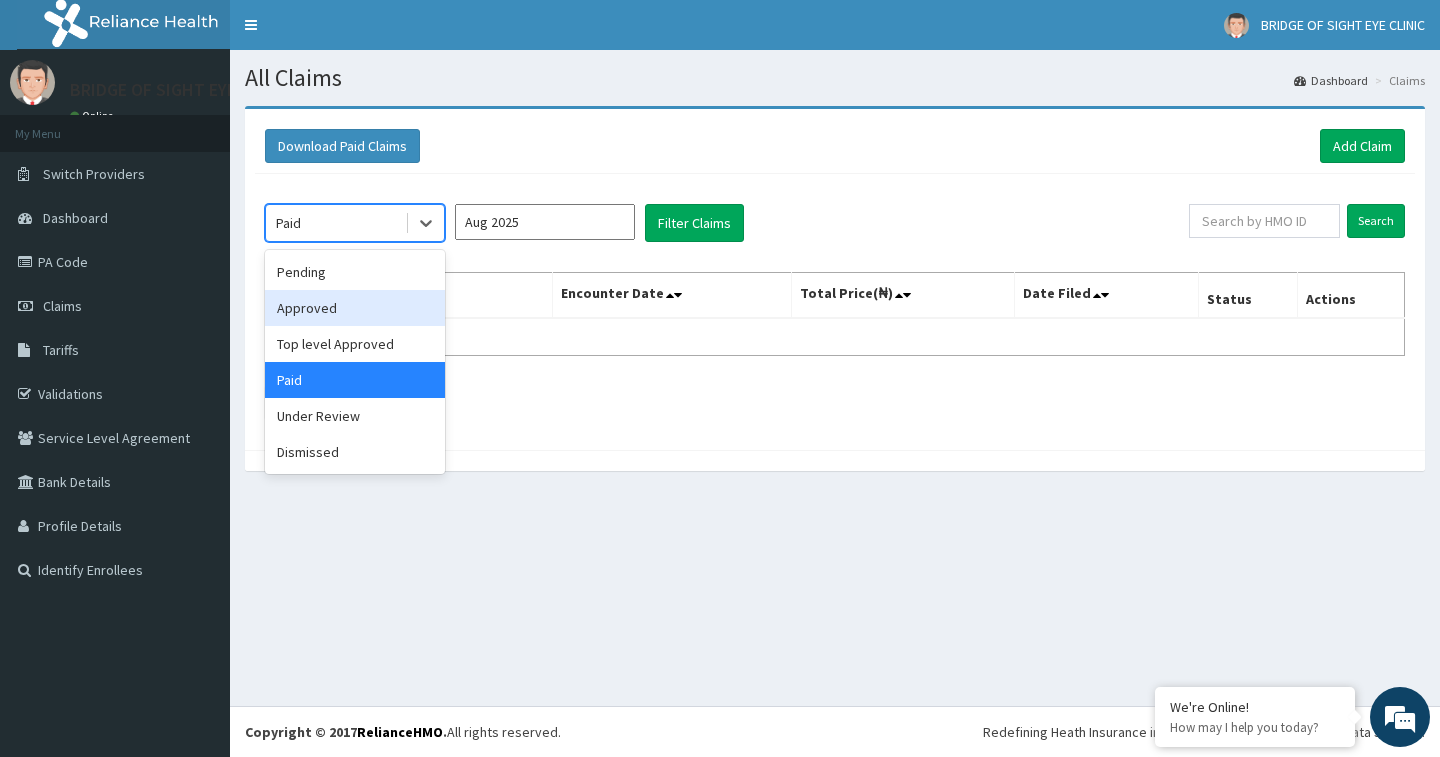 click on "Approved" at bounding box center (355, 308) 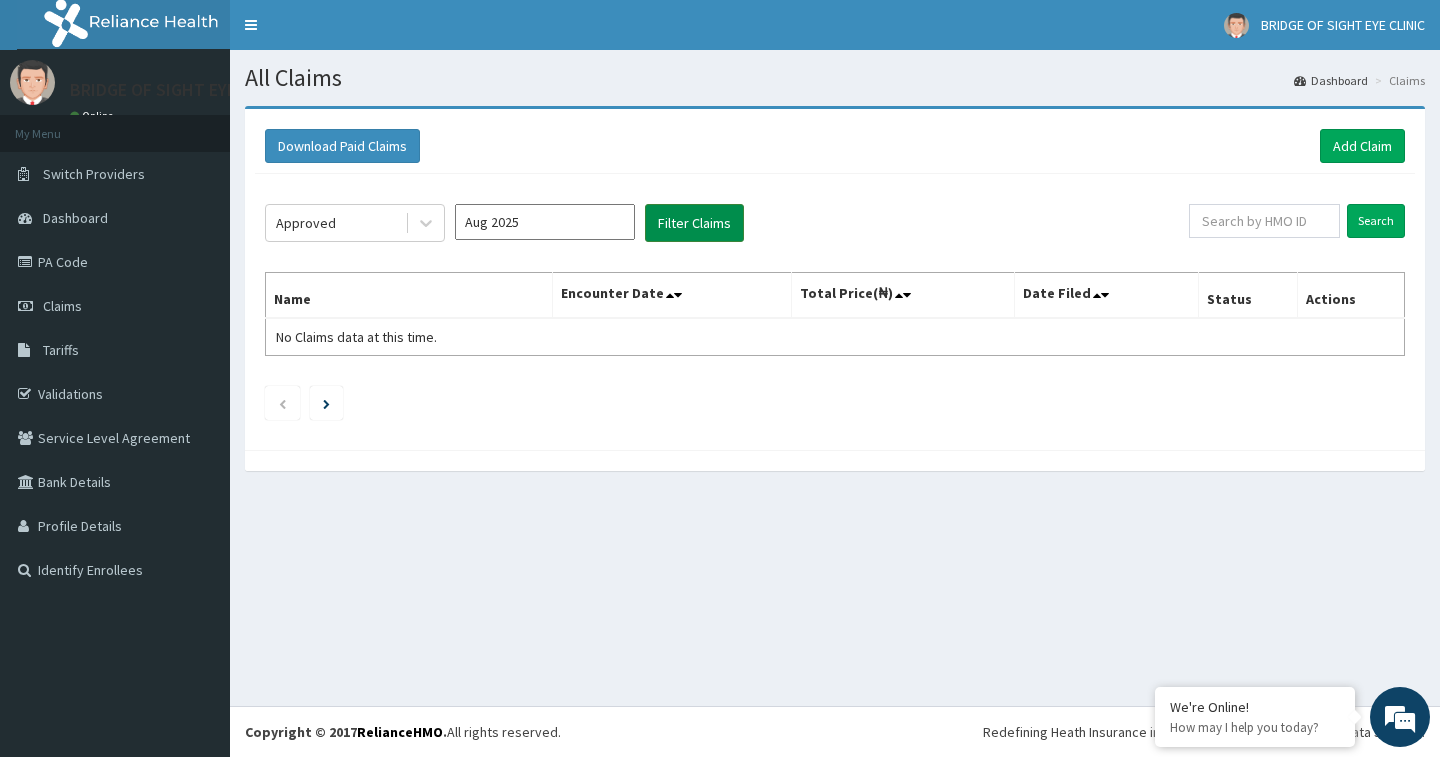 click on "Filter Claims" at bounding box center (694, 223) 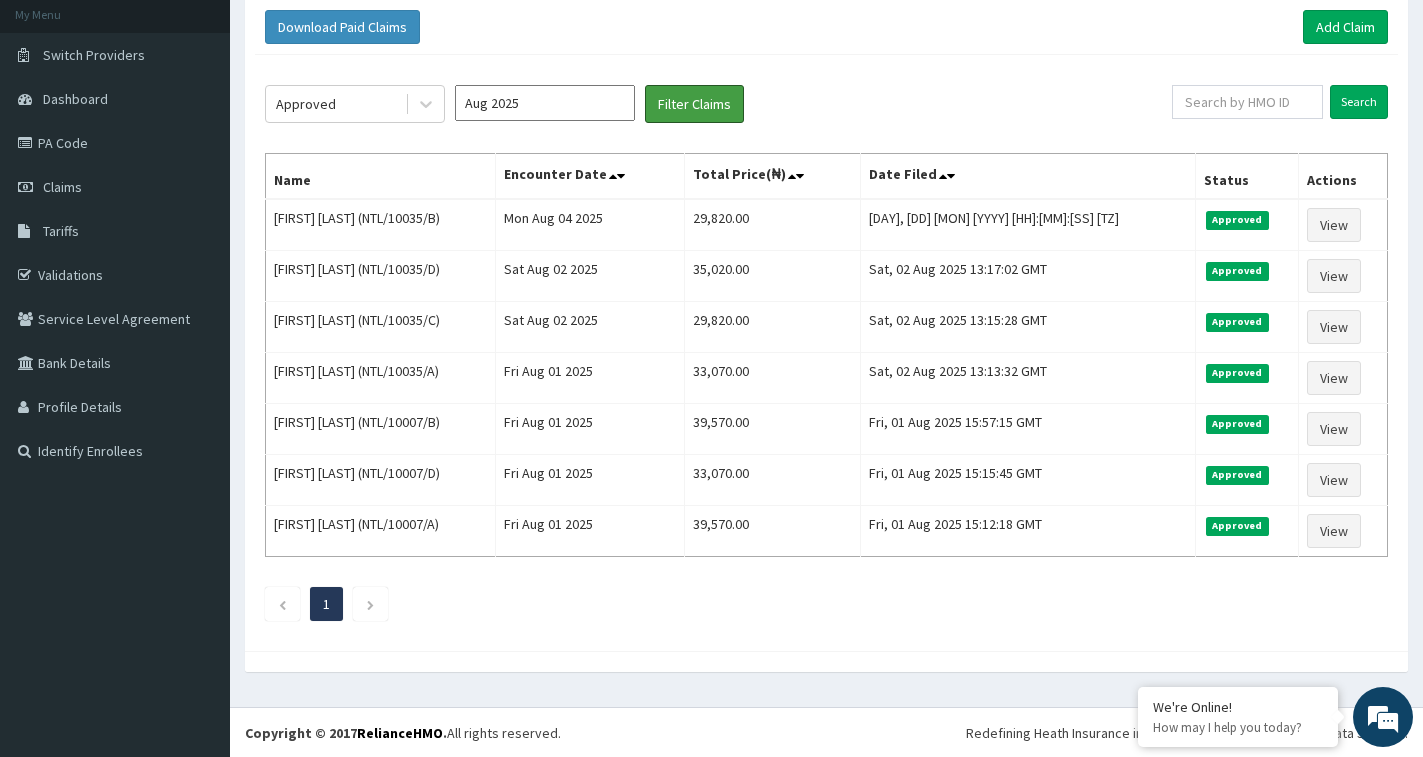 scroll, scrollTop: 120, scrollLeft: 0, axis: vertical 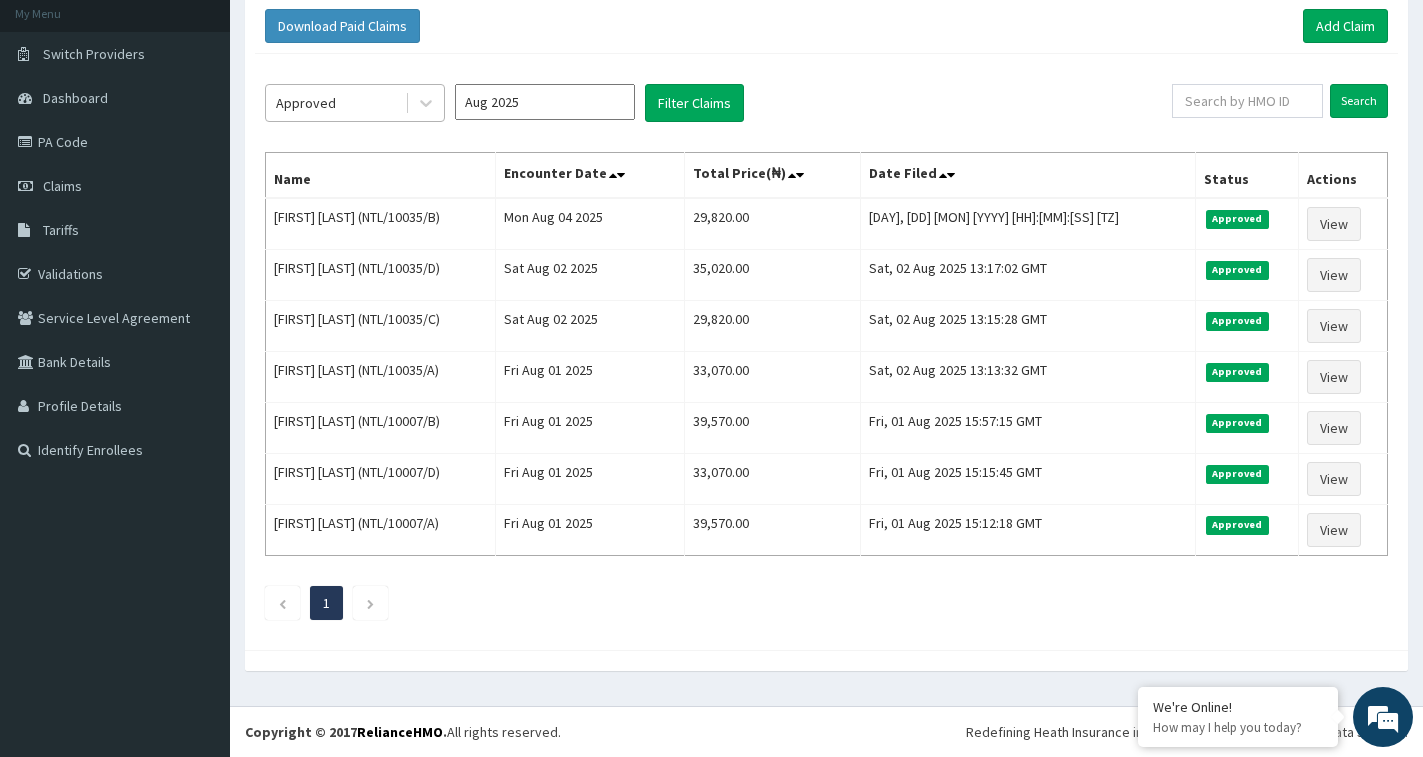 click on "Approved" at bounding box center (335, 103) 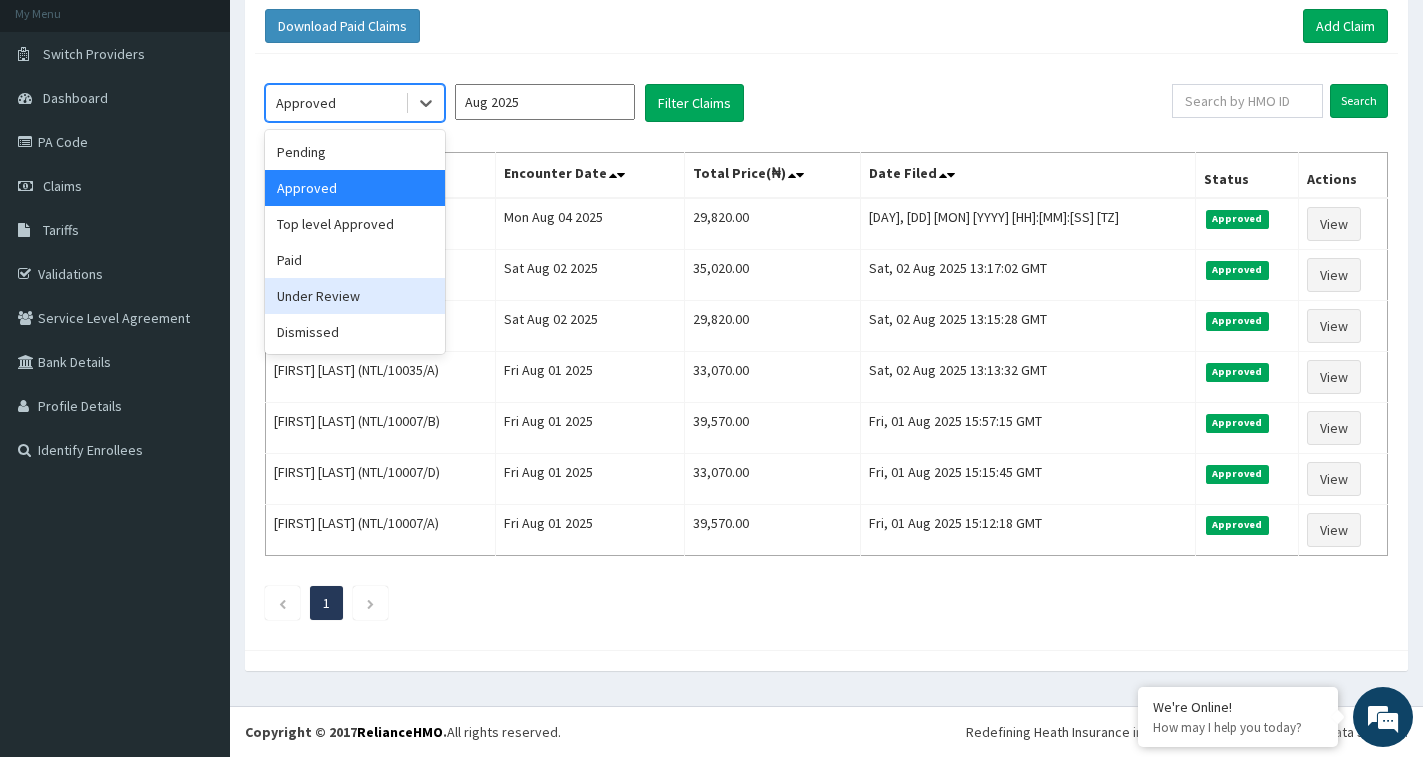 click on "Under Review" at bounding box center [355, 296] 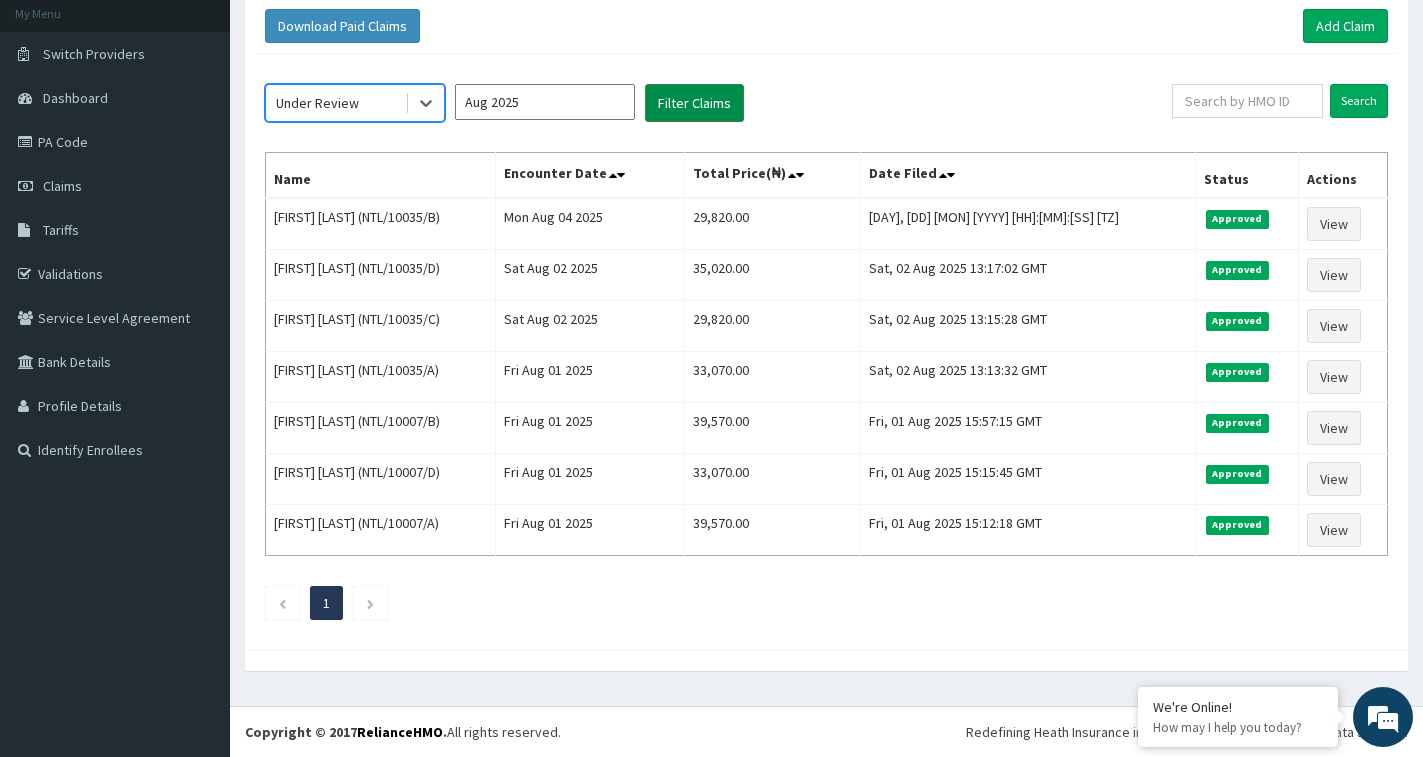 click on "Filter Claims" at bounding box center (694, 103) 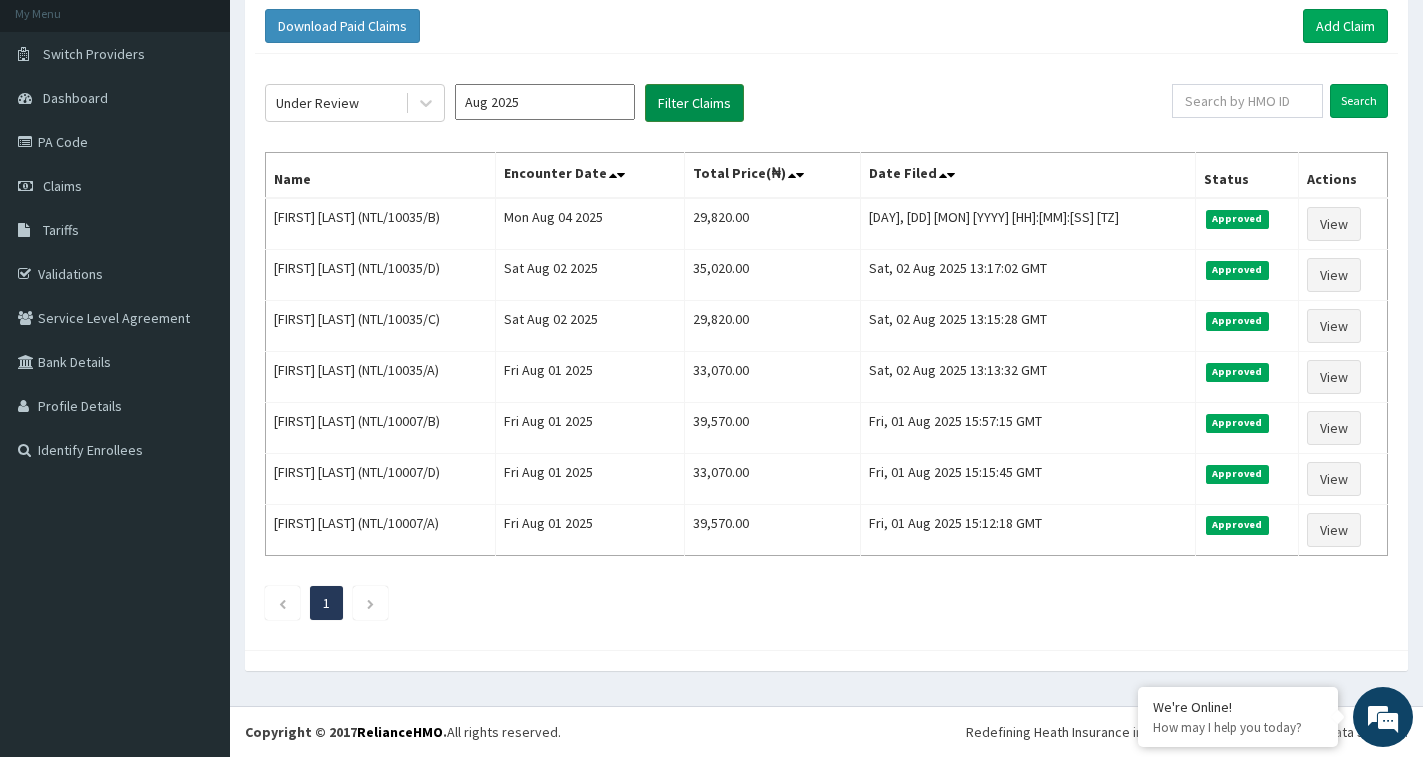 click on "Filter Claims" at bounding box center (694, 103) 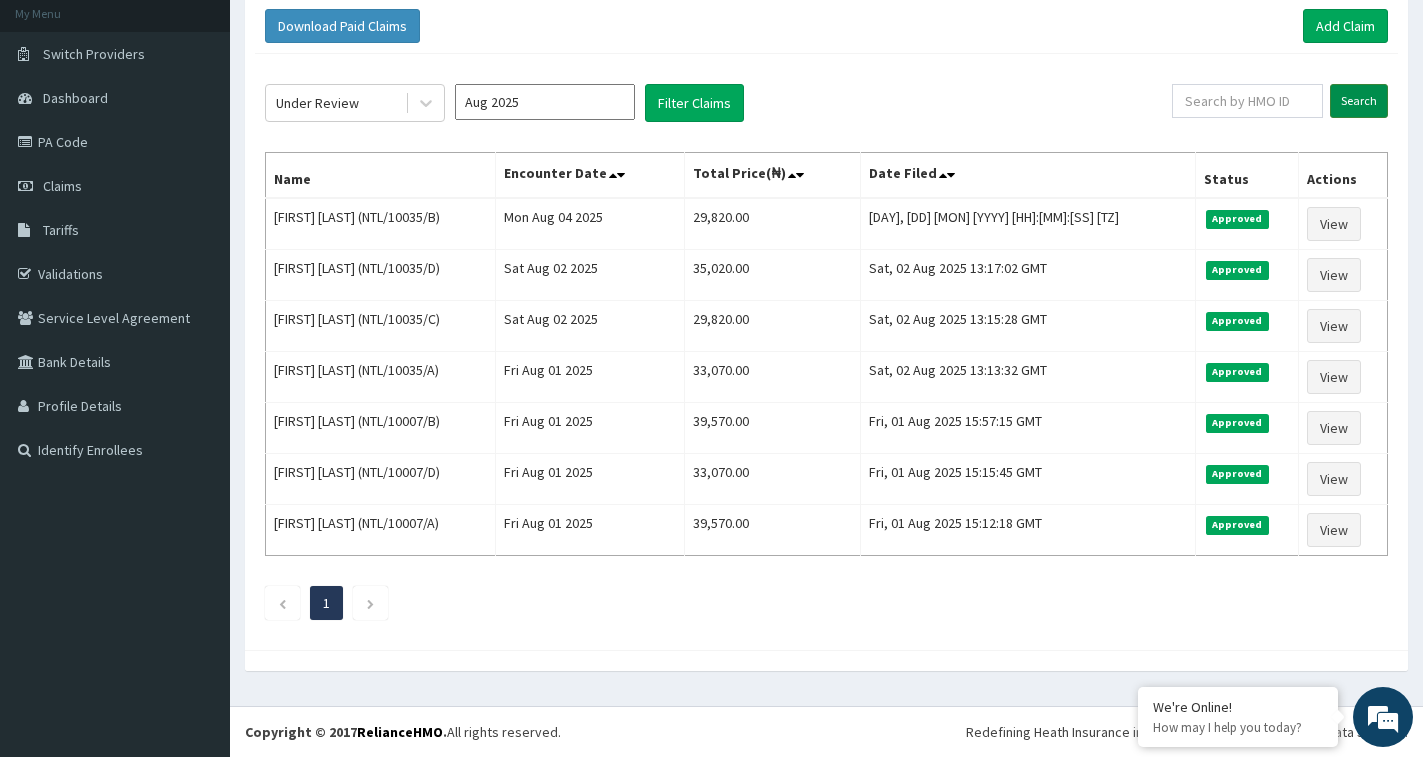 click on "Search" at bounding box center [1359, 101] 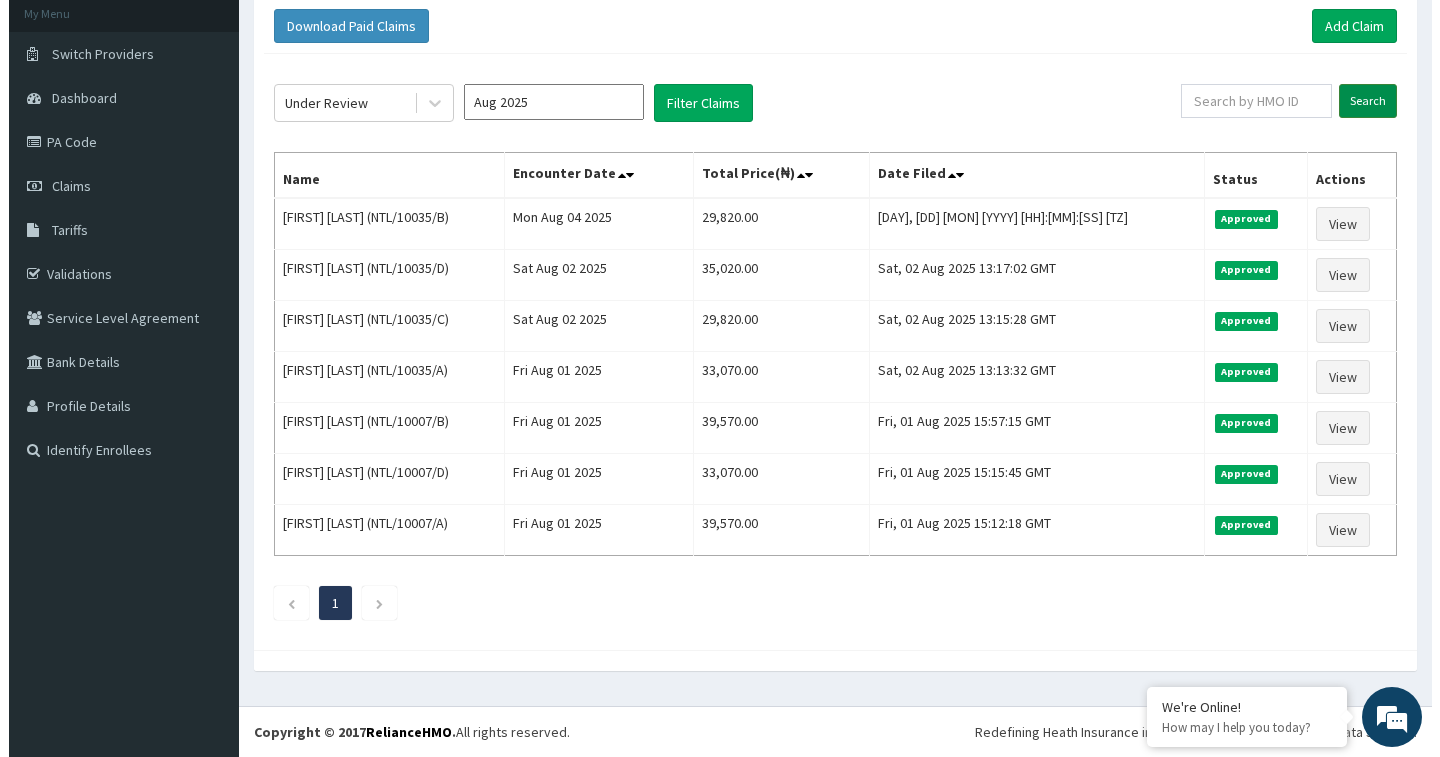 scroll, scrollTop: 0, scrollLeft: 0, axis: both 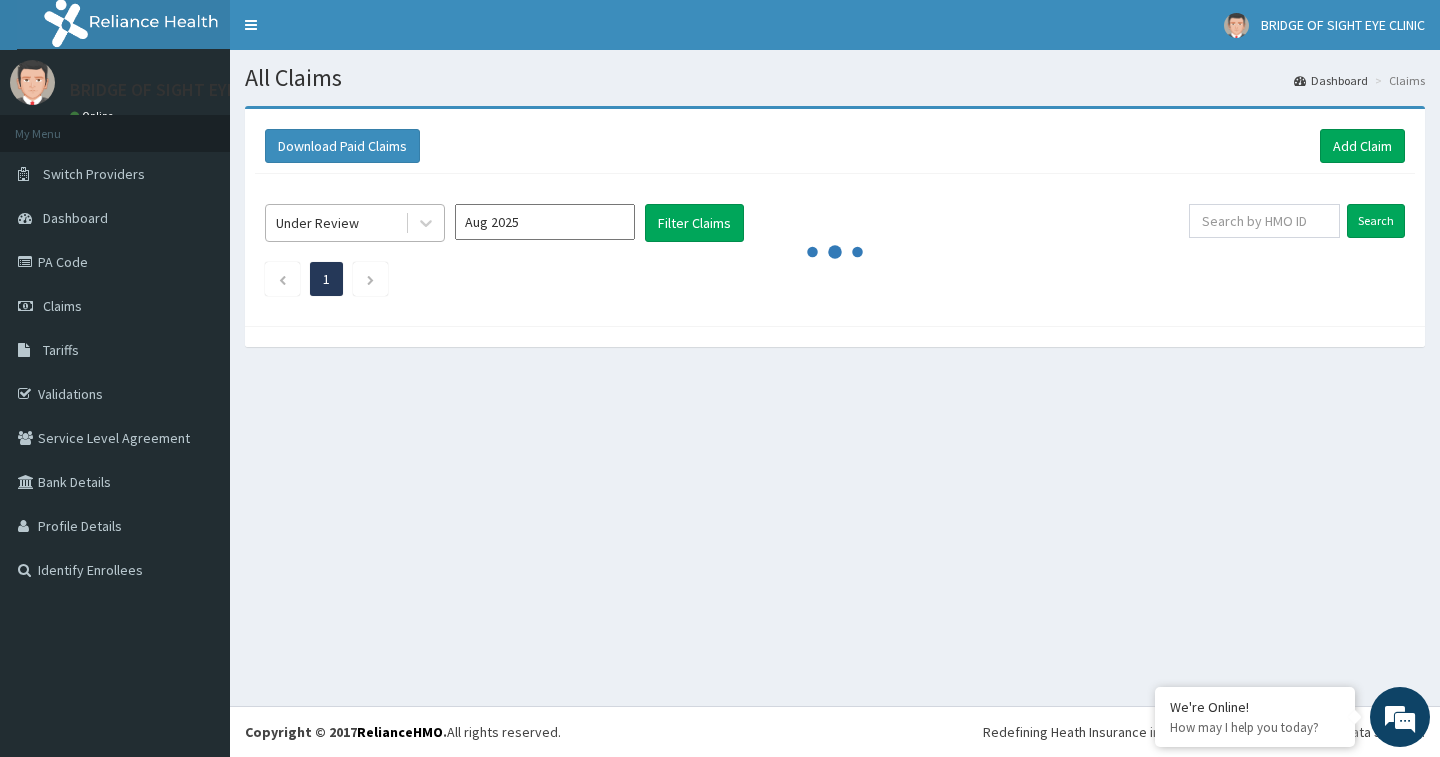 click on "Under Review" at bounding box center [335, 223] 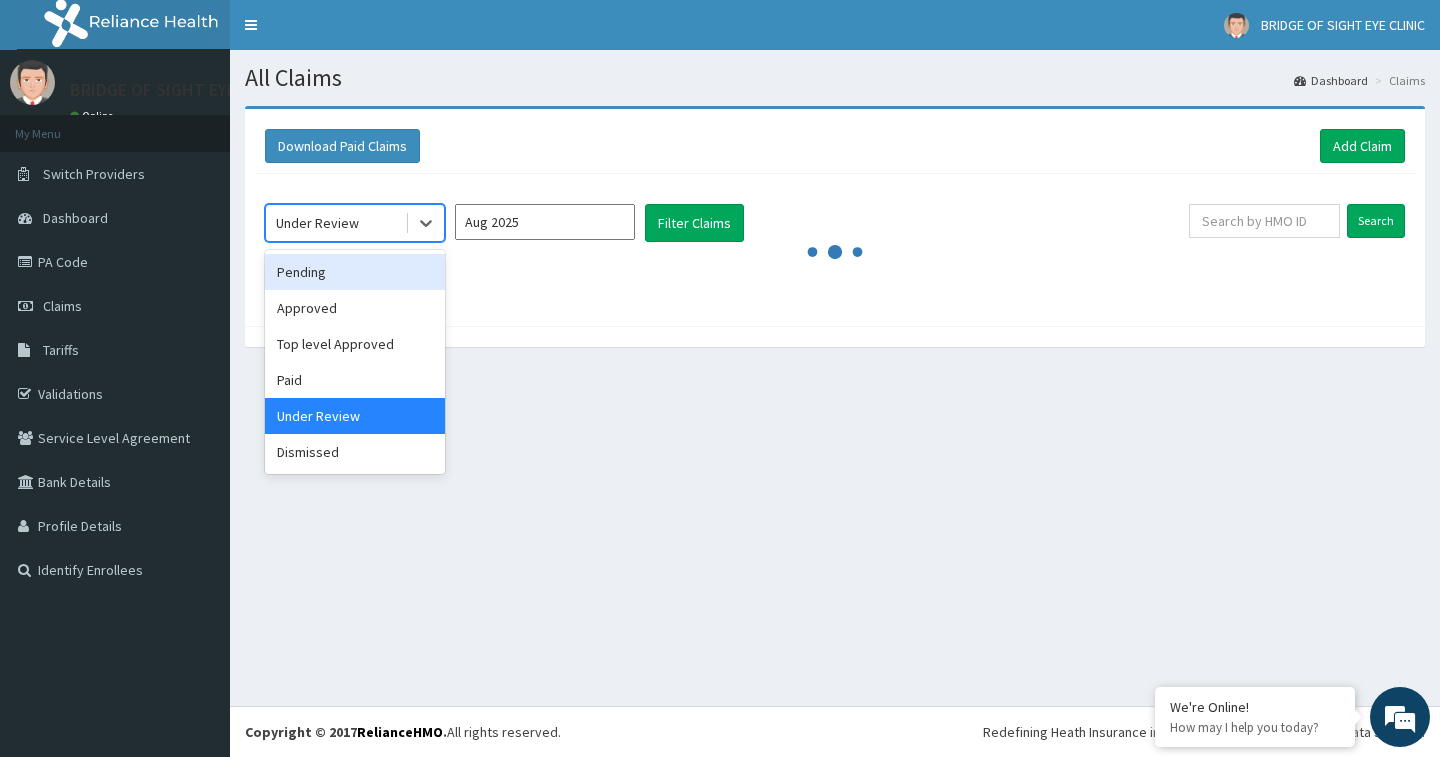 click on "Pending" at bounding box center (355, 272) 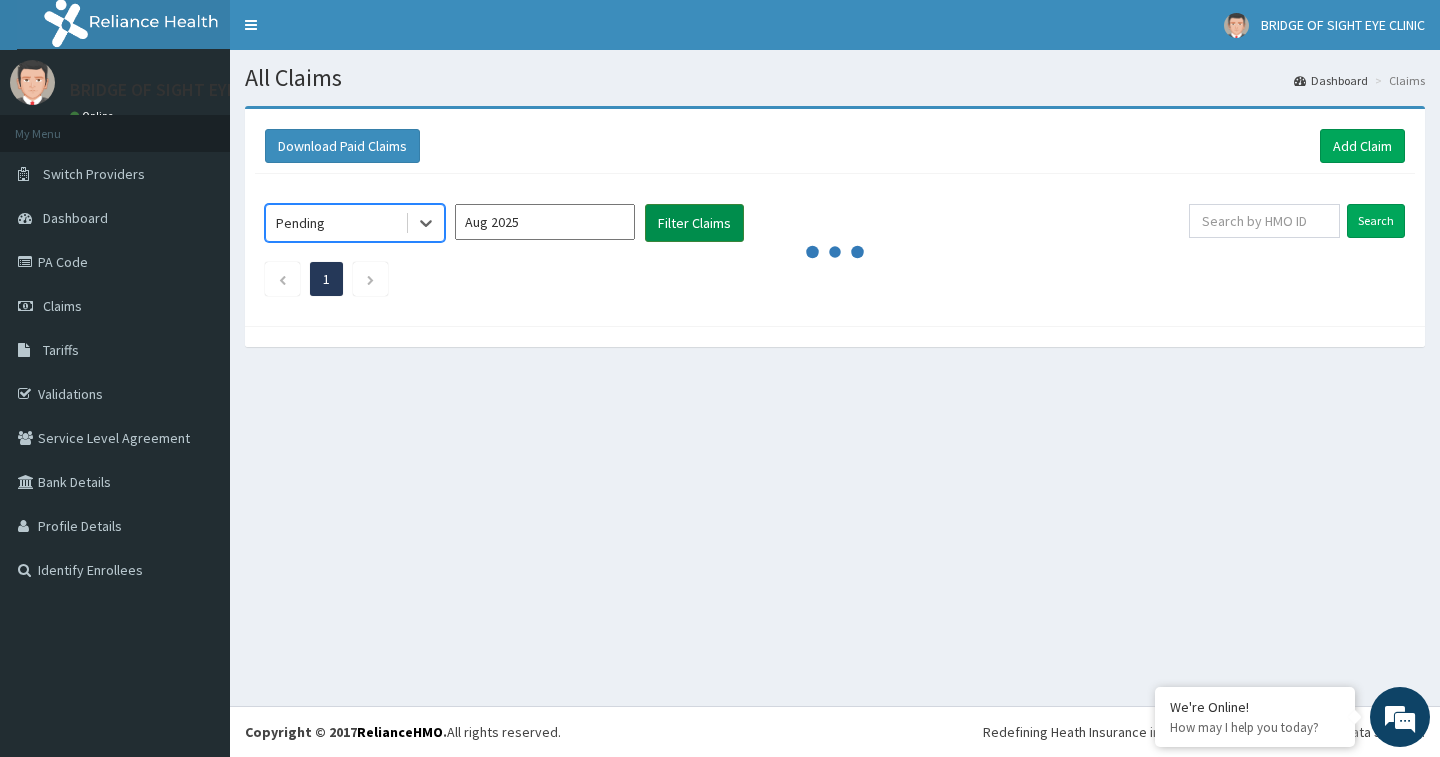 click on "Filter Claims" at bounding box center (694, 223) 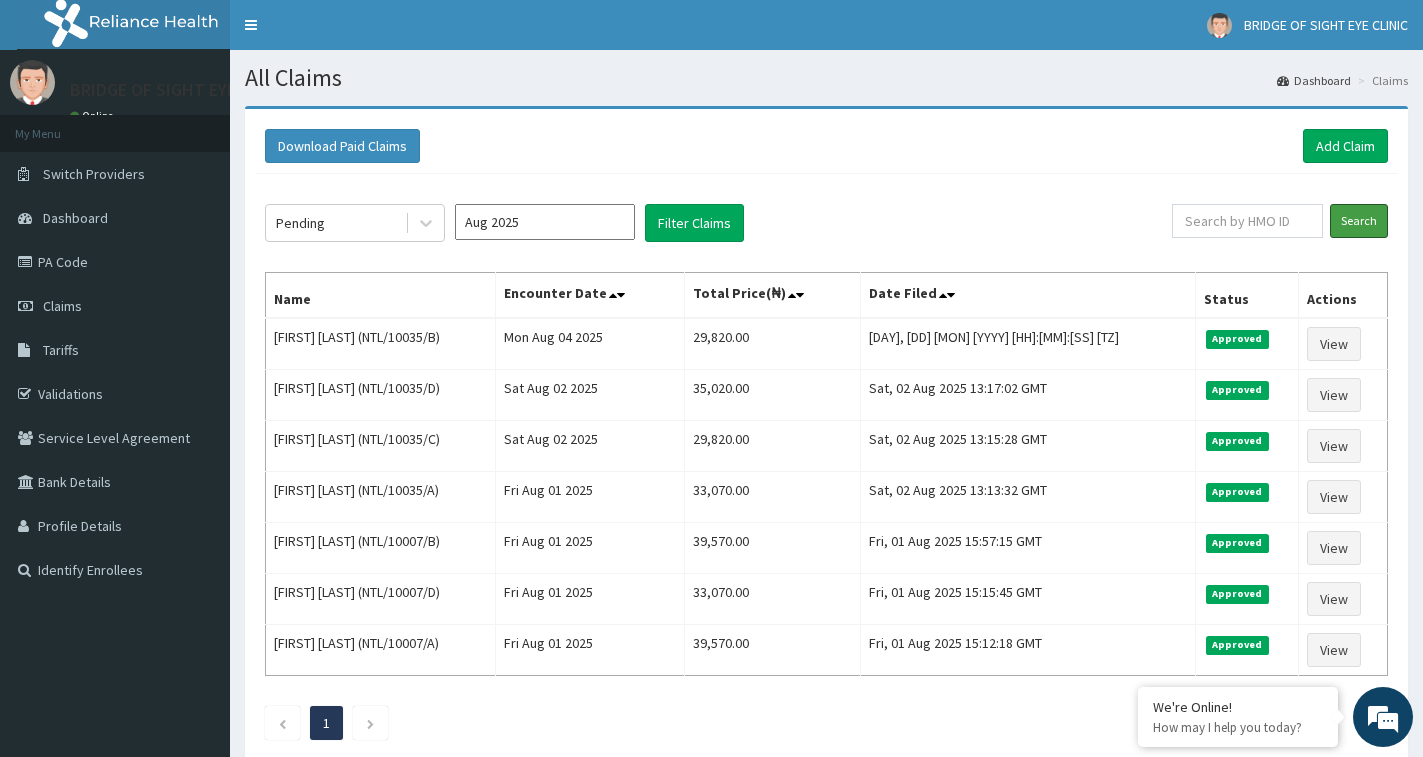 drag, startPoint x: 1377, startPoint y: 225, endPoint x: 1310, endPoint y: 219, distance: 67.26812 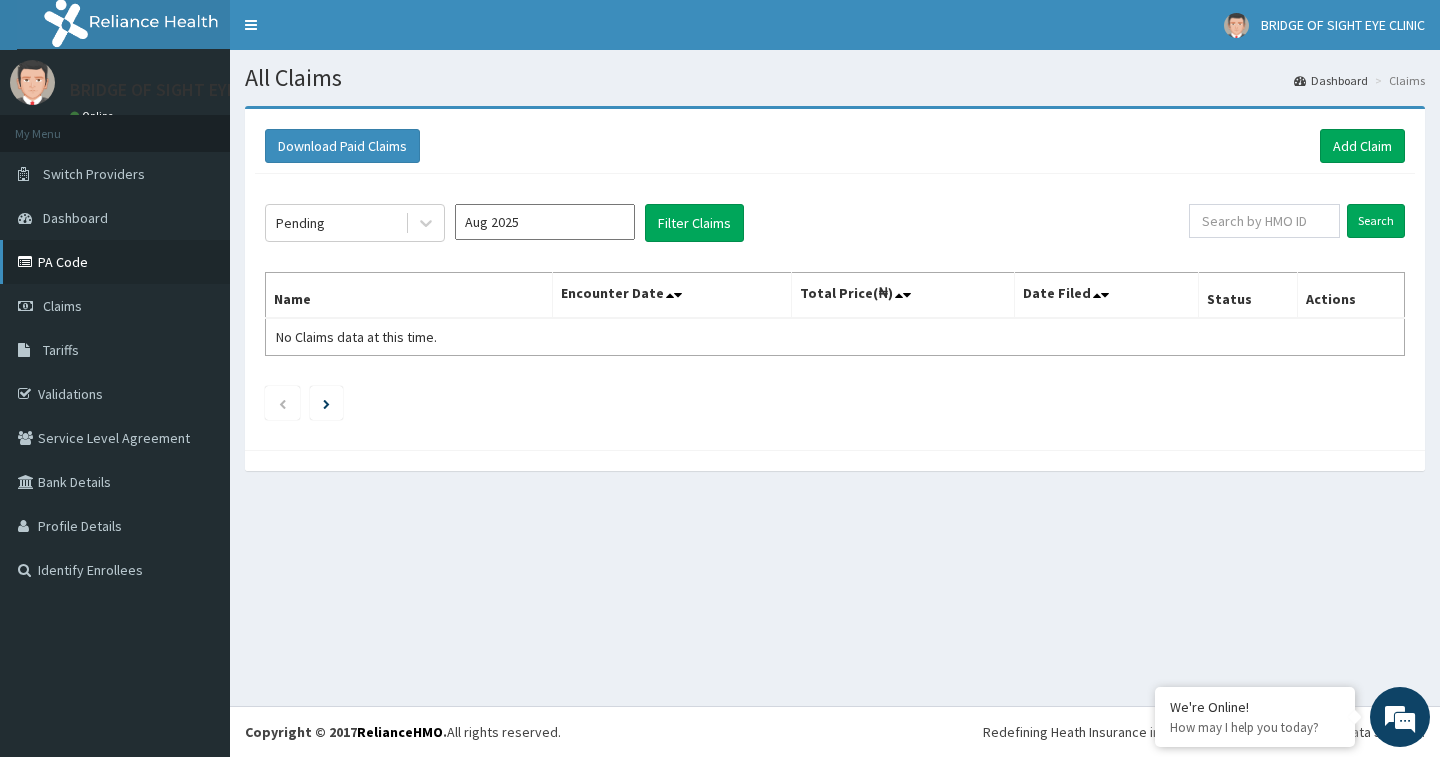 click on "PA Code" at bounding box center (115, 262) 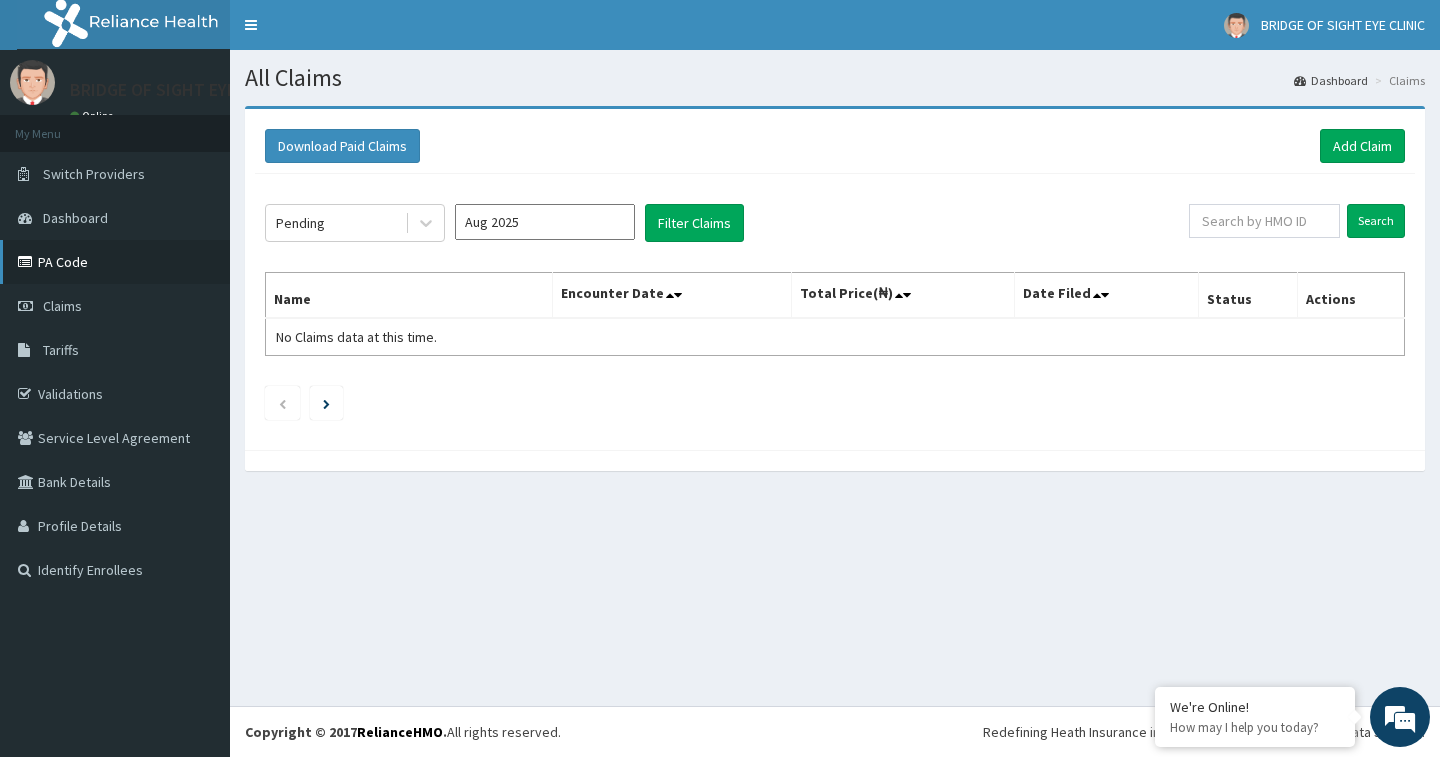 click on "PA Code" at bounding box center [115, 262] 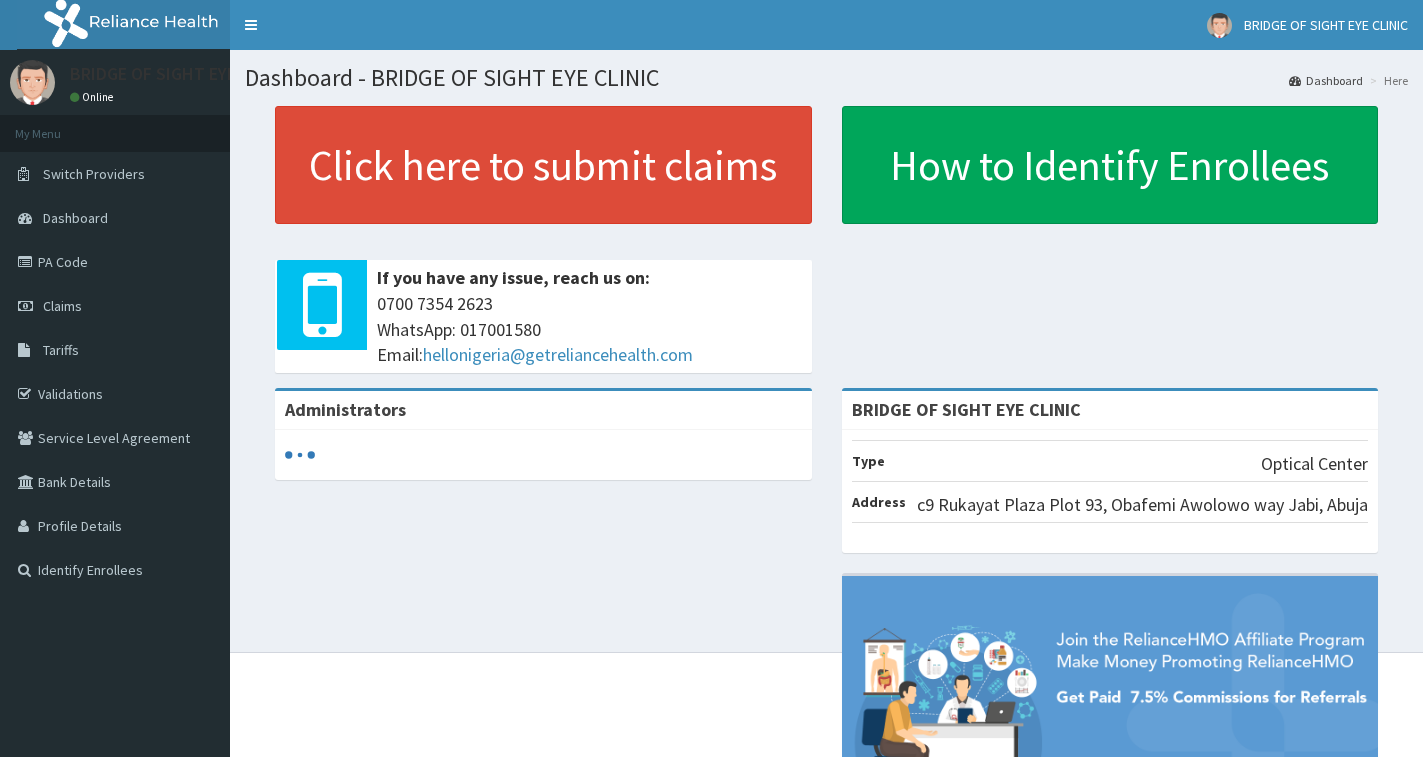 scroll, scrollTop: 0, scrollLeft: 0, axis: both 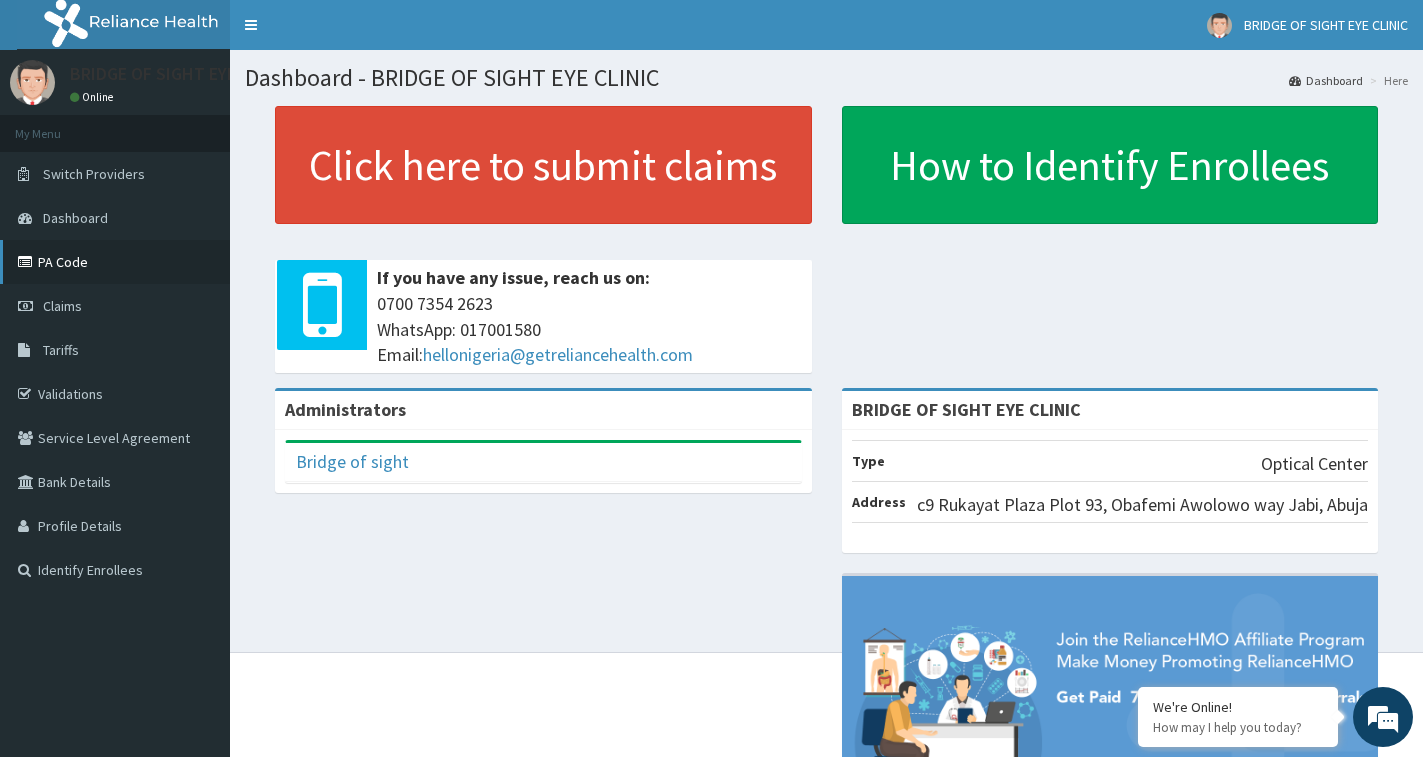 click on "PA Code" at bounding box center (115, 262) 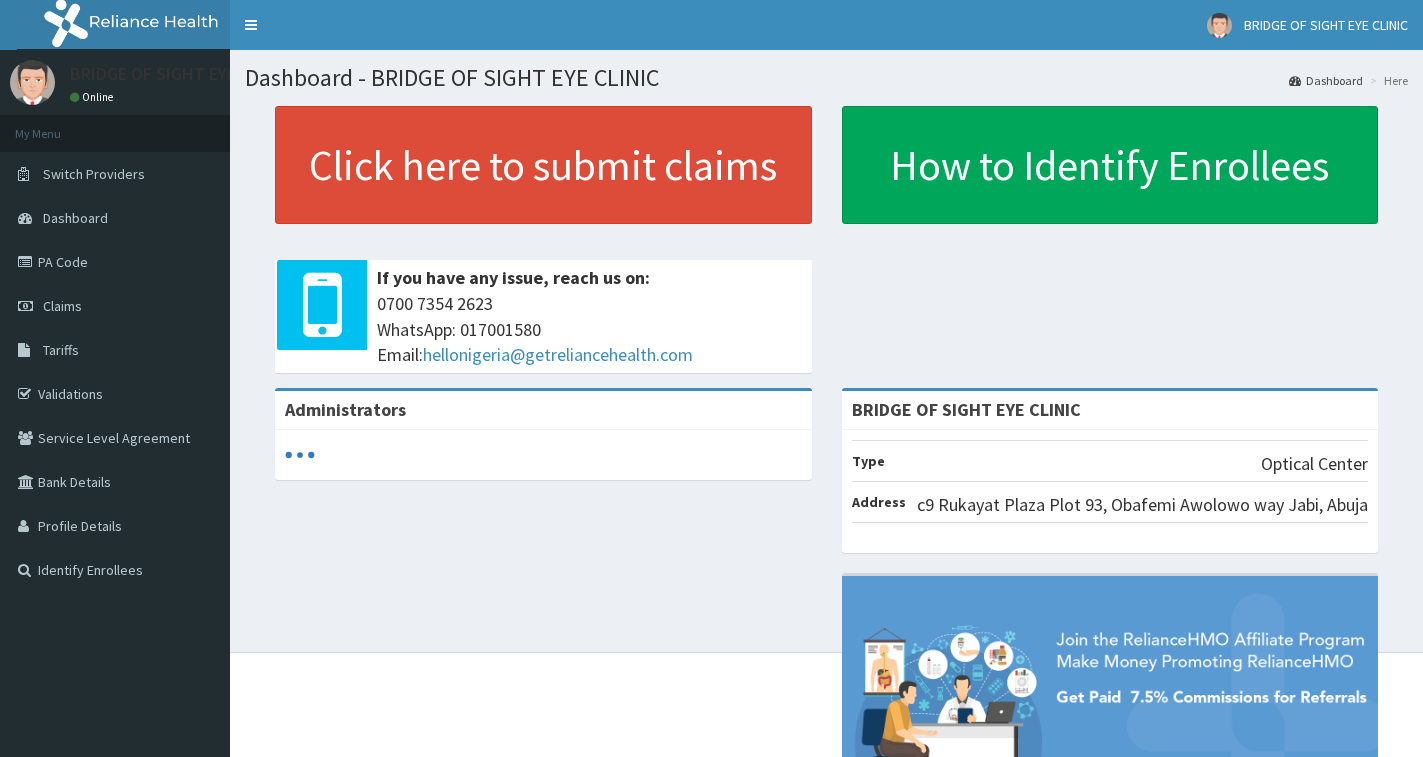 scroll, scrollTop: 0, scrollLeft: 0, axis: both 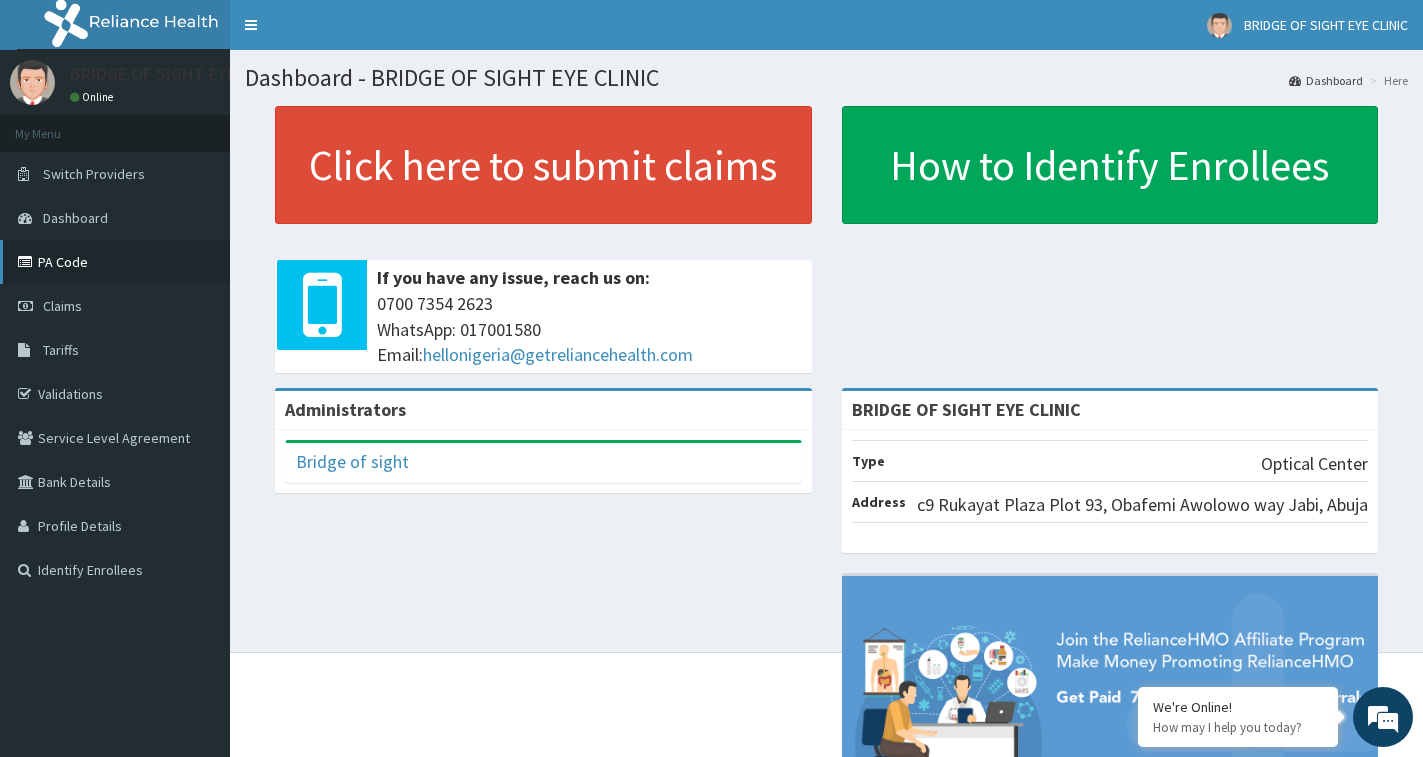 click on "PA Code" at bounding box center (115, 262) 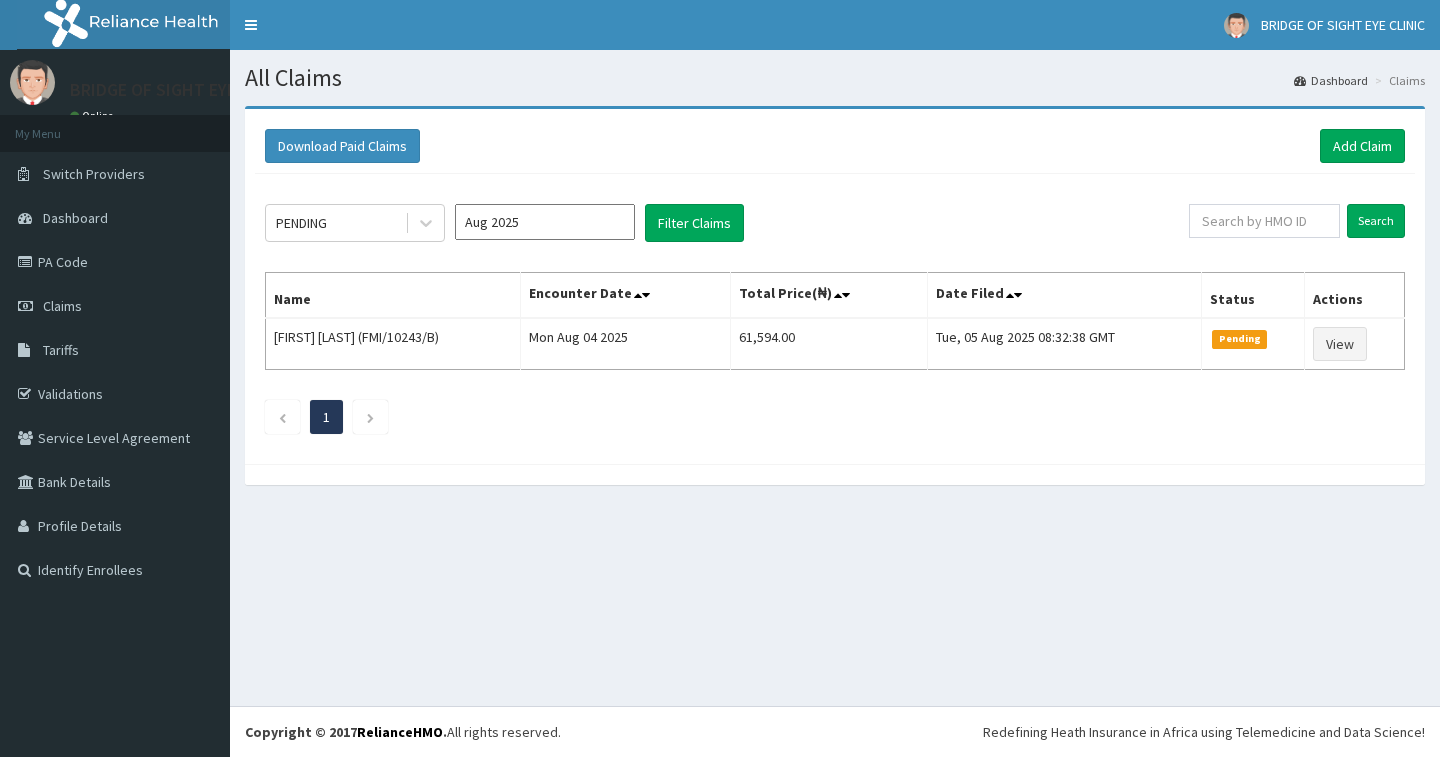 scroll, scrollTop: 0, scrollLeft: 0, axis: both 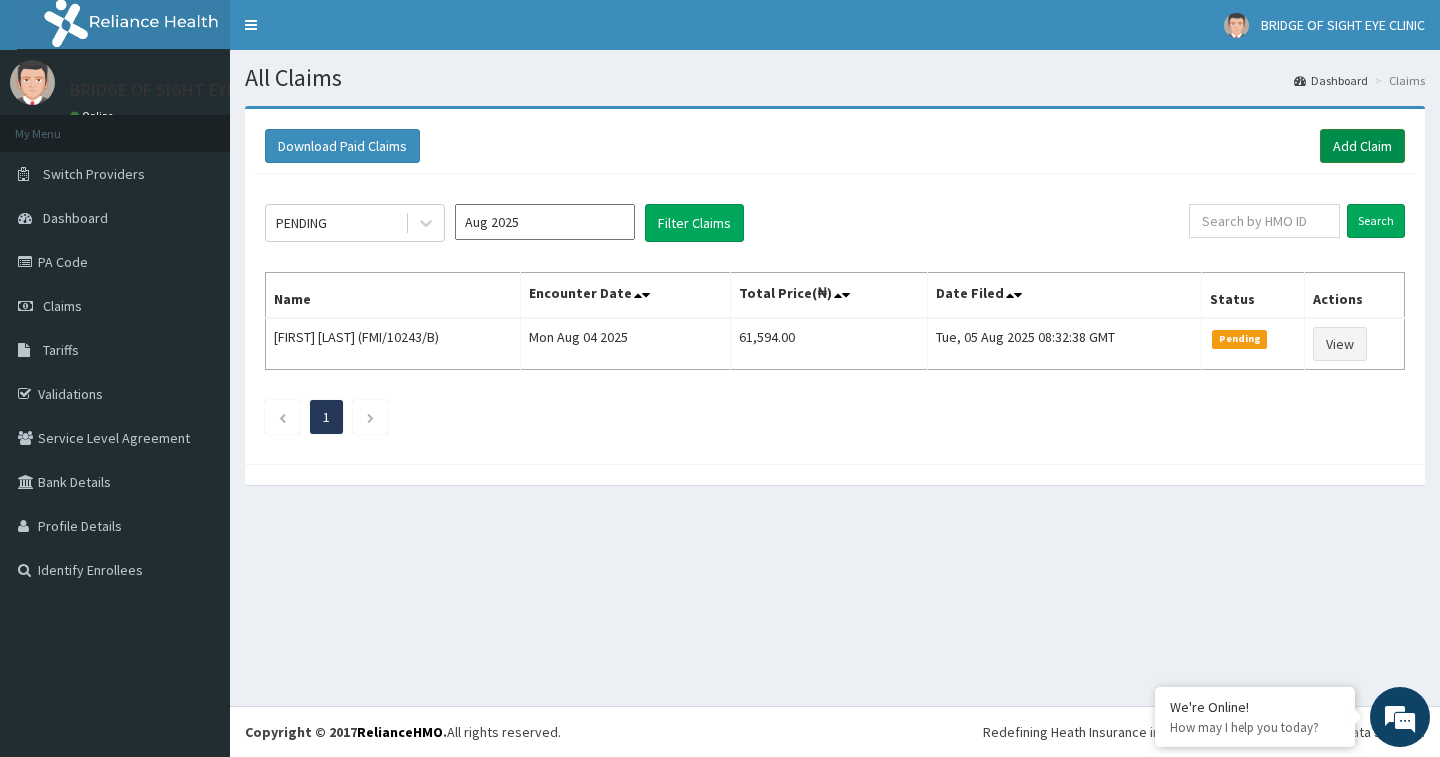 click on "Add Claim" at bounding box center [1362, 146] 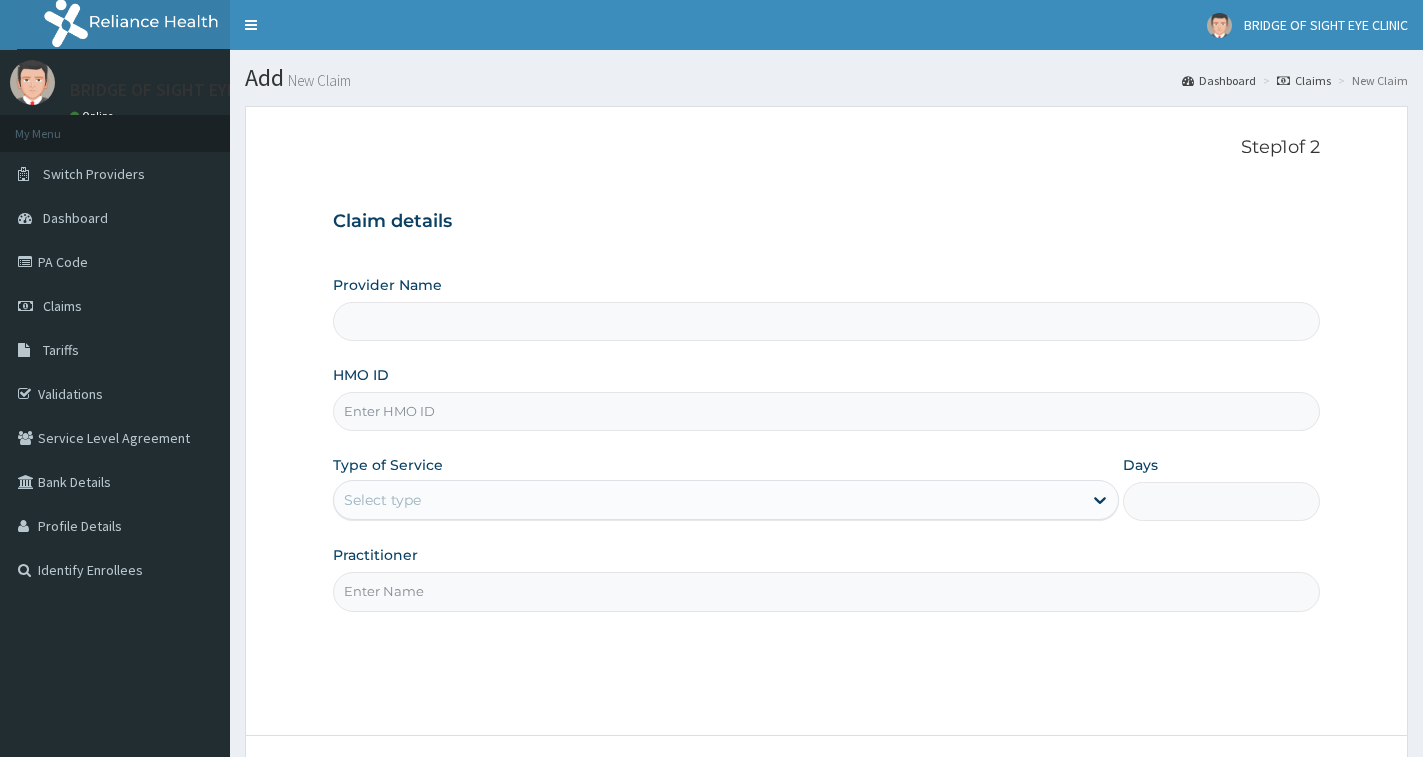 scroll, scrollTop: 0, scrollLeft: 0, axis: both 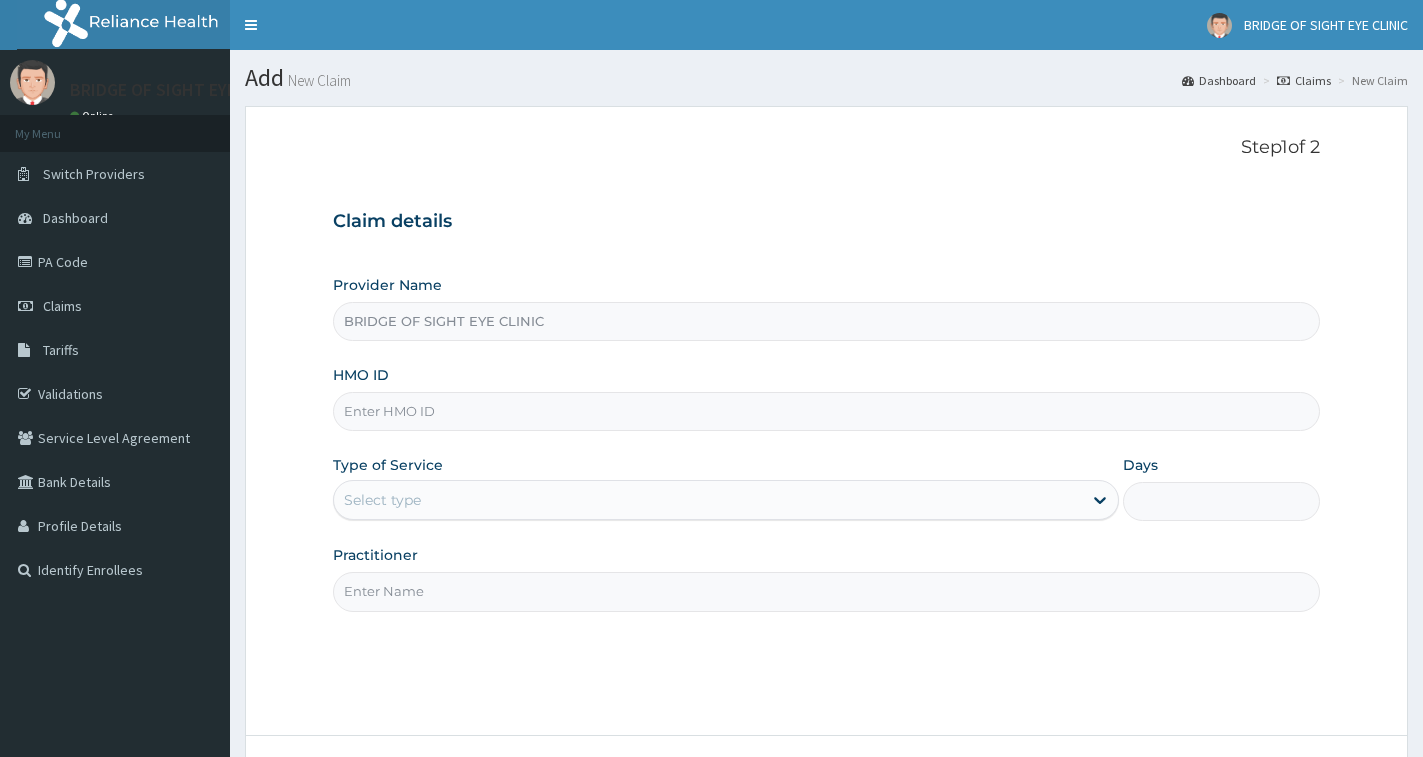click on "HMO ID" at bounding box center (826, 411) 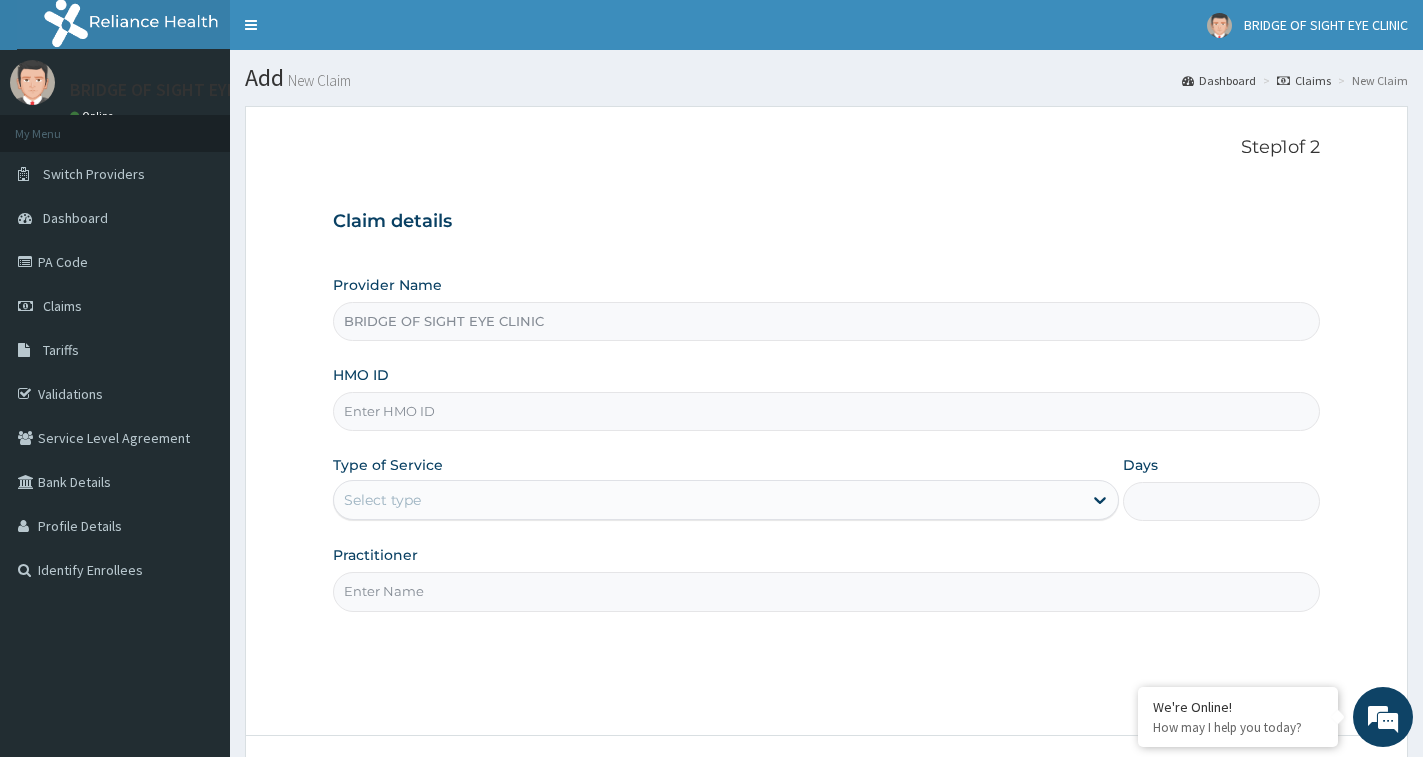 paste on "FMI/10243/E" 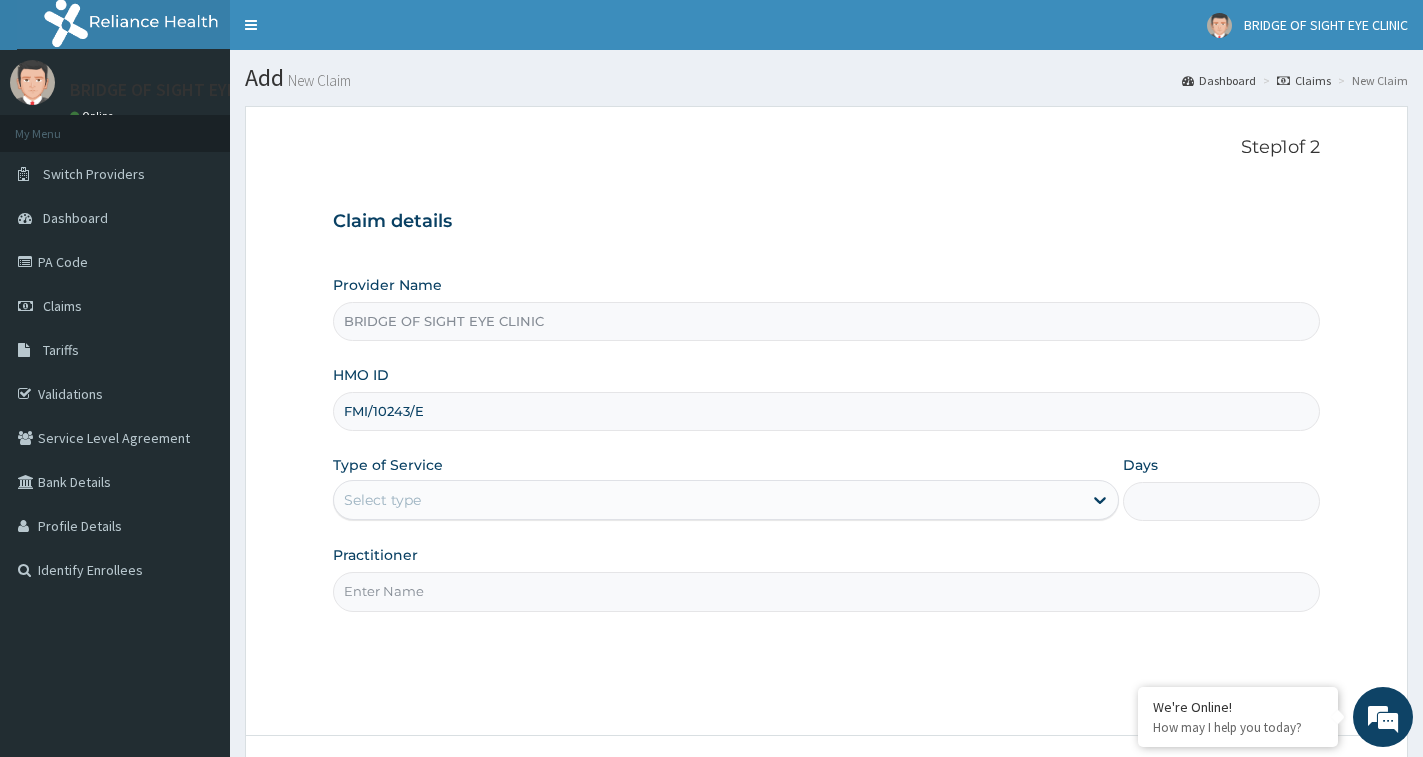 type on "FMI/10243/E" 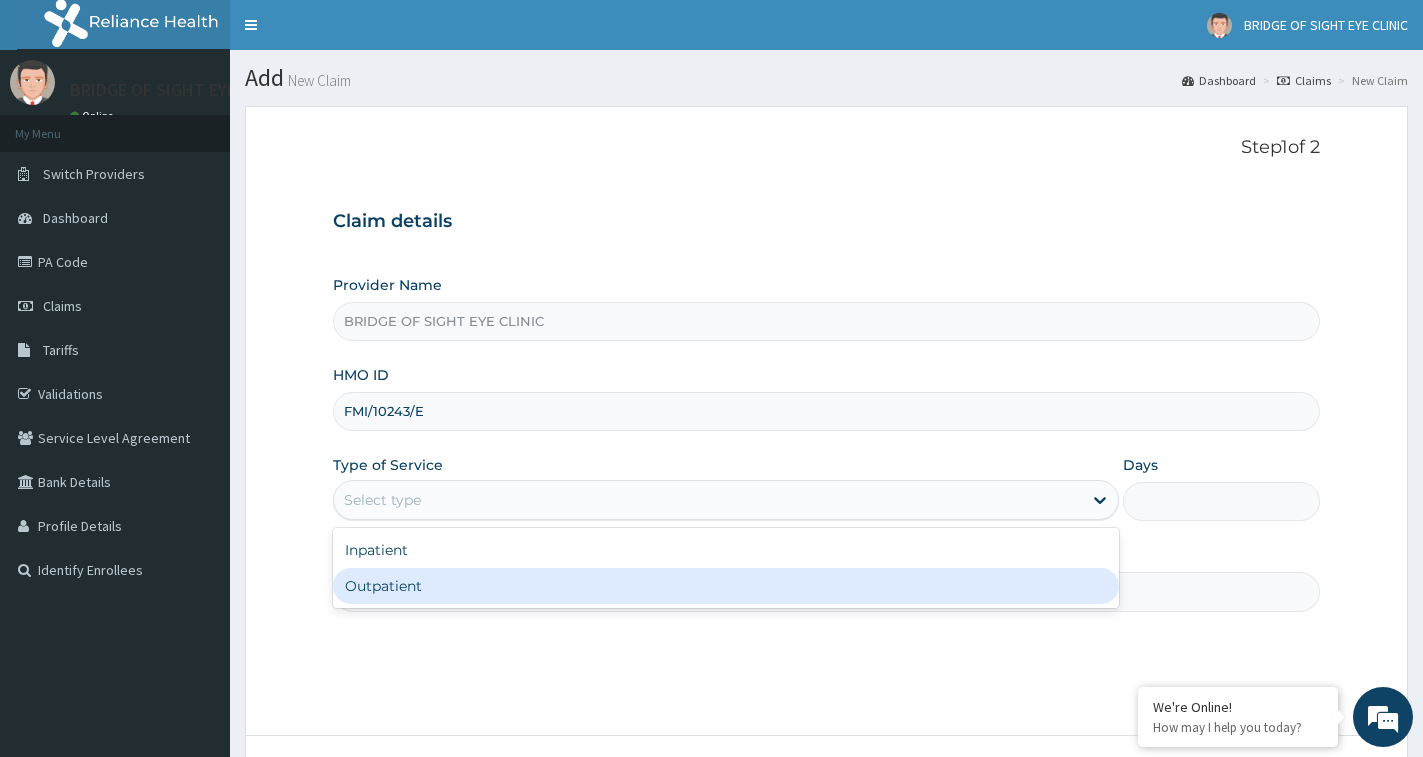 click on "Outpatient" at bounding box center [726, 586] 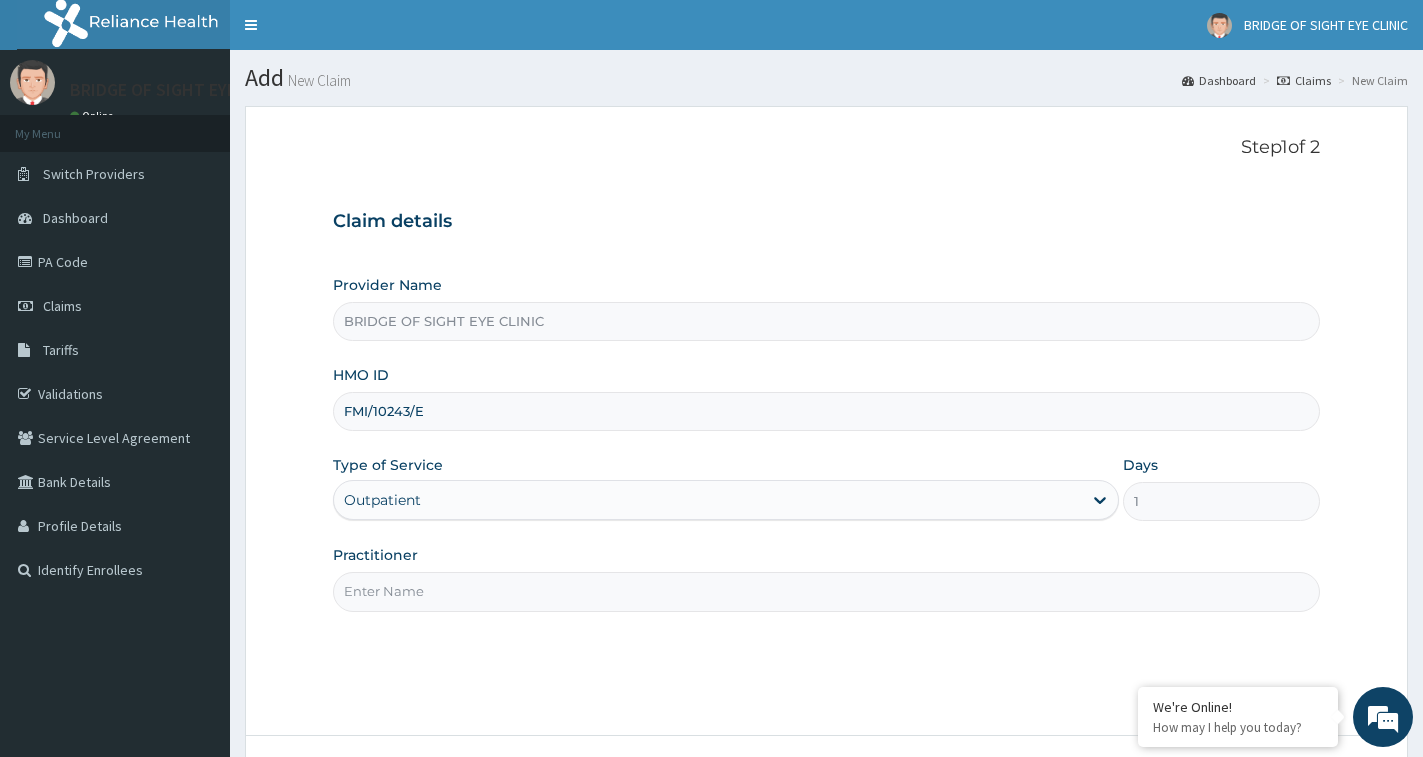 click on "Practitioner" at bounding box center [826, 591] 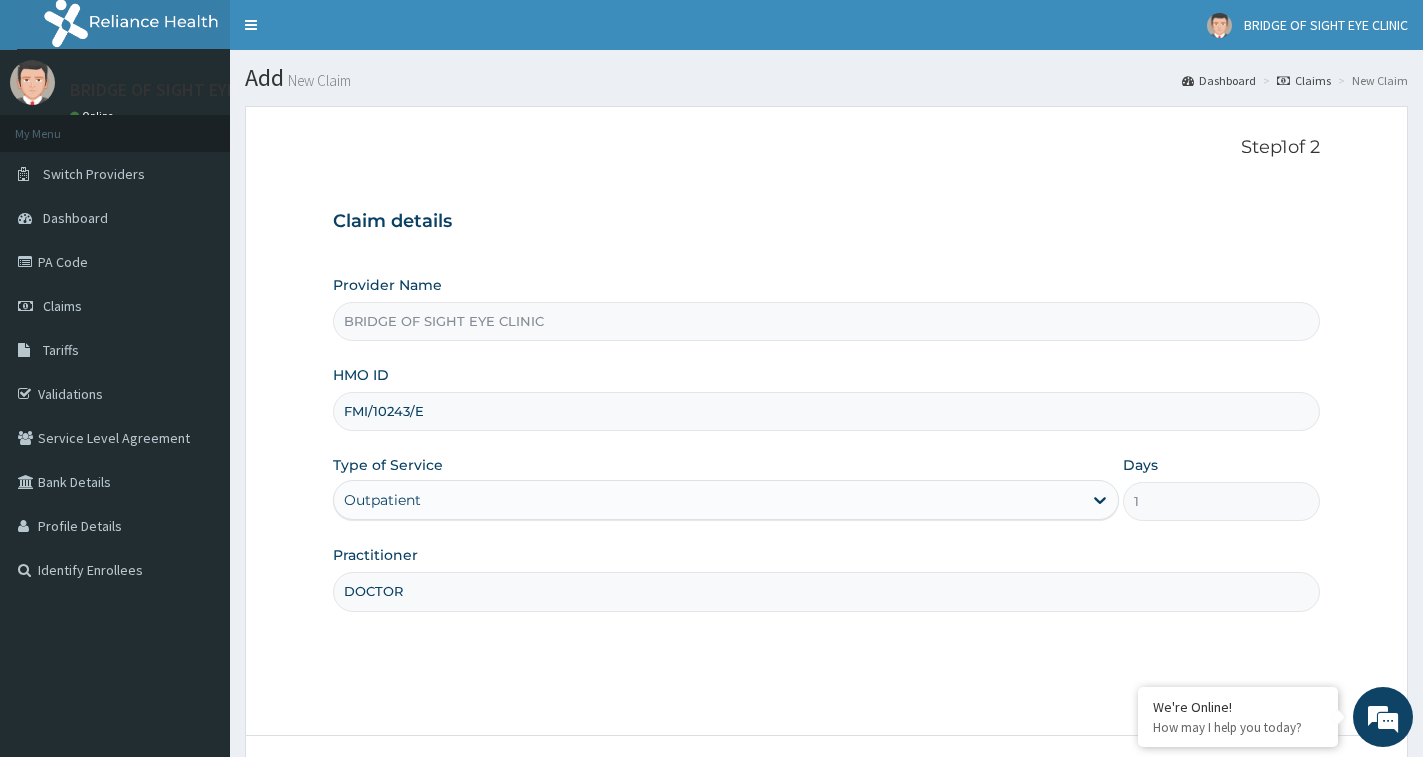 scroll, scrollTop: 0, scrollLeft: 0, axis: both 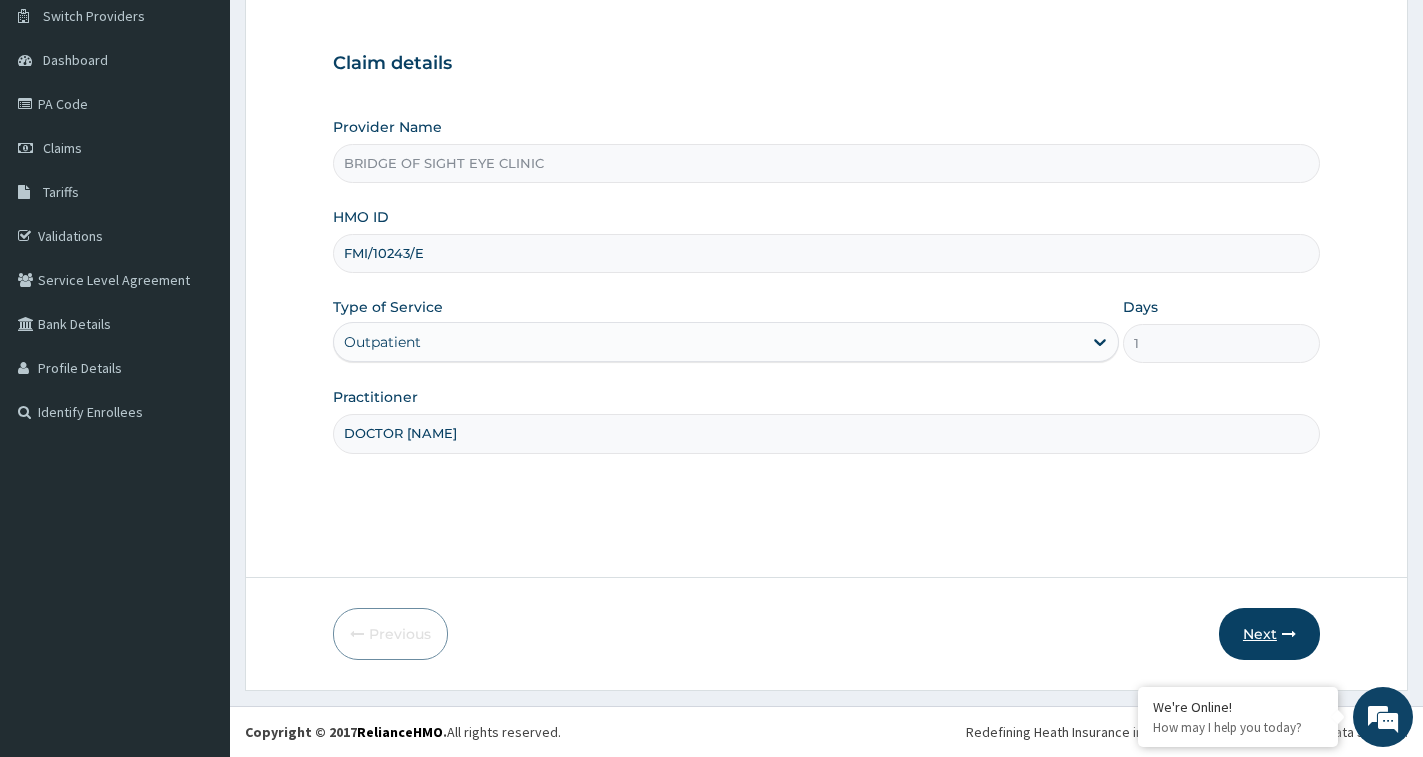 type on "DOCTOR TONY" 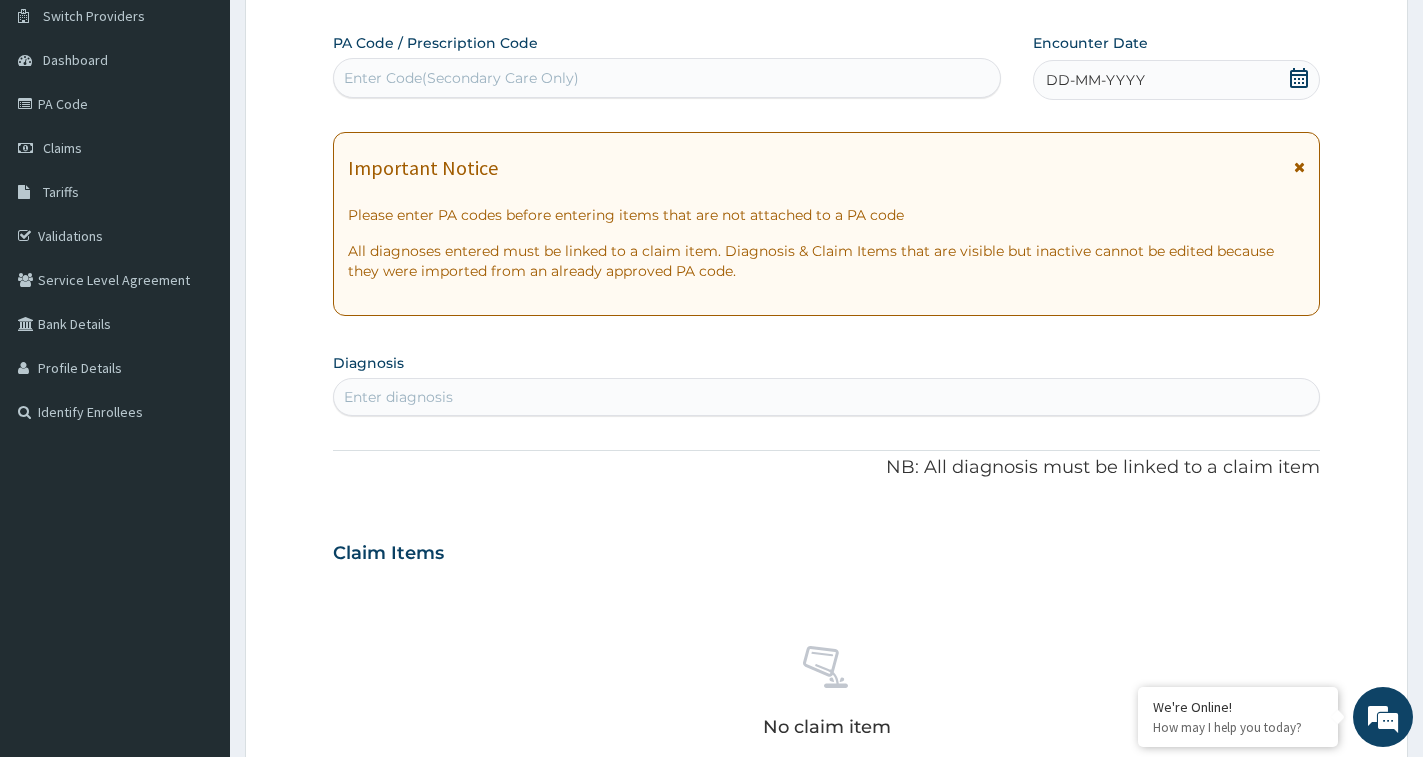 click on "Enter Code(Secondary Care Only)" at bounding box center (461, 78) 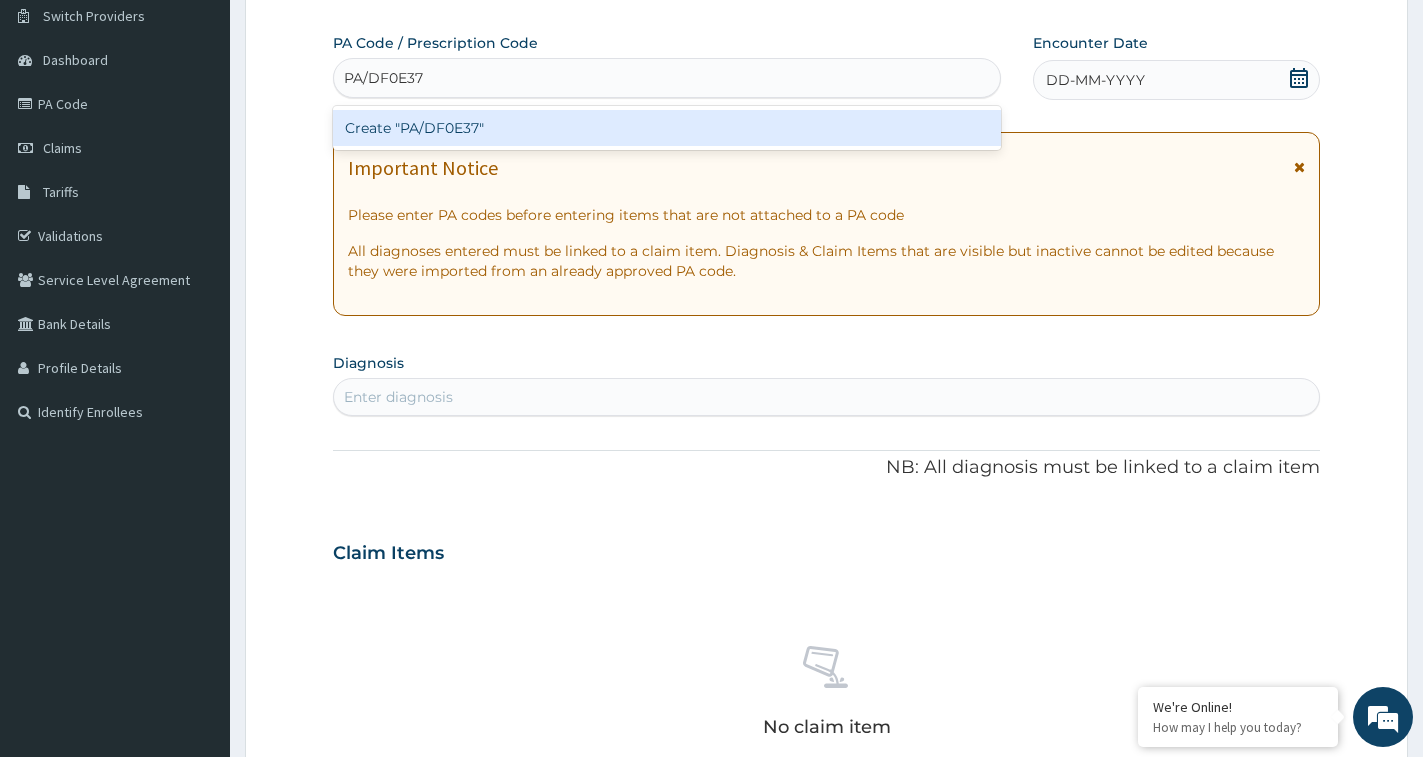 type 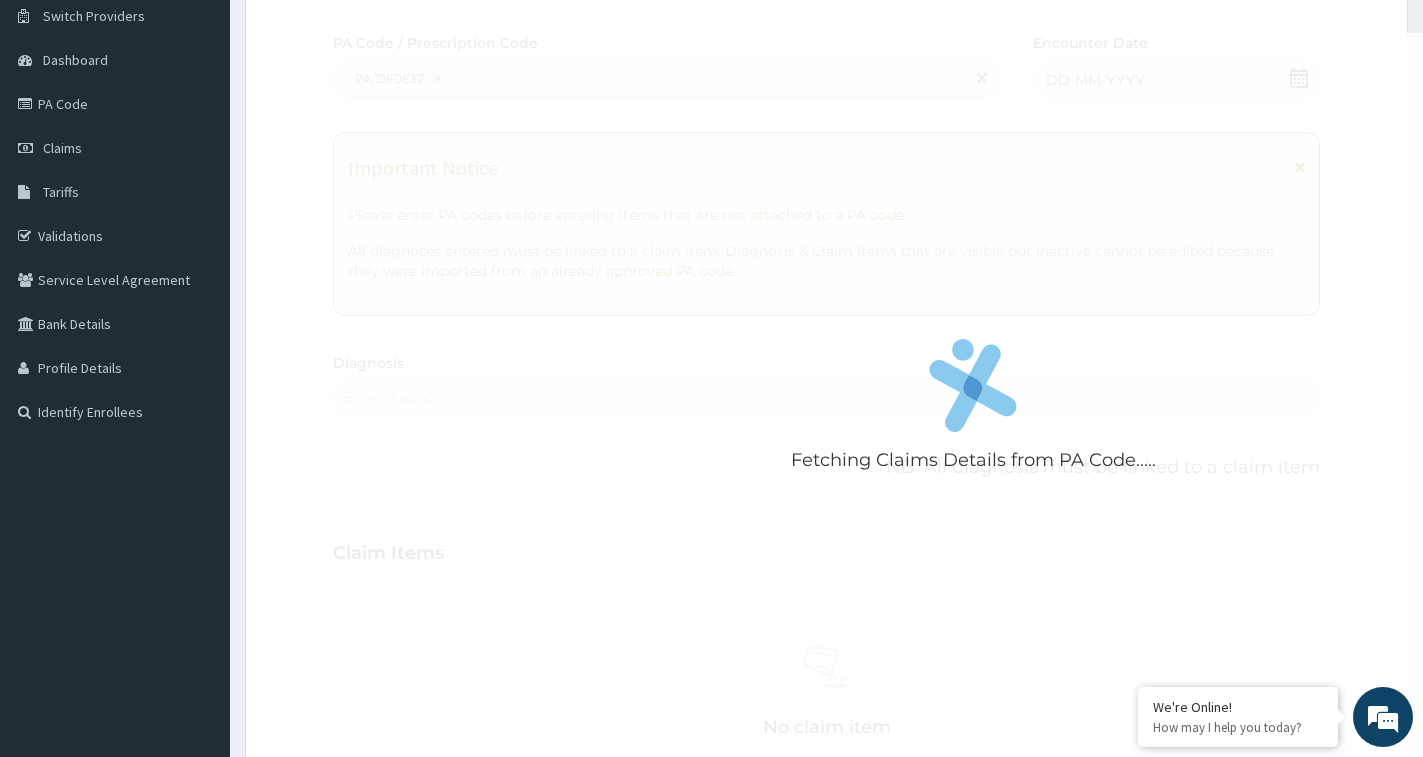 scroll, scrollTop: 983, scrollLeft: 0, axis: vertical 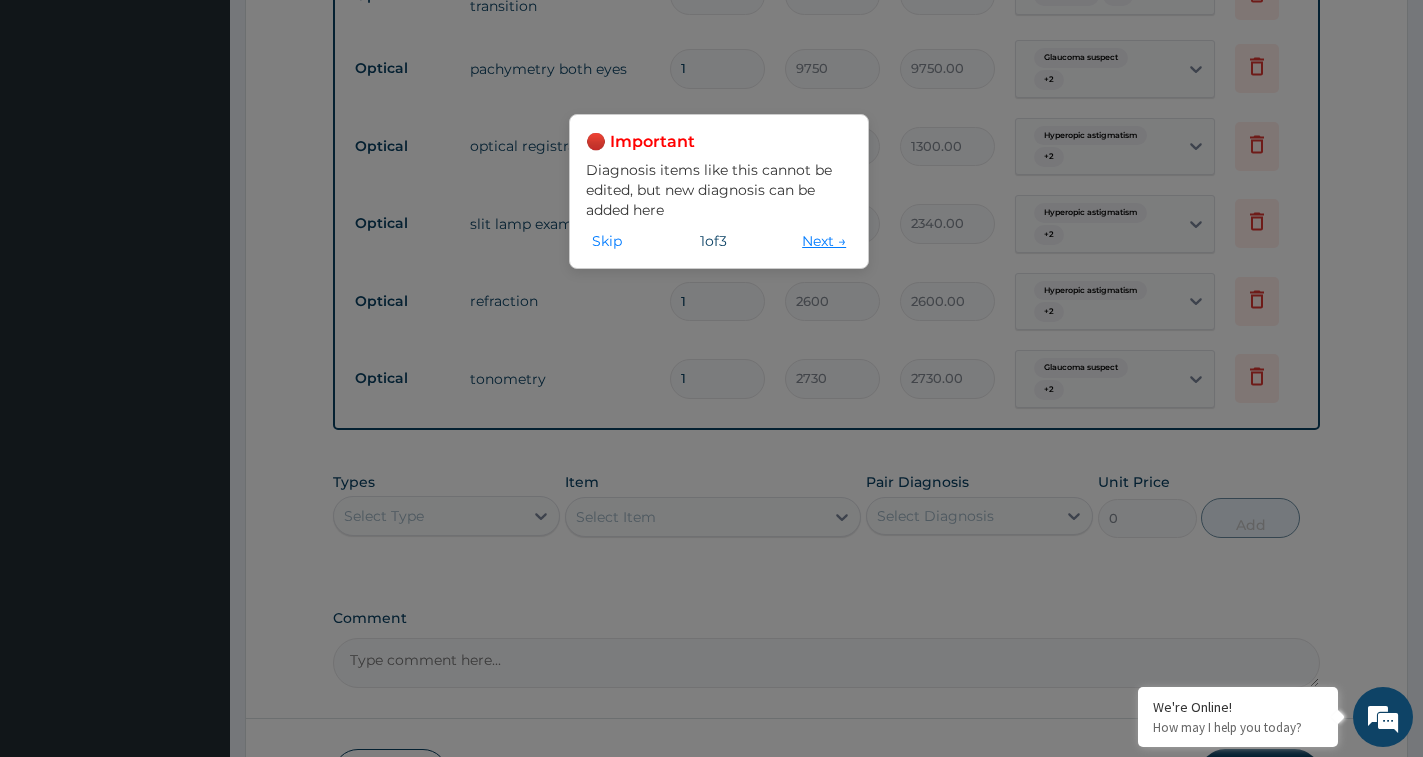 click on "Next →" at bounding box center (824, 241) 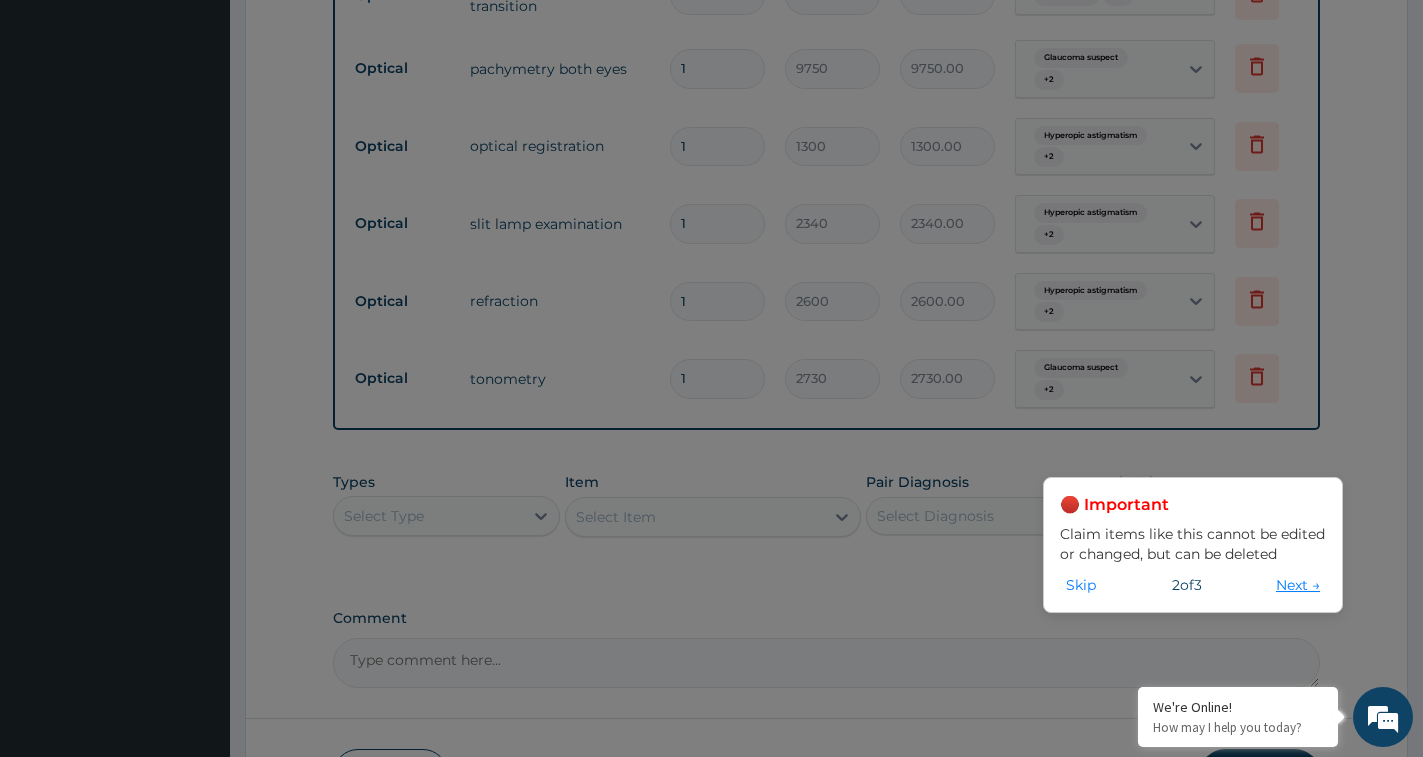 click on "Next →" at bounding box center [1298, 585] 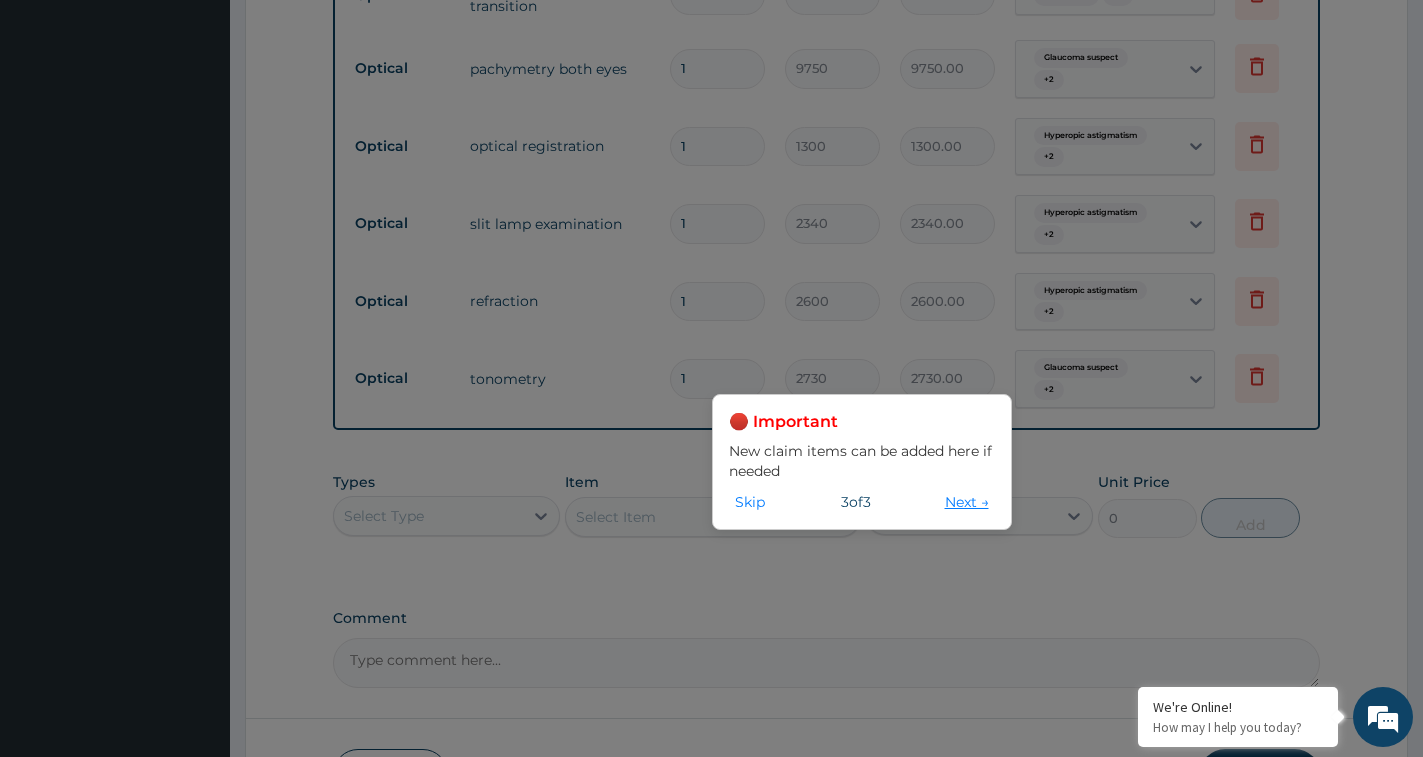 click on "Next →" at bounding box center (967, 502) 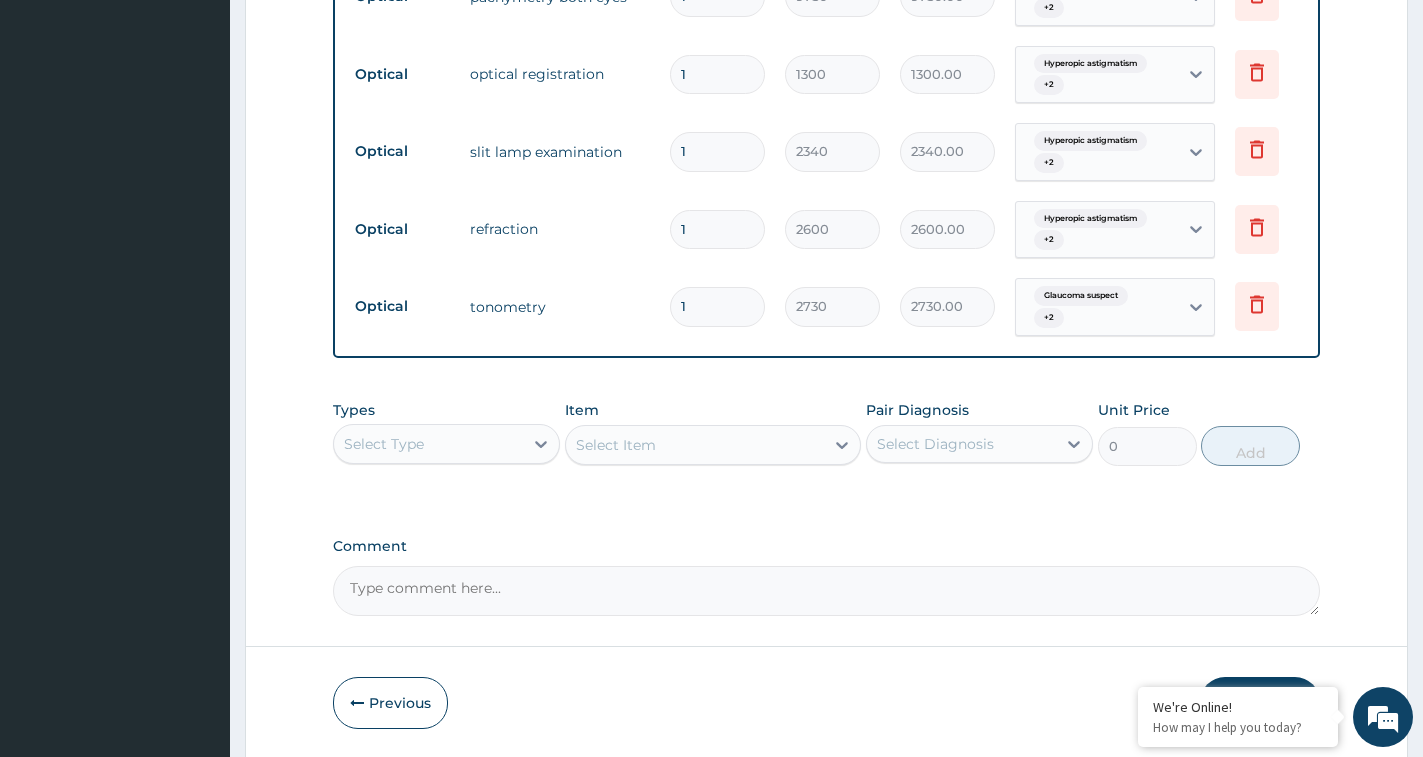 scroll, scrollTop: 1141, scrollLeft: 0, axis: vertical 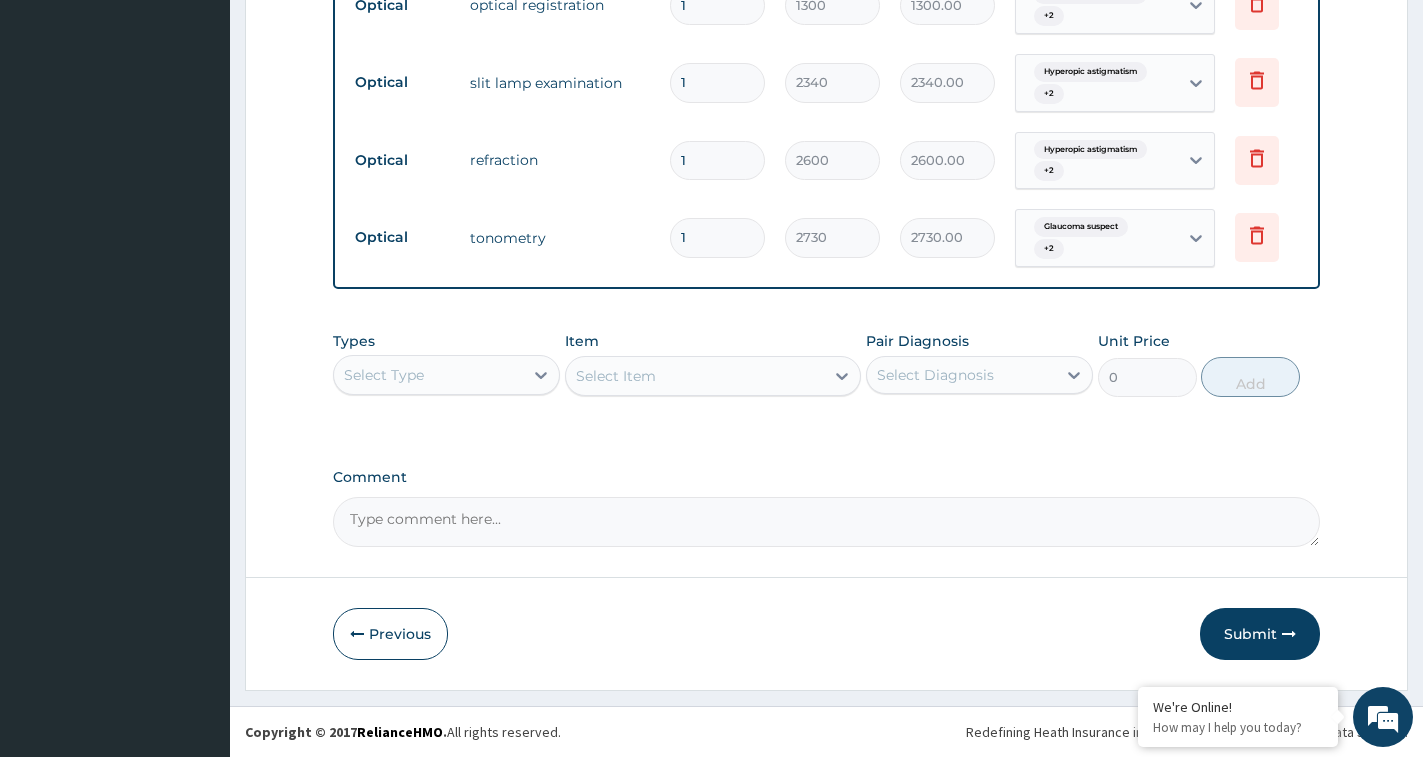 click on "Comment" at bounding box center [826, 522] 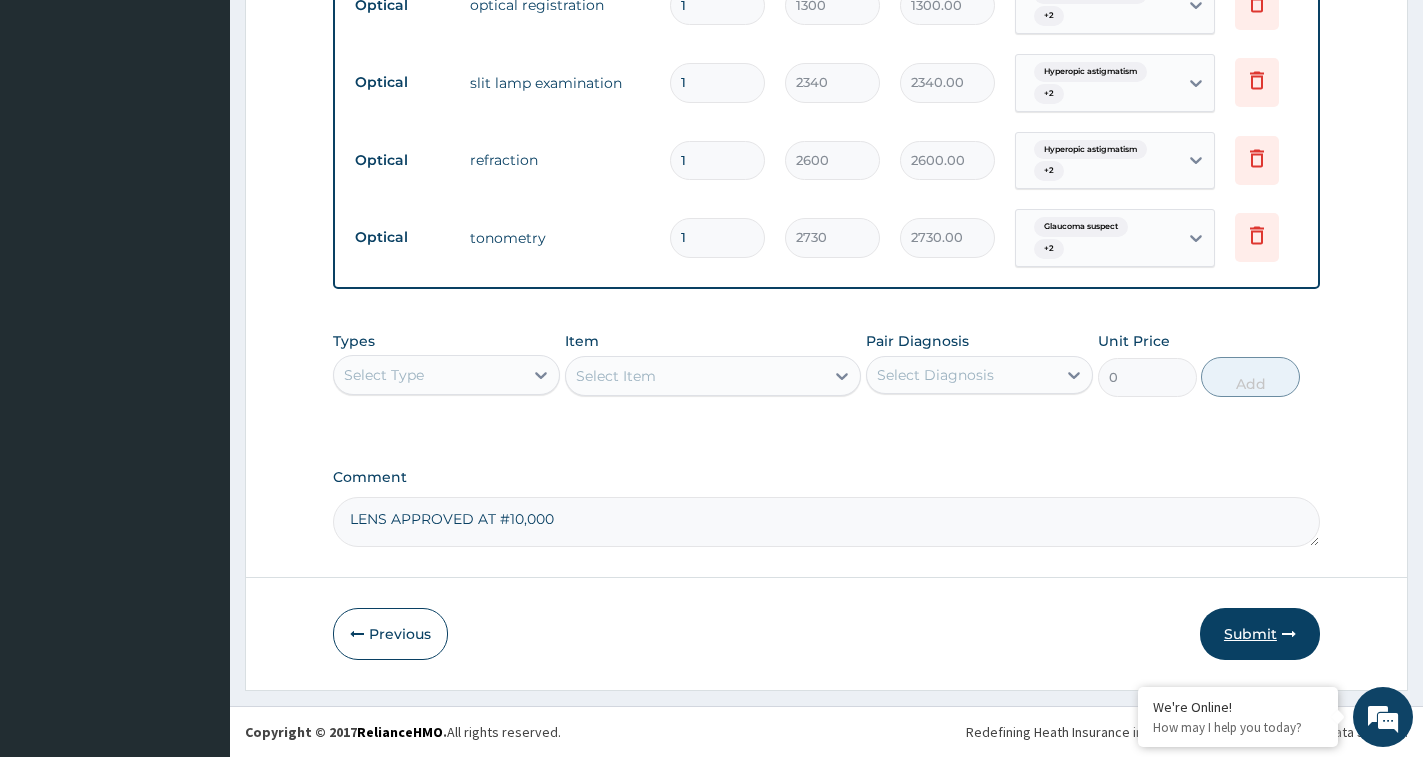 type on "LENS APPROVED AT #10,000" 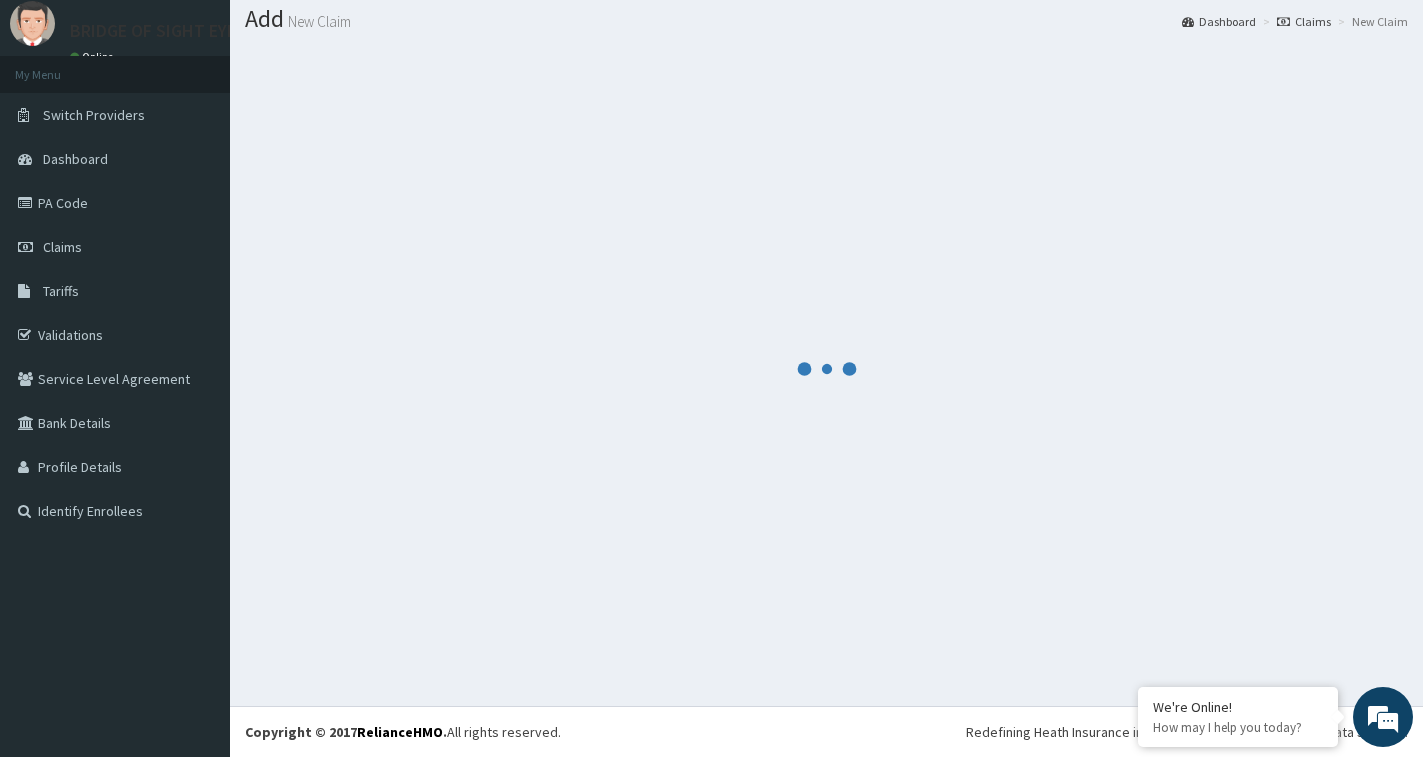 scroll, scrollTop: 59, scrollLeft: 0, axis: vertical 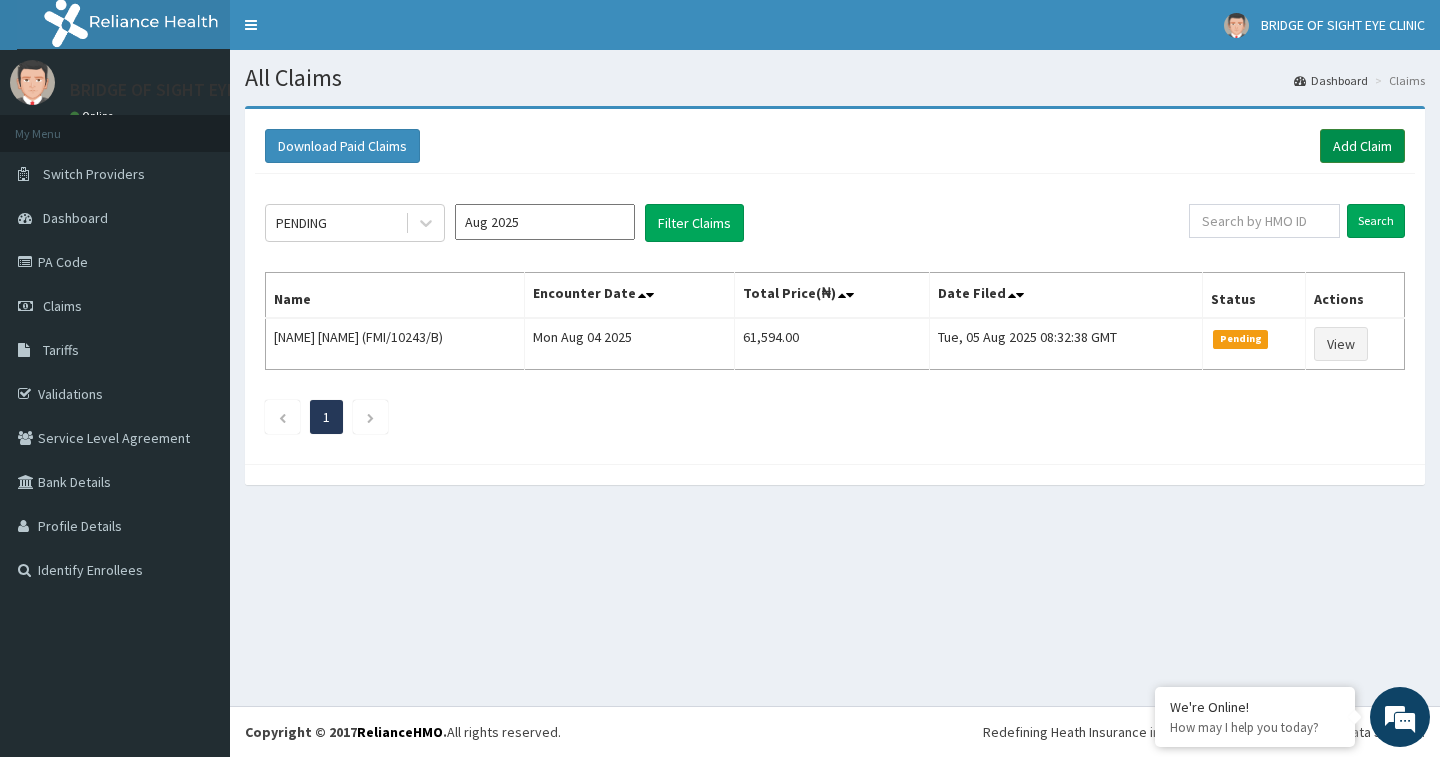 click on "Add Claim" at bounding box center [1362, 146] 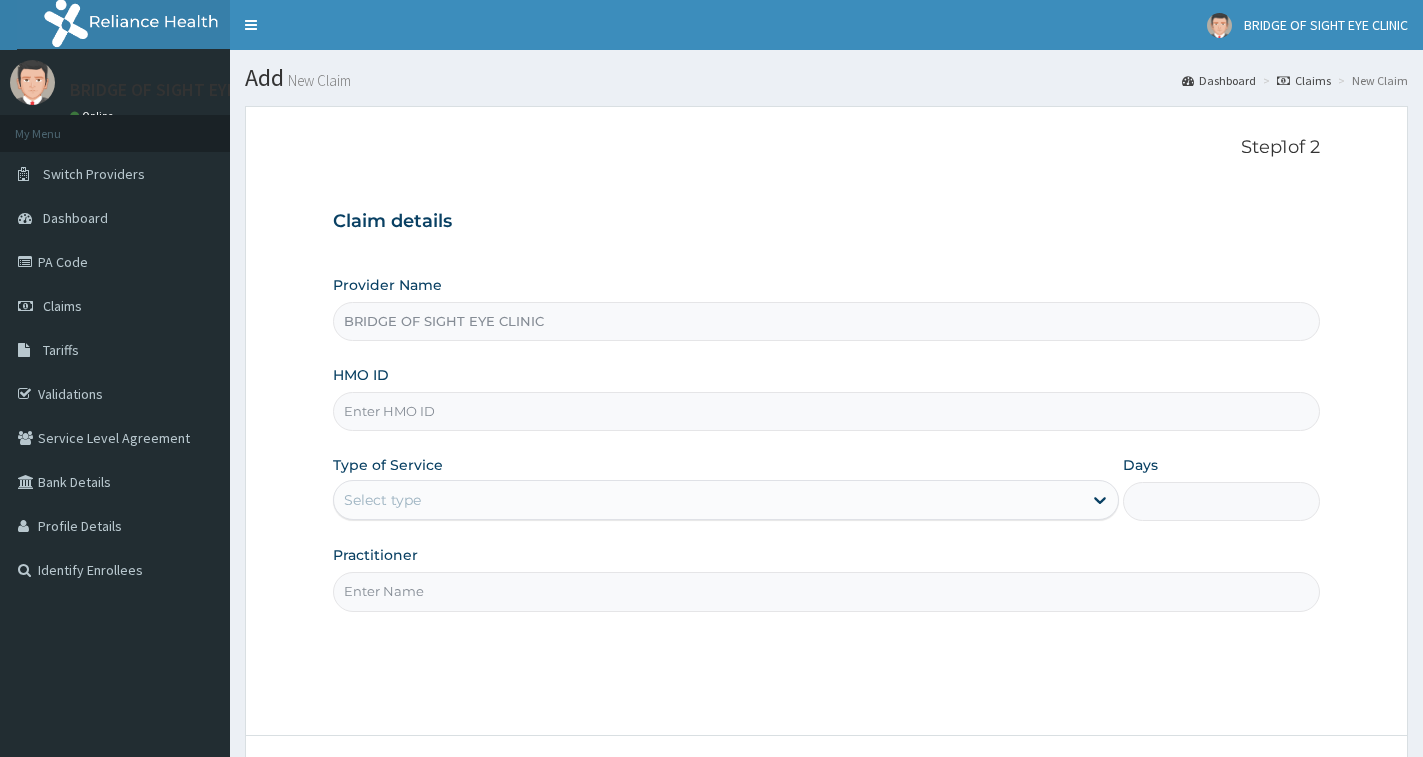click on "HMO ID" at bounding box center (826, 411) 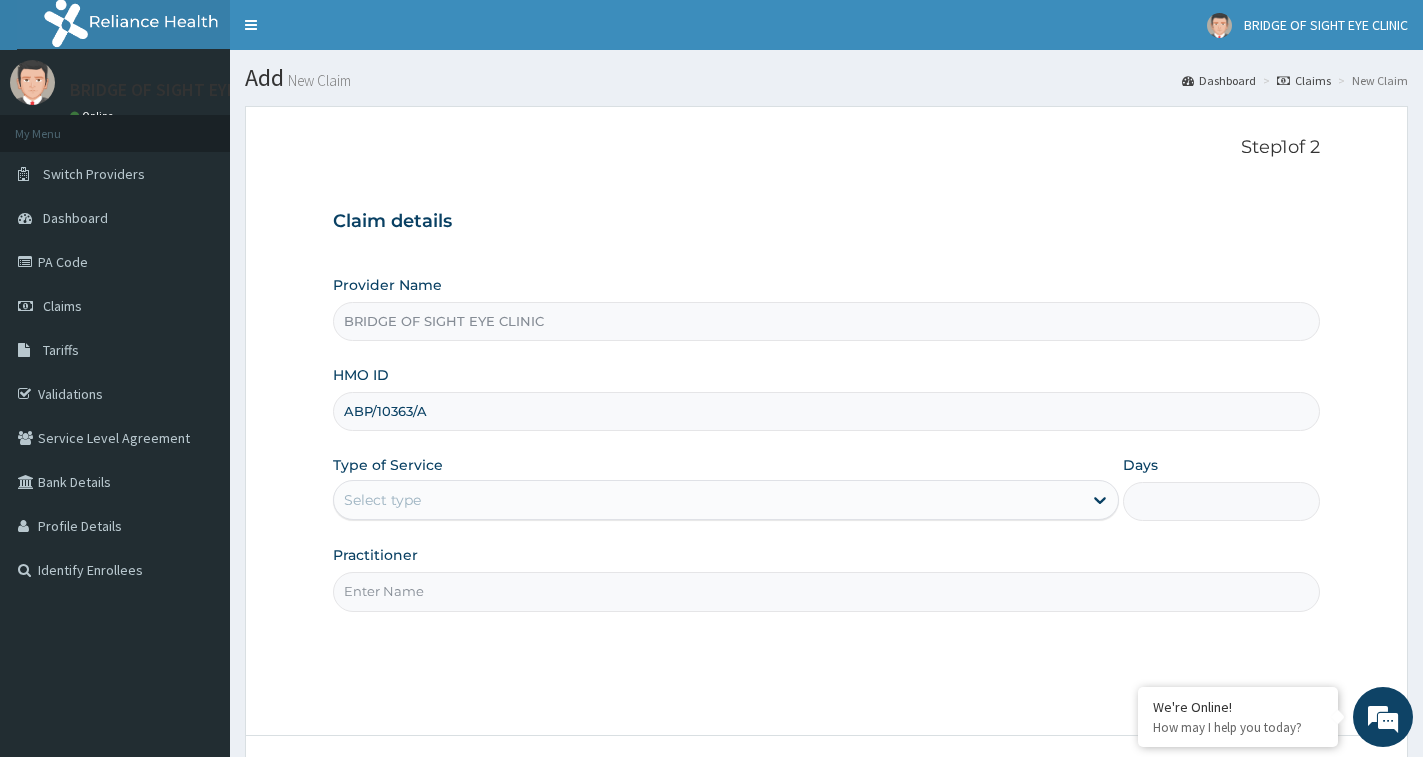 type on "ABP/10363/A" 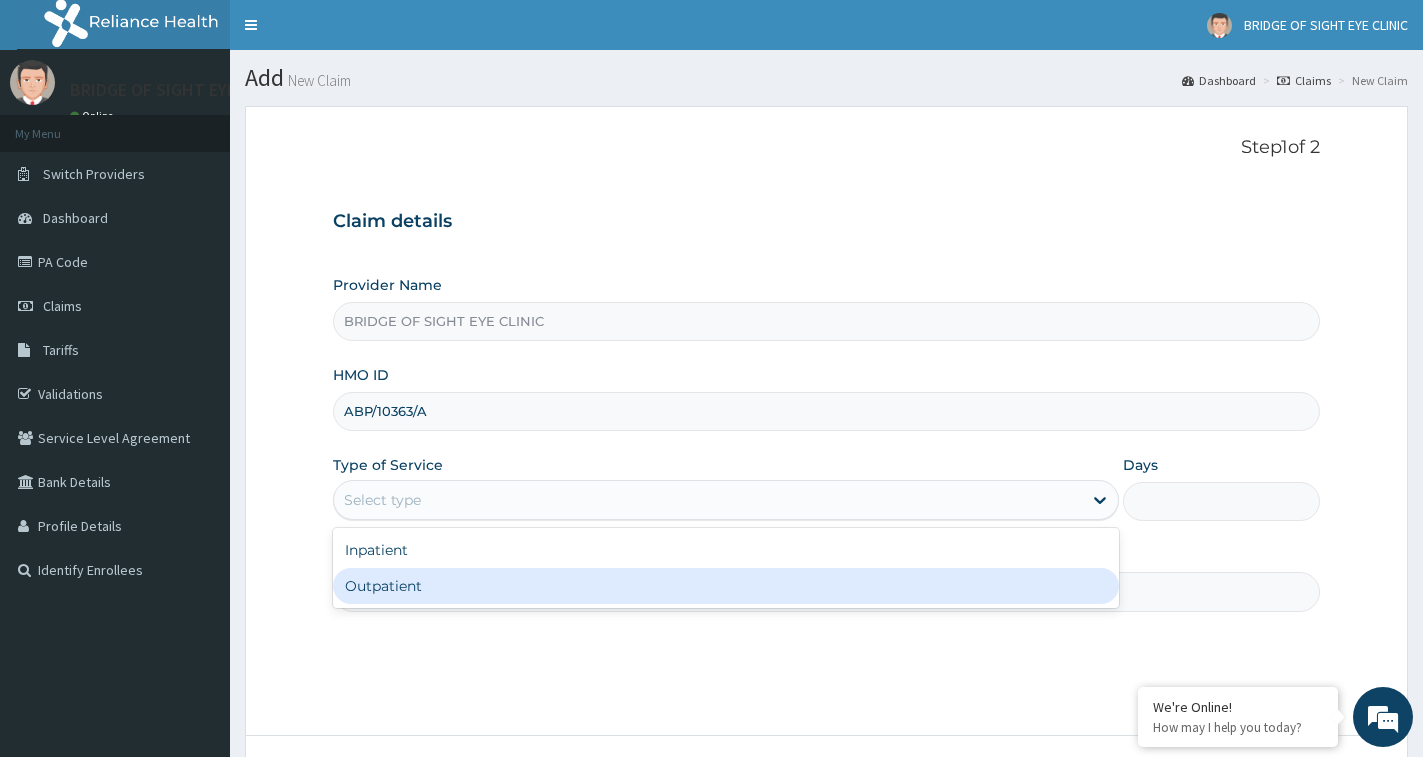 click on "Outpatient" at bounding box center (726, 586) 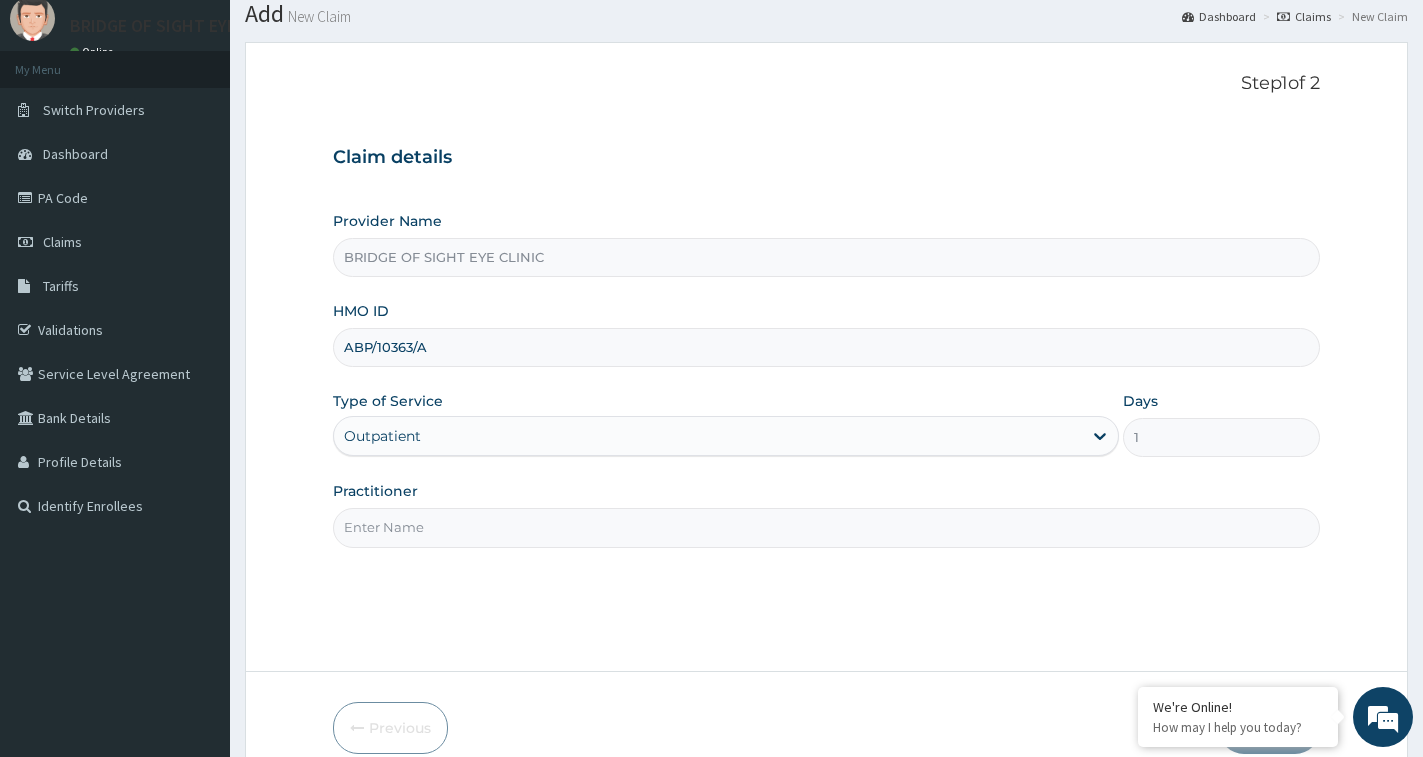scroll, scrollTop: 100, scrollLeft: 0, axis: vertical 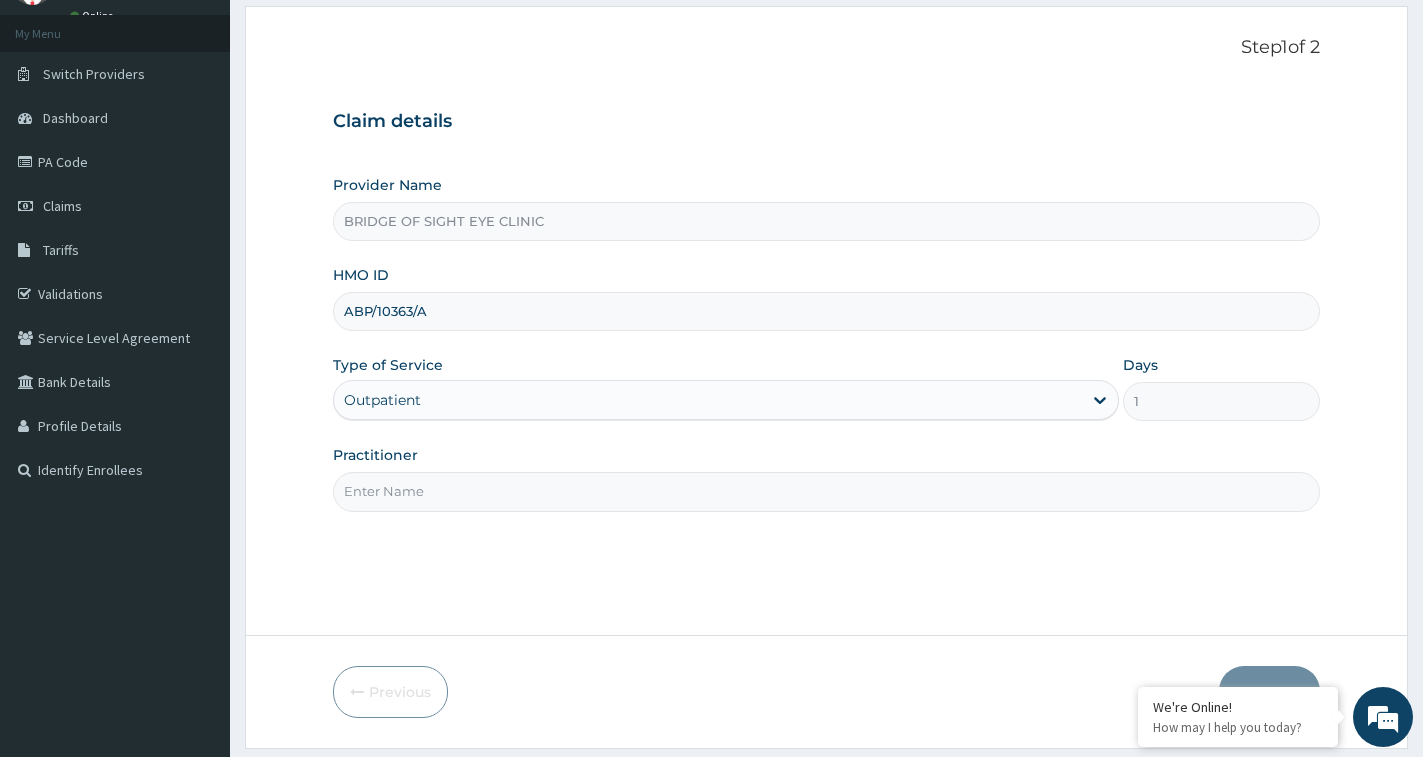 click on "Practitioner" at bounding box center (826, 491) 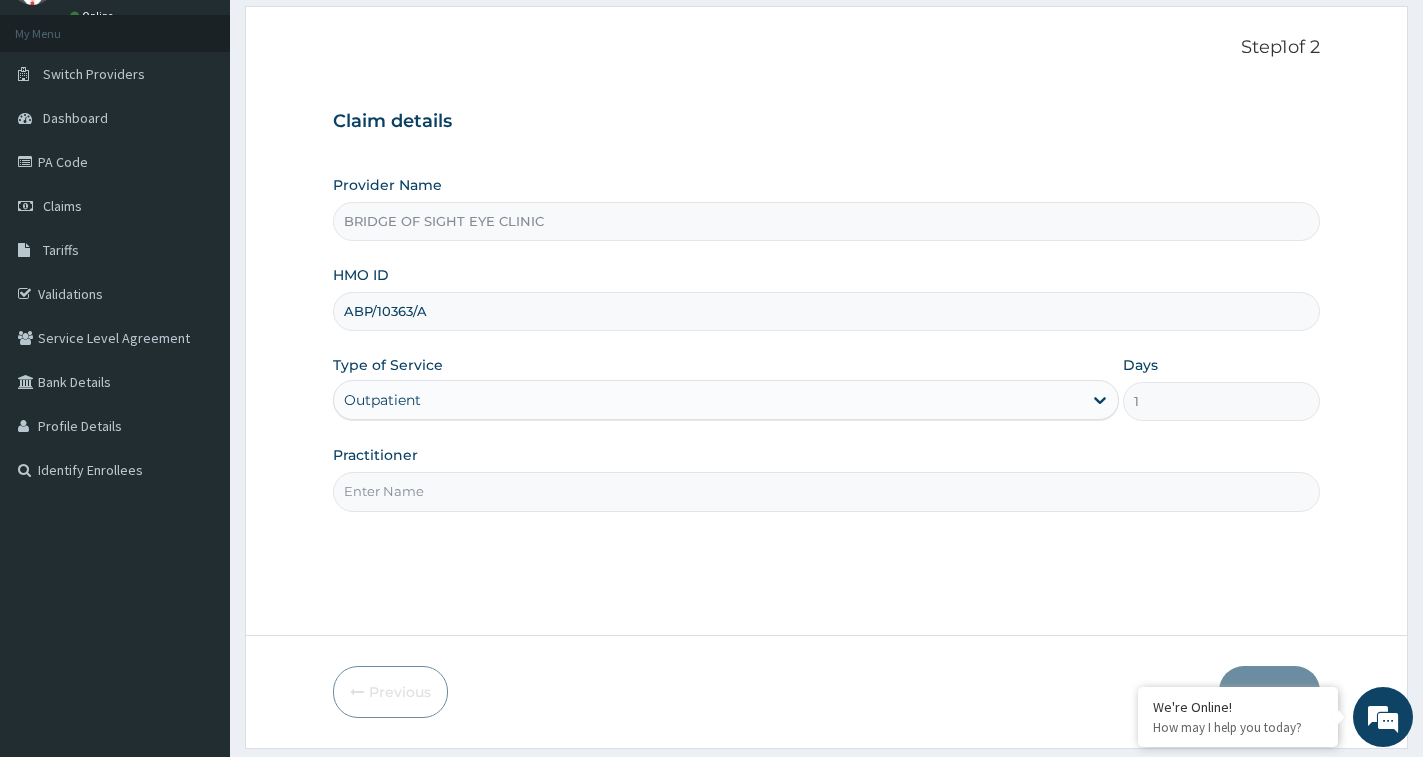 scroll, scrollTop: 0, scrollLeft: 0, axis: both 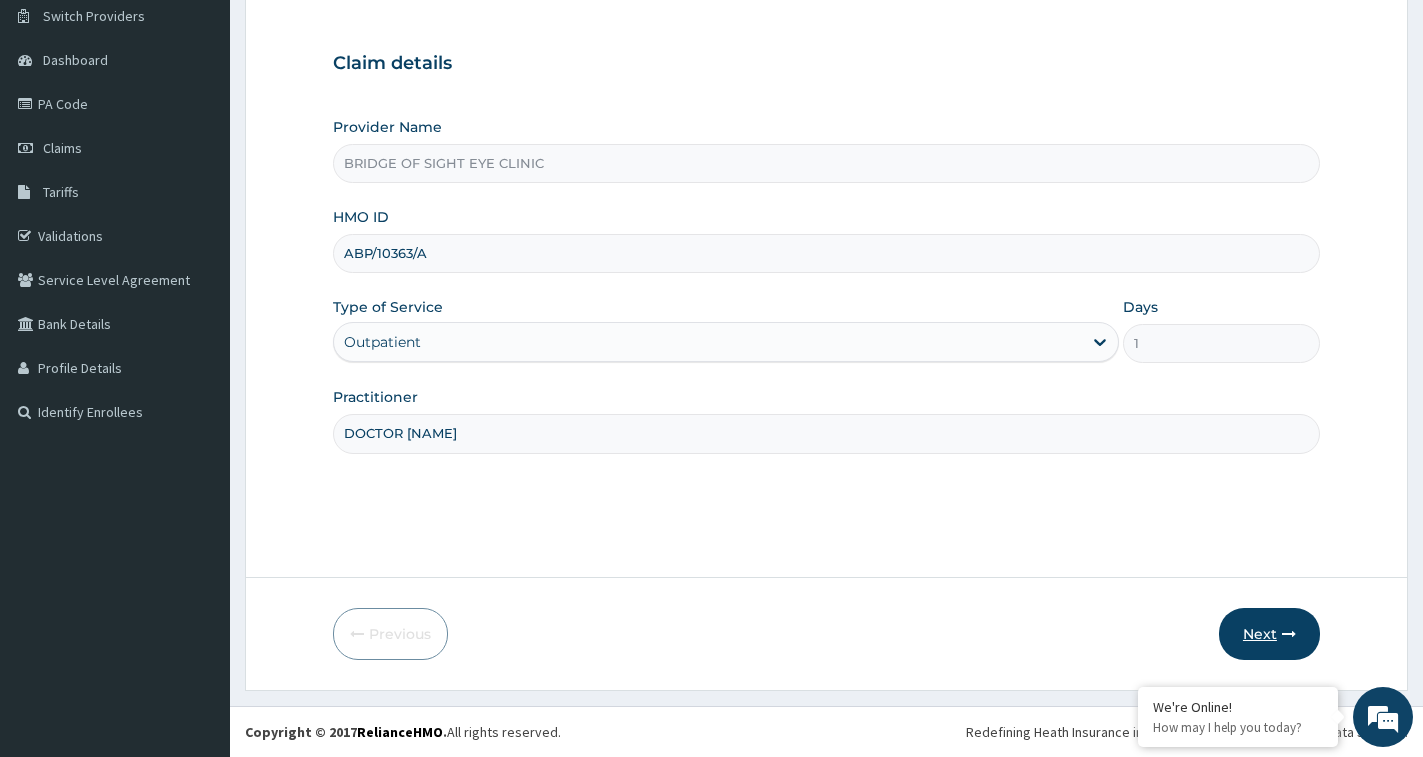 type on "DOCTOR TONY" 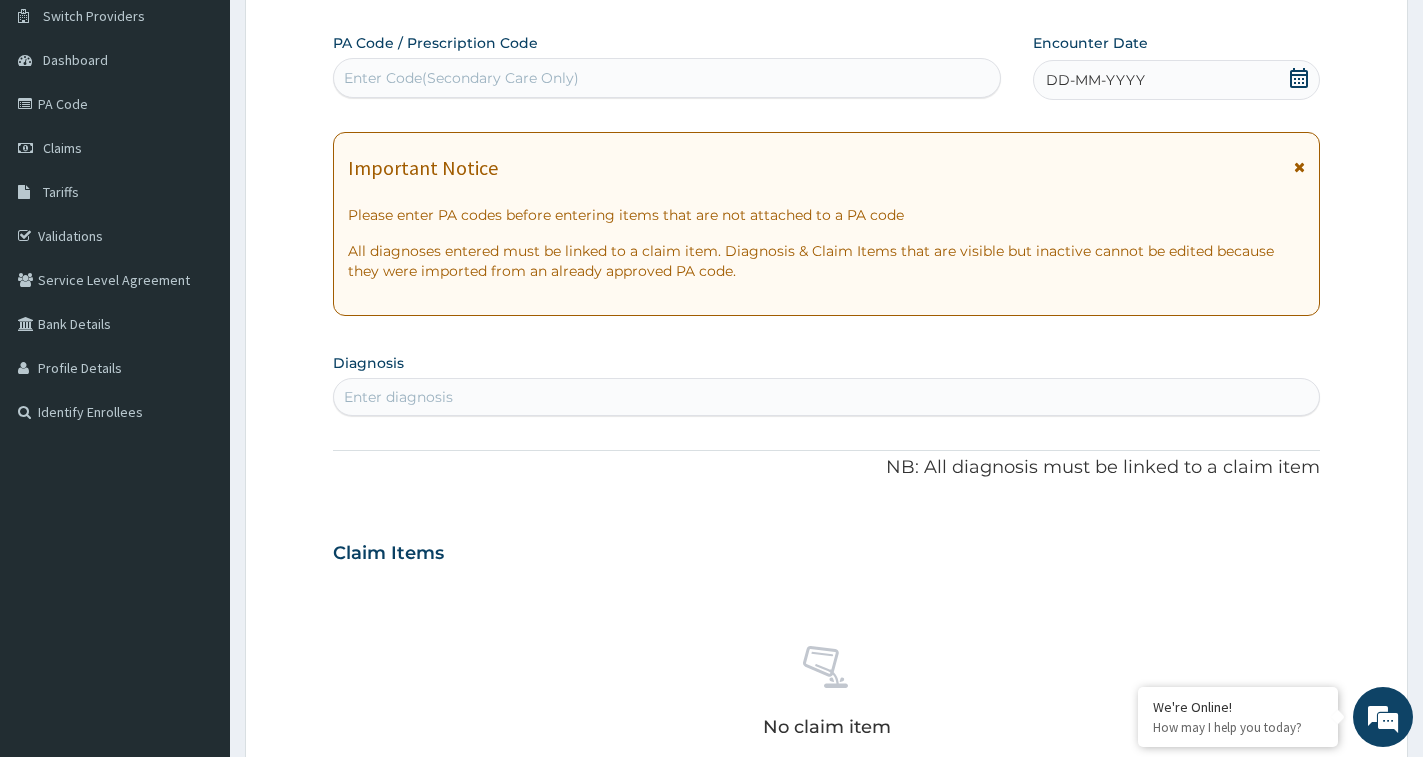 click on "Enter Code(Secondary Care Only)" at bounding box center (667, 78) 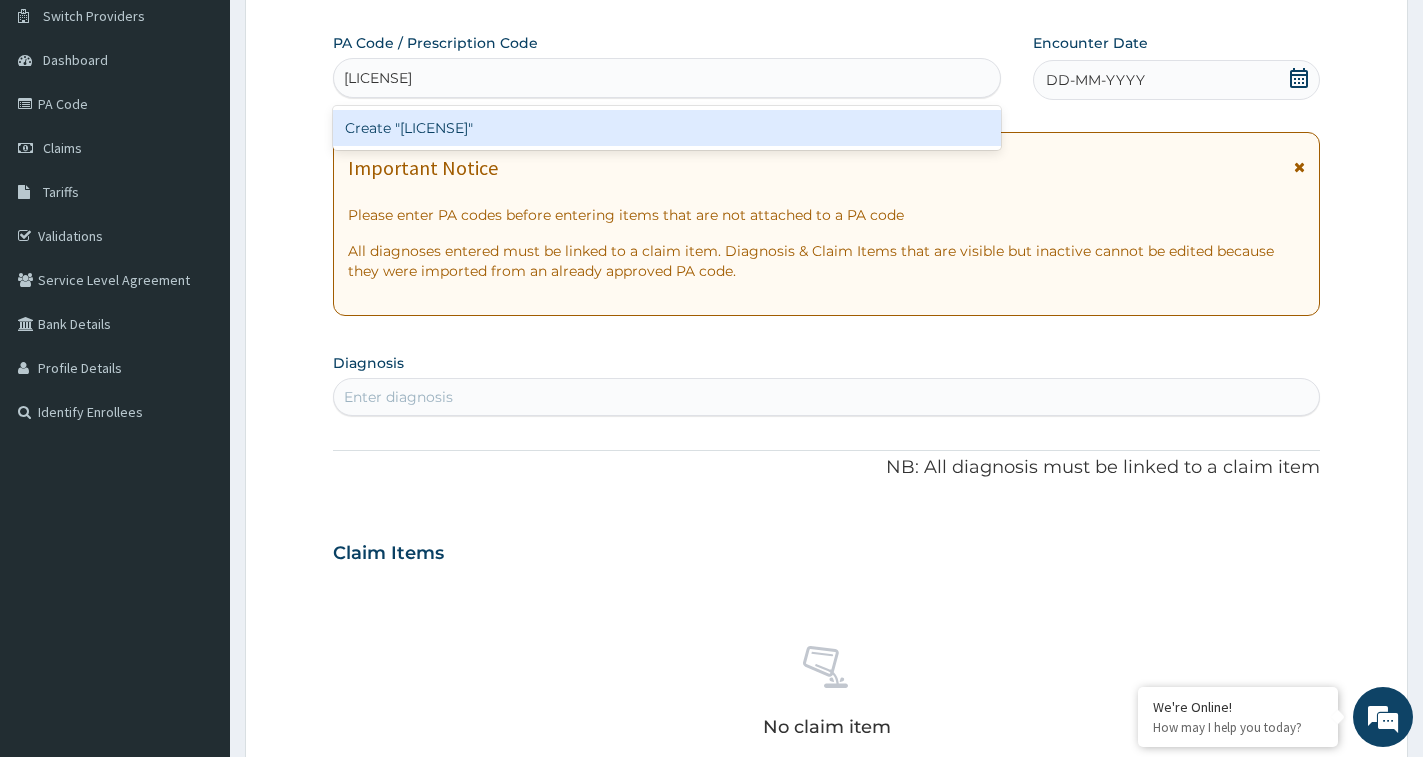 click on "Create "PA/614040"" at bounding box center [667, 128] 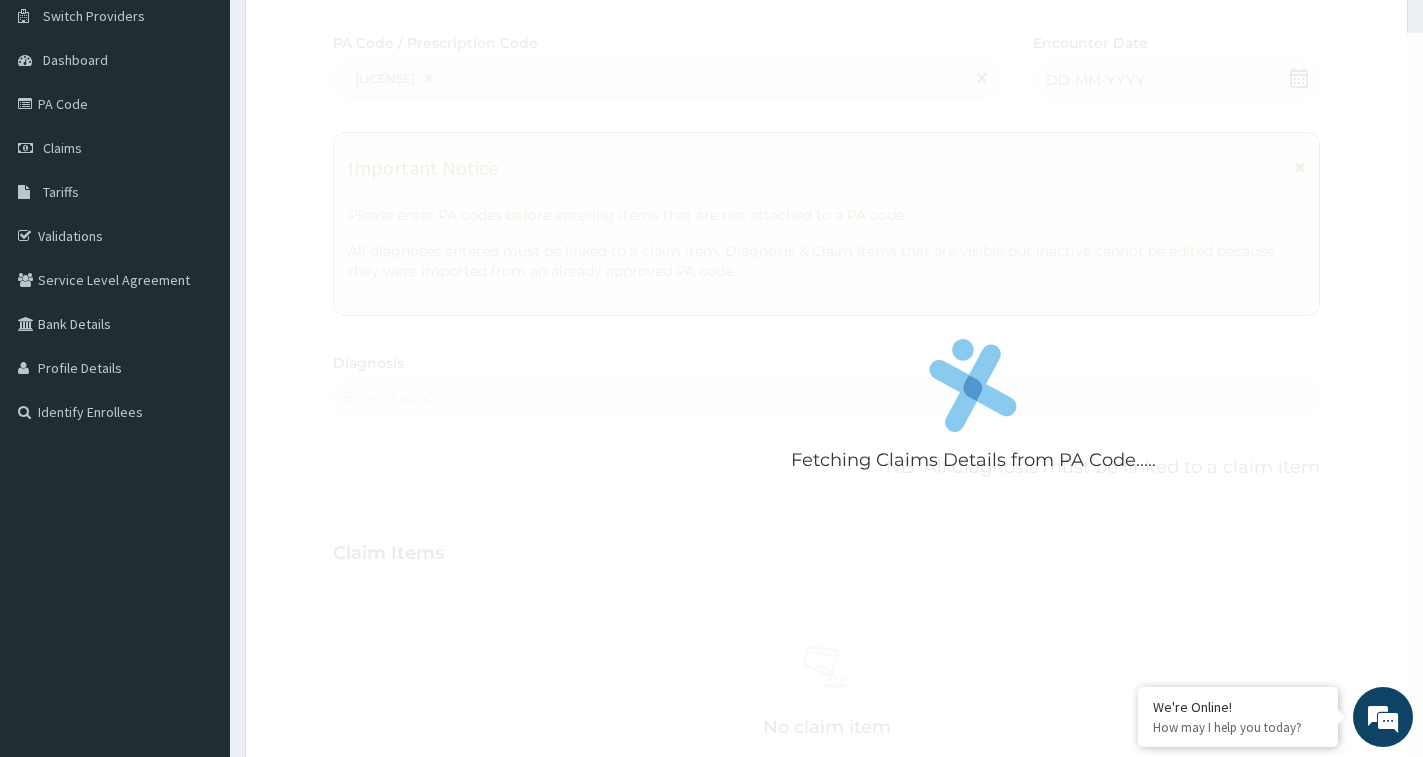 scroll, scrollTop: 1143, scrollLeft: 0, axis: vertical 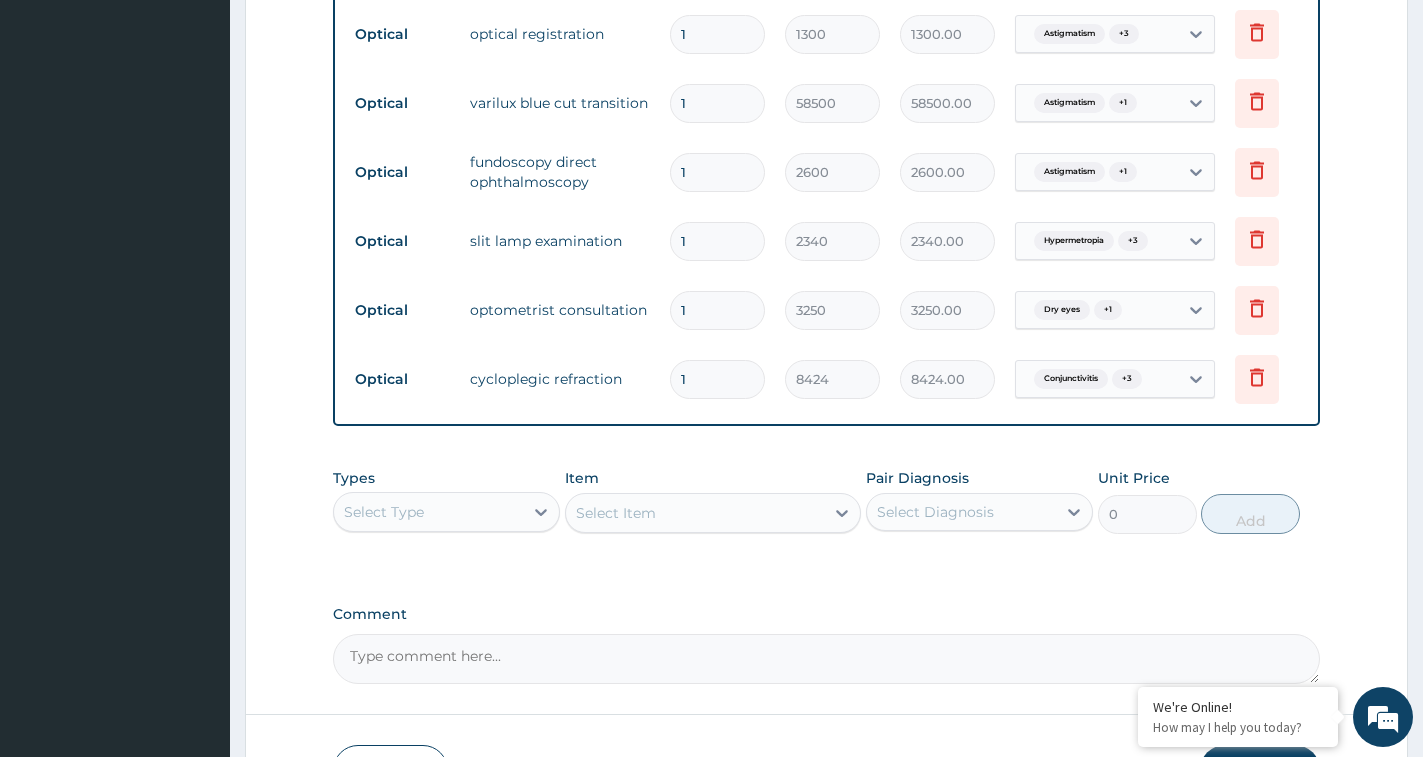 click on "Select Item" at bounding box center [713, 513] 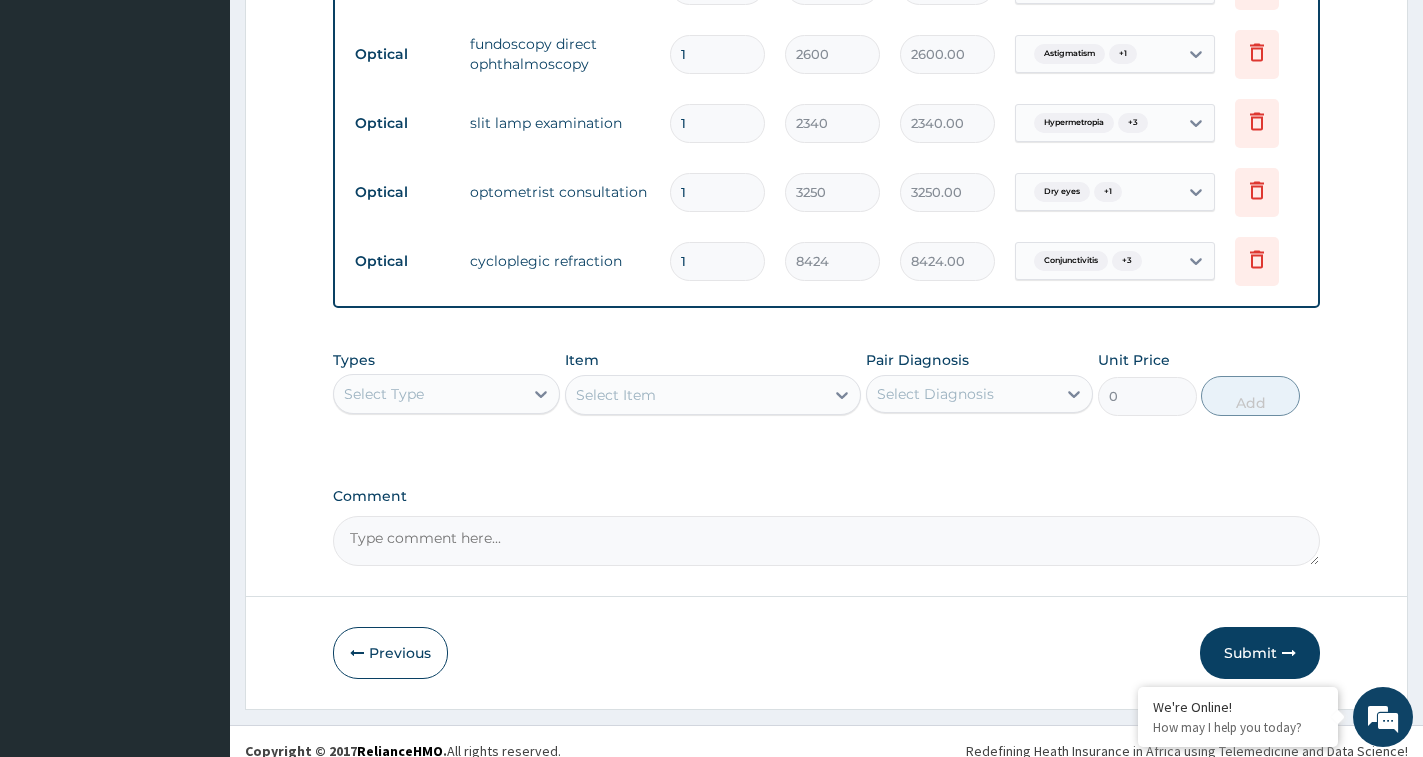 scroll, scrollTop: 1297, scrollLeft: 0, axis: vertical 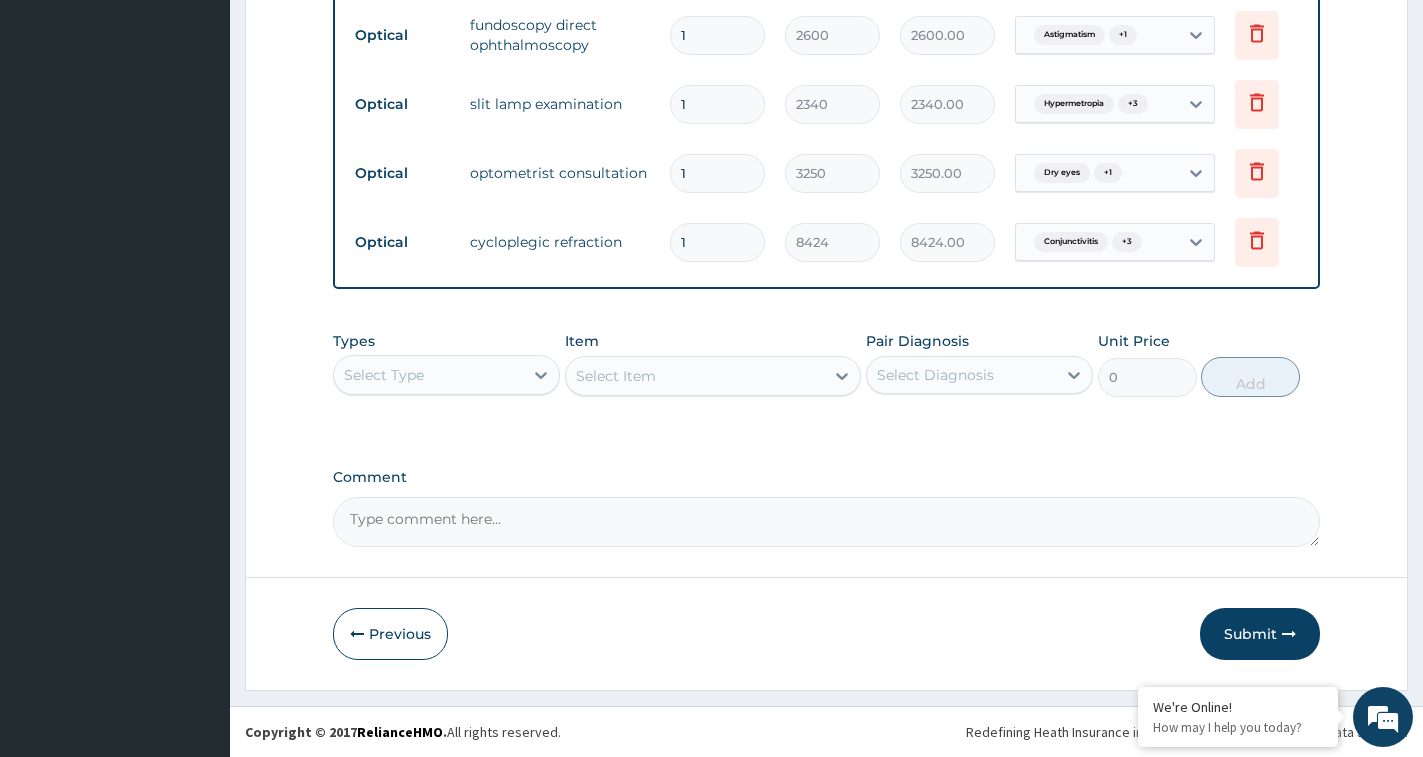 click on "Comment" at bounding box center [826, 522] 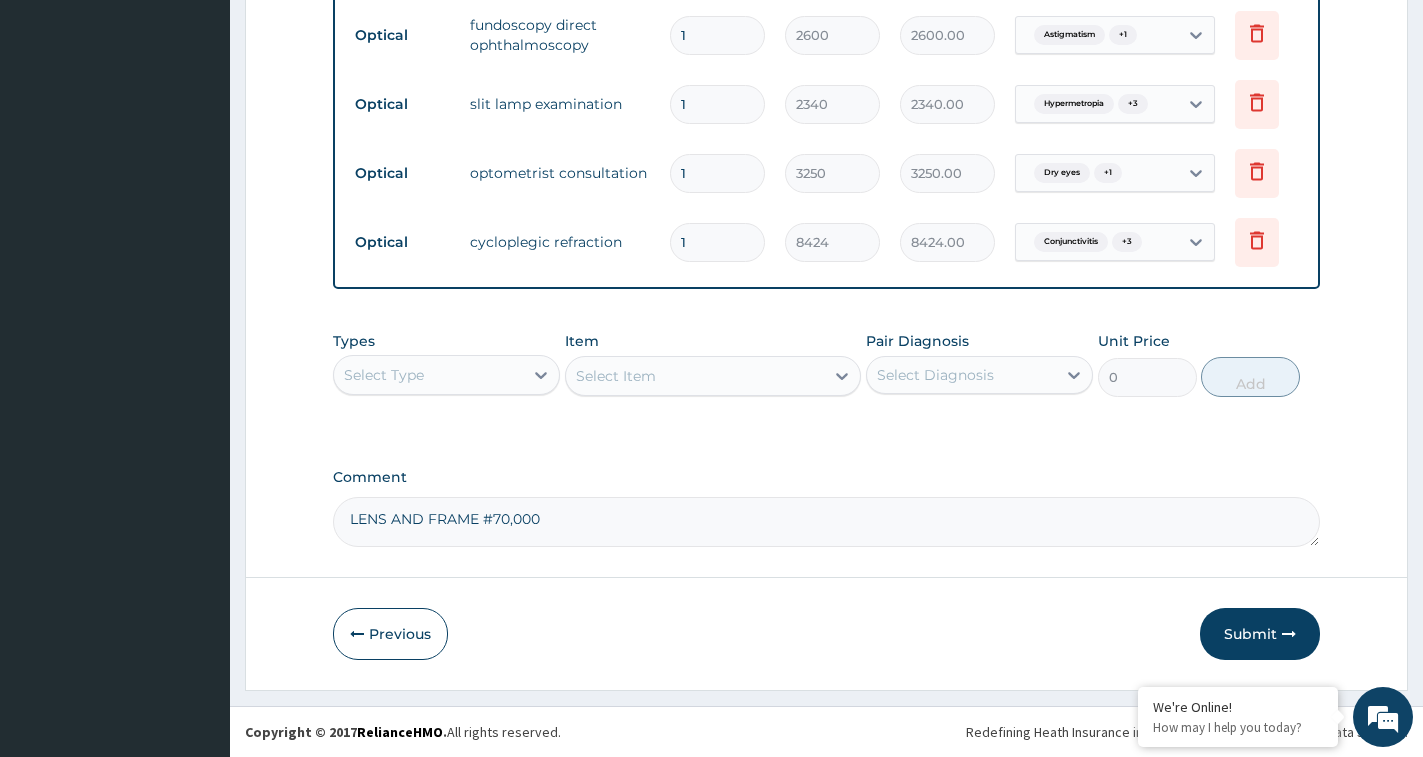 click on "LENS AND FRAME #70,000" at bounding box center (826, 522) 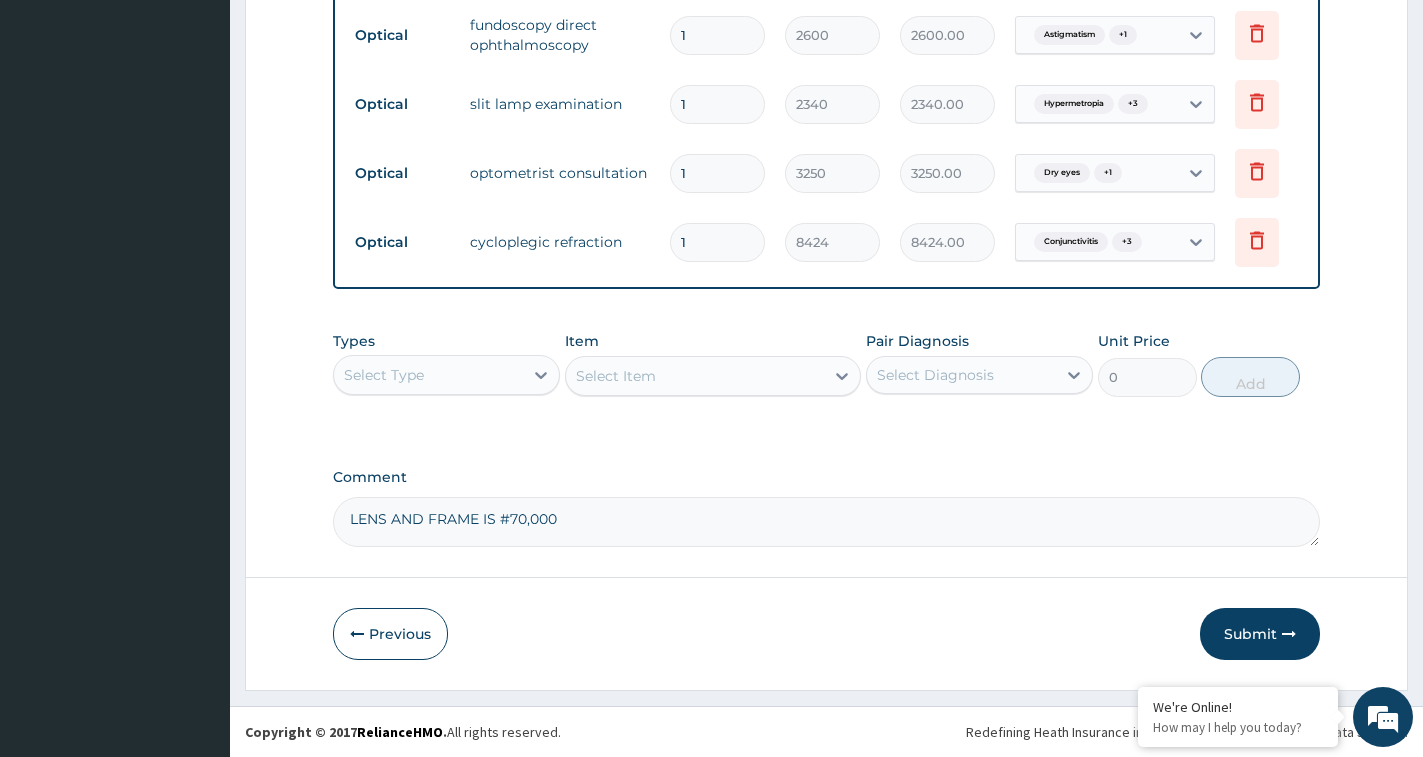 click on "LENS AND FRAME IS #70,000" at bounding box center (826, 522) 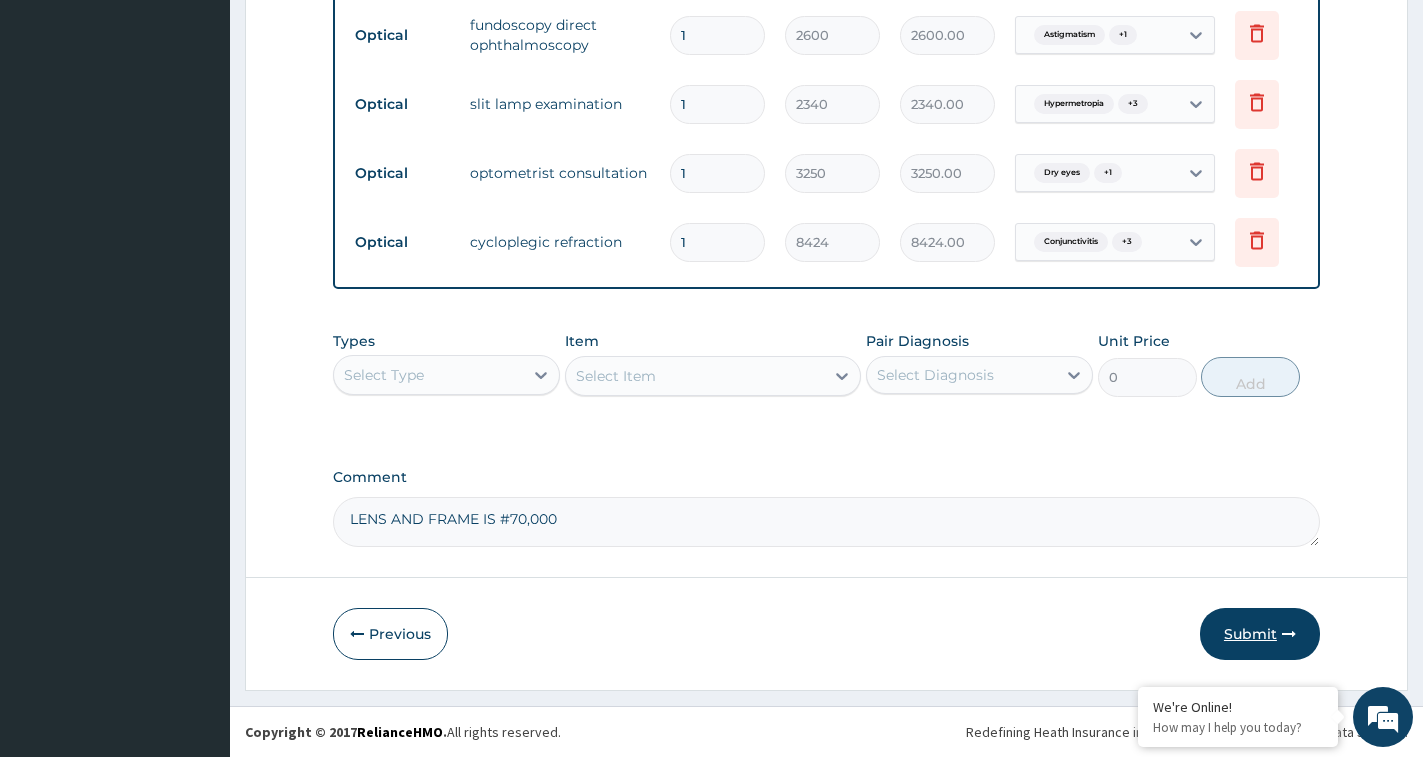 type on "LENS AND FRAME IS #70,000" 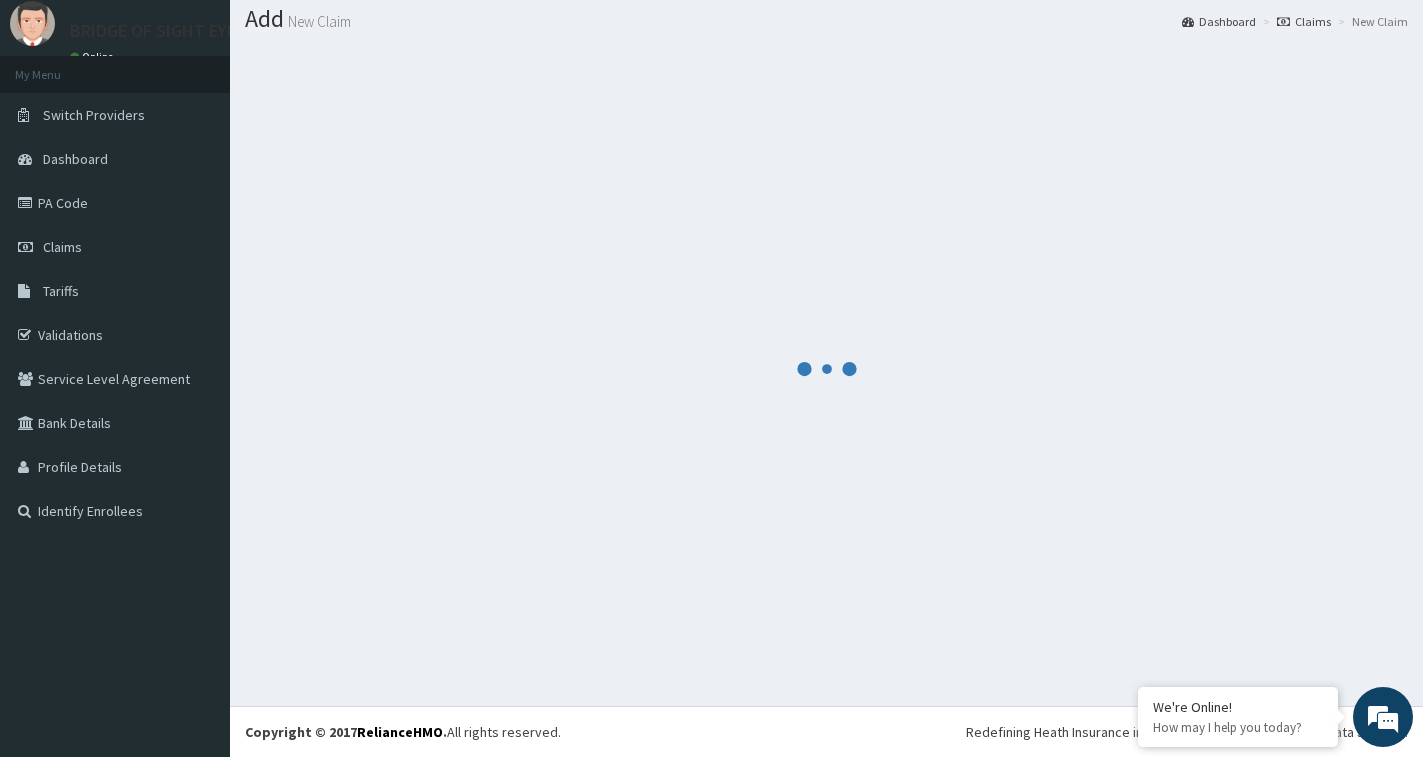 scroll, scrollTop: 59, scrollLeft: 0, axis: vertical 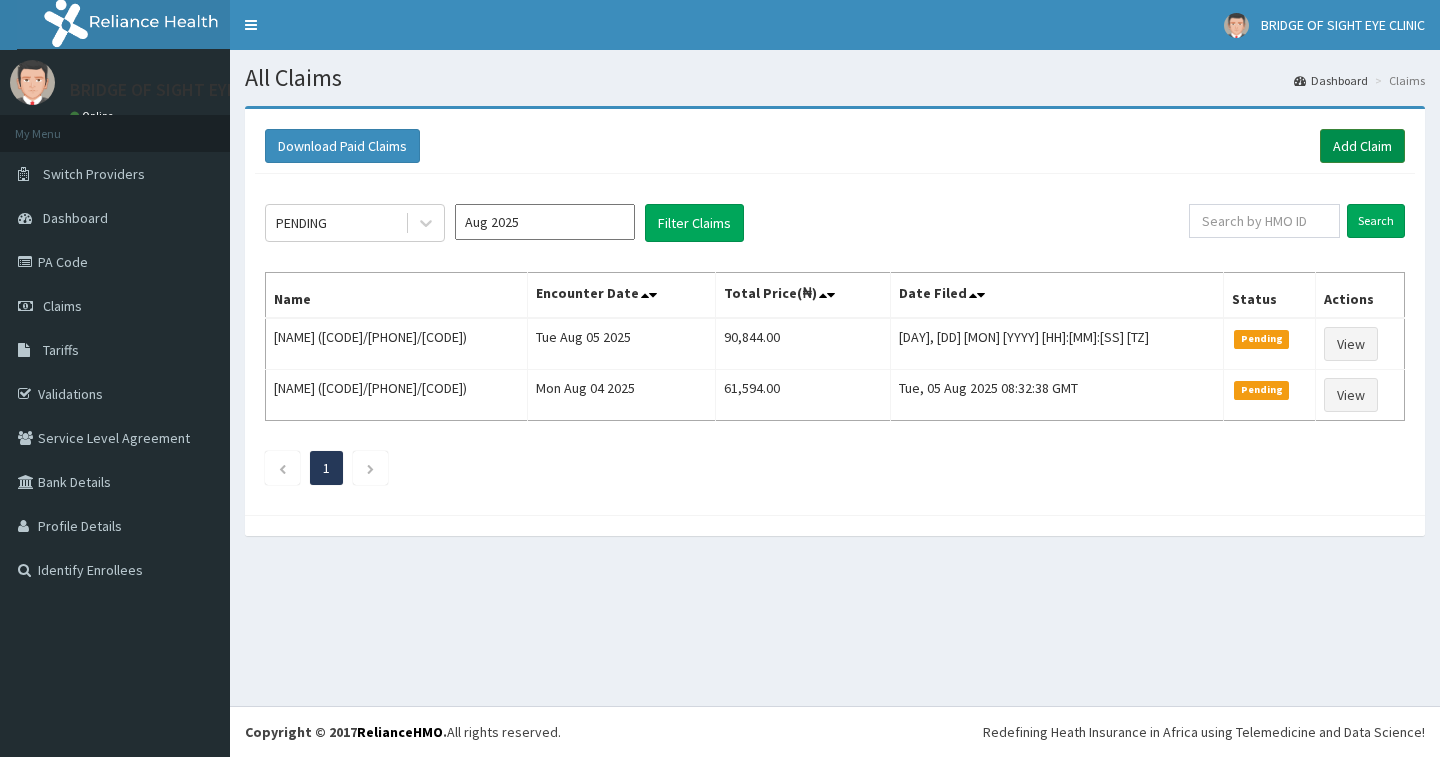 click on "Add Claim" at bounding box center [1362, 146] 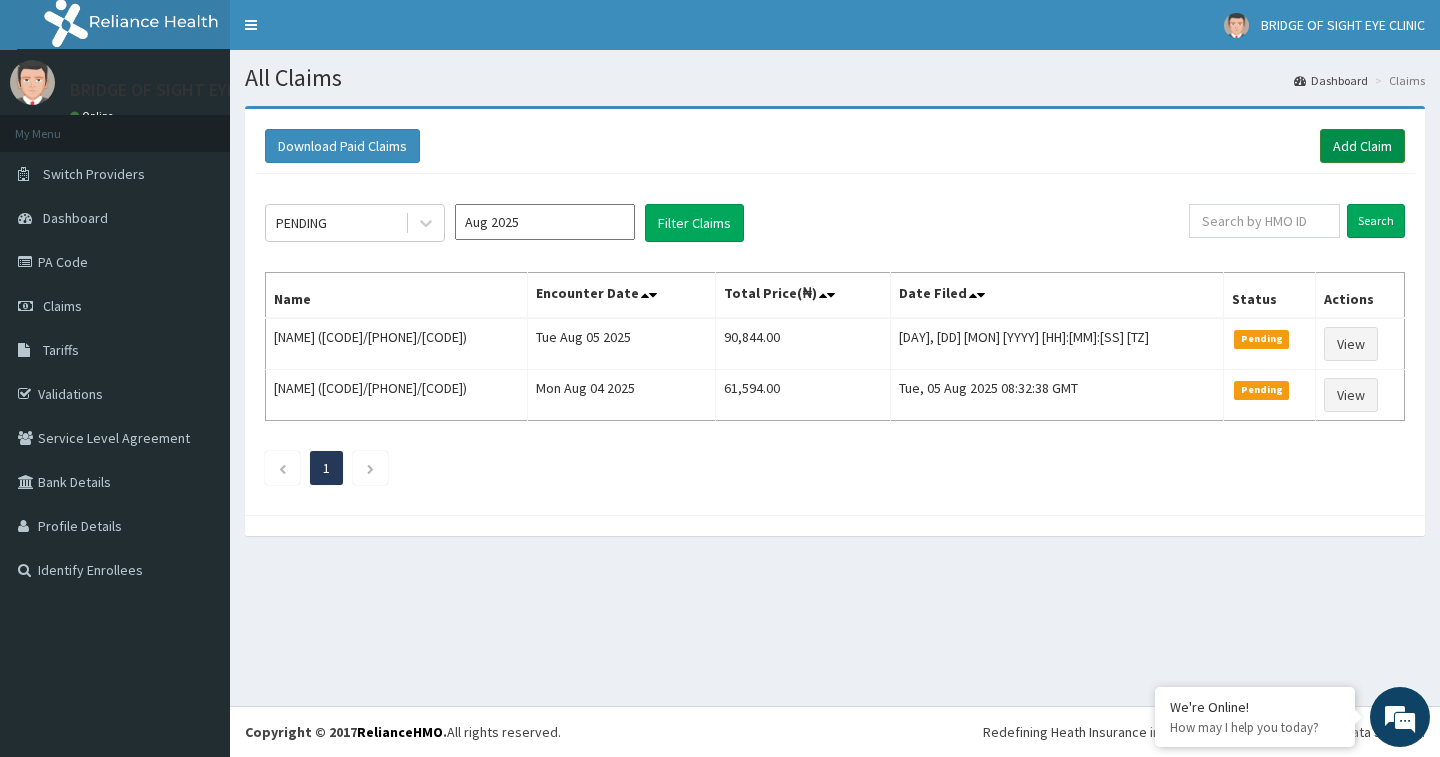 click on "Add Claim" at bounding box center [1362, 146] 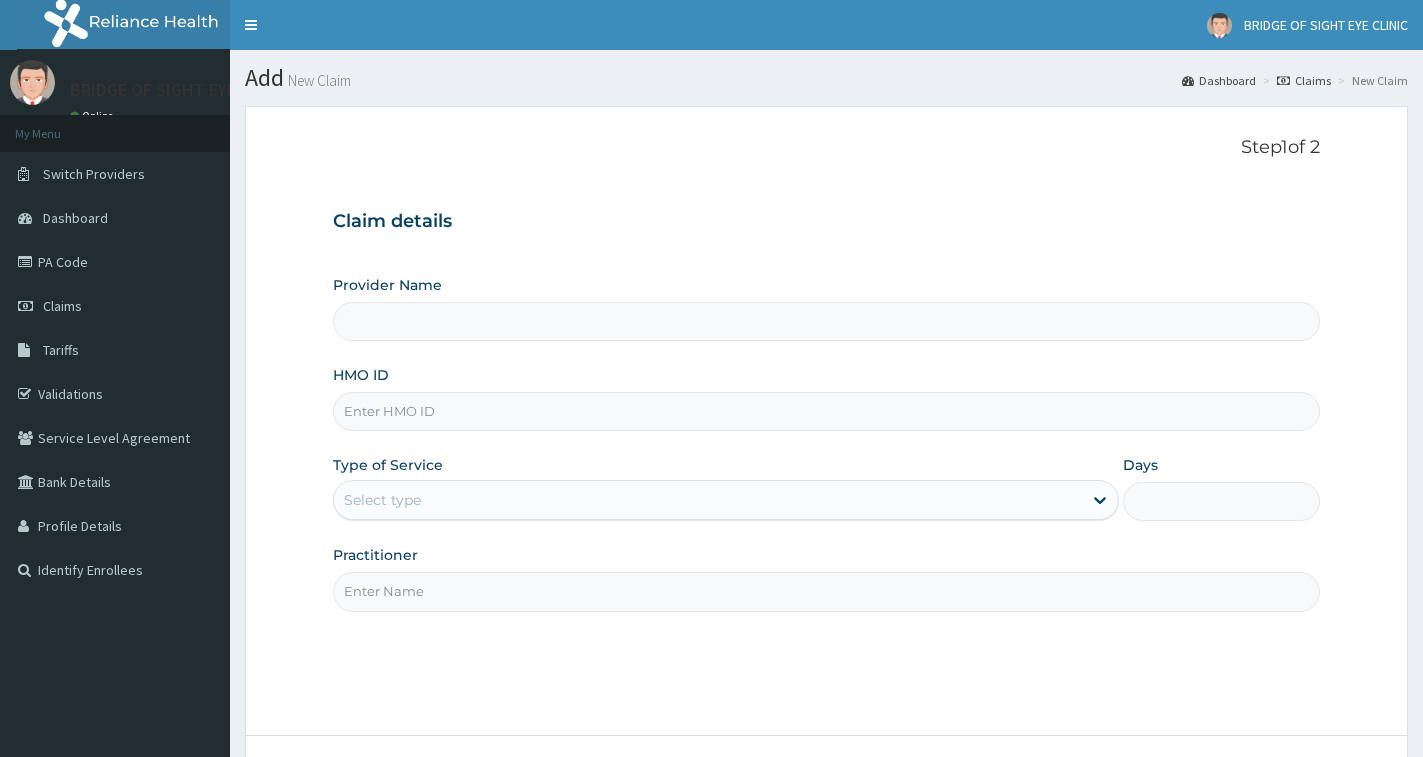 scroll, scrollTop: 0, scrollLeft: 0, axis: both 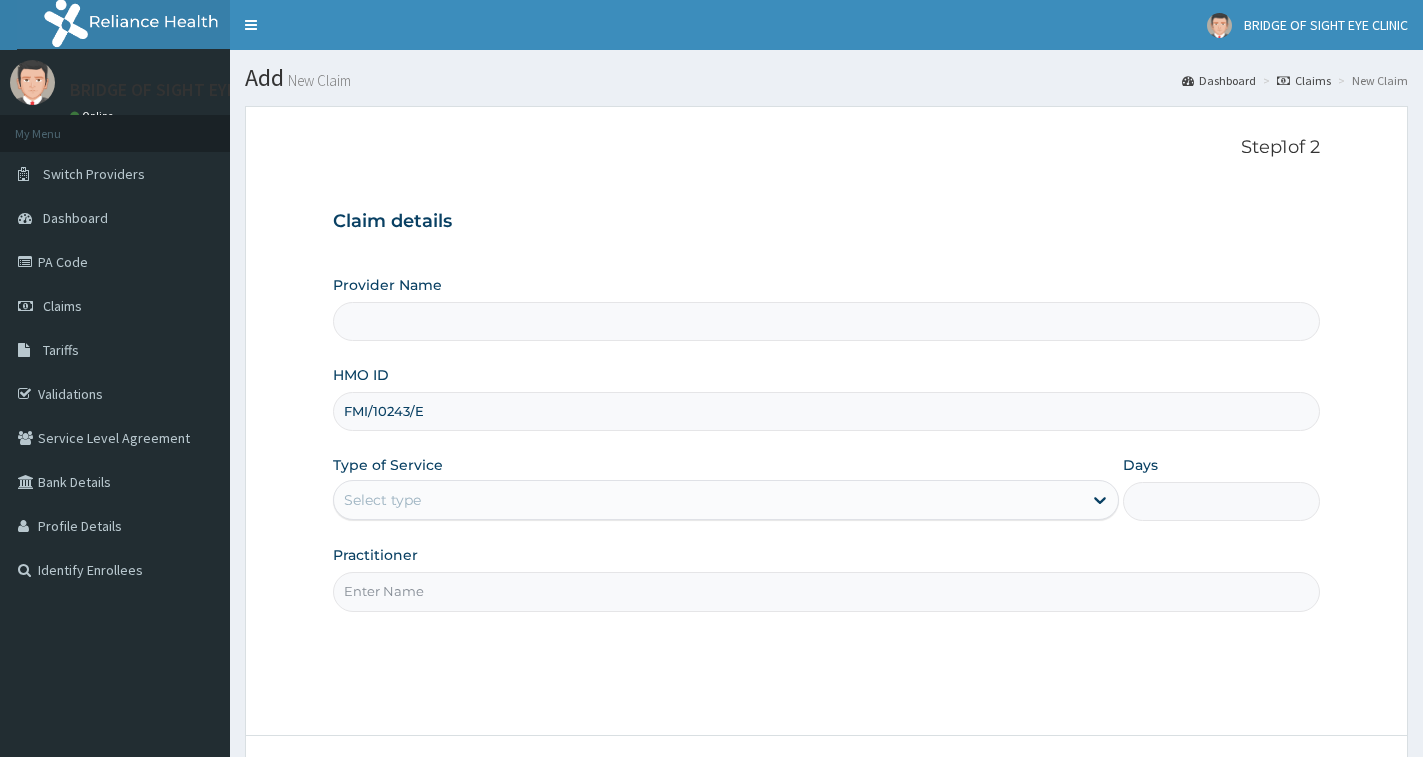 type on "FMI/10243/E" 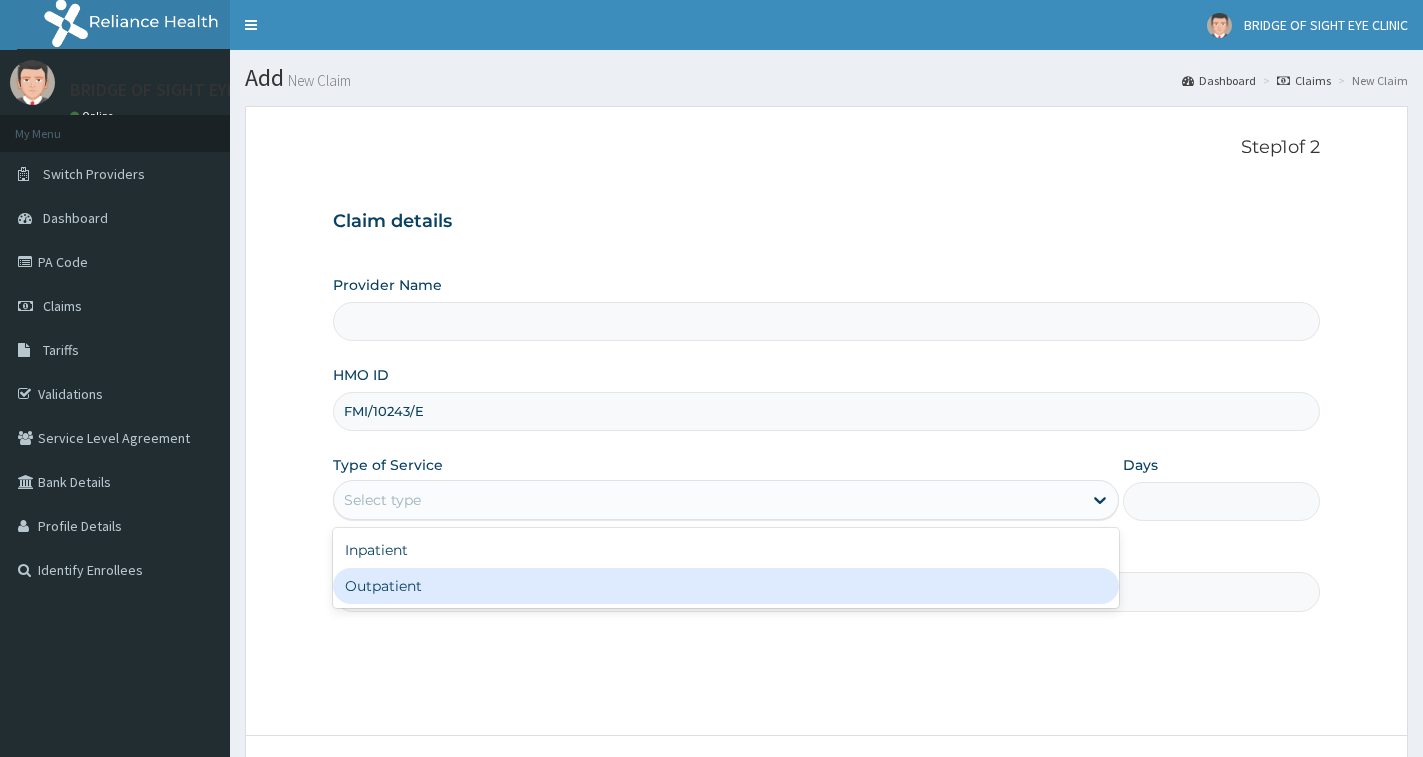 click on "Outpatient" at bounding box center (726, 586) 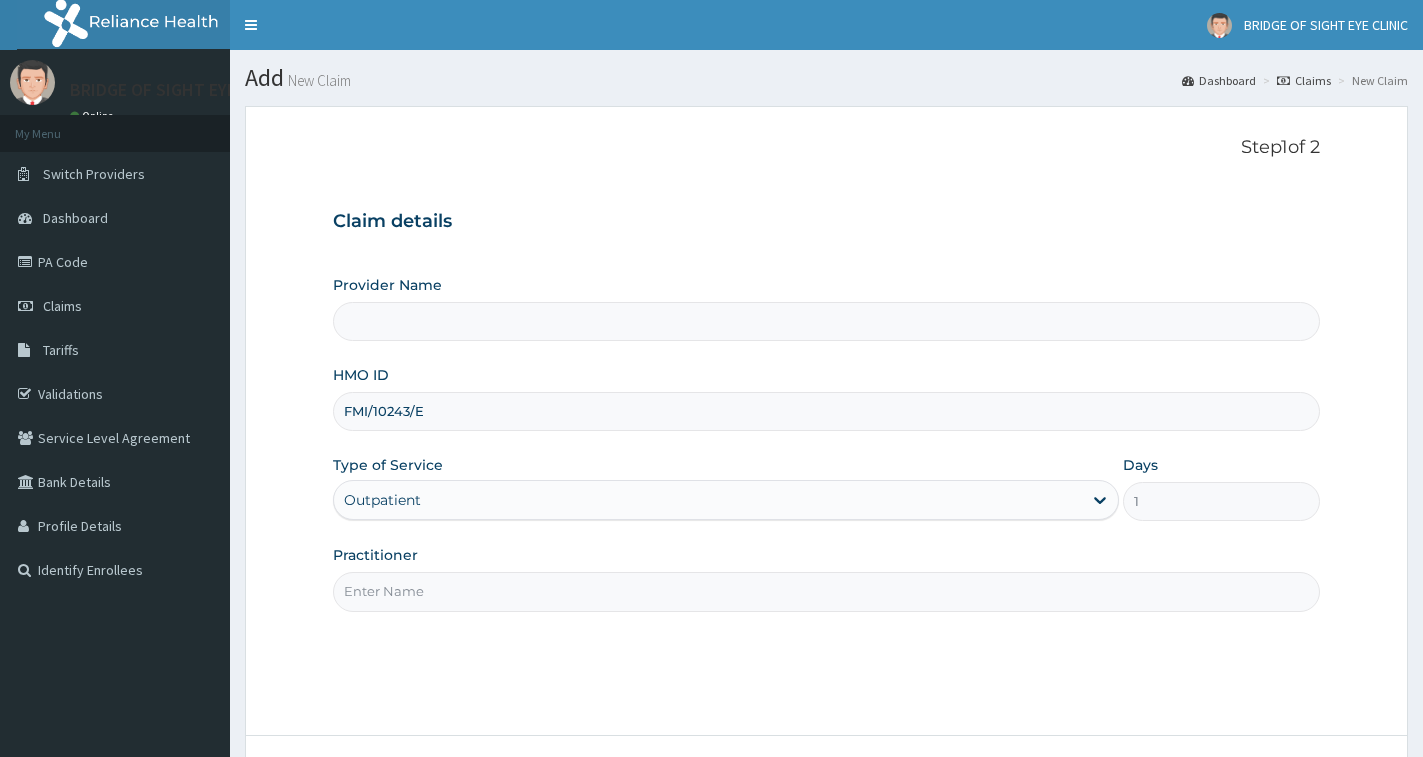 click on "Practitioner" at bounding box center (826, 591) 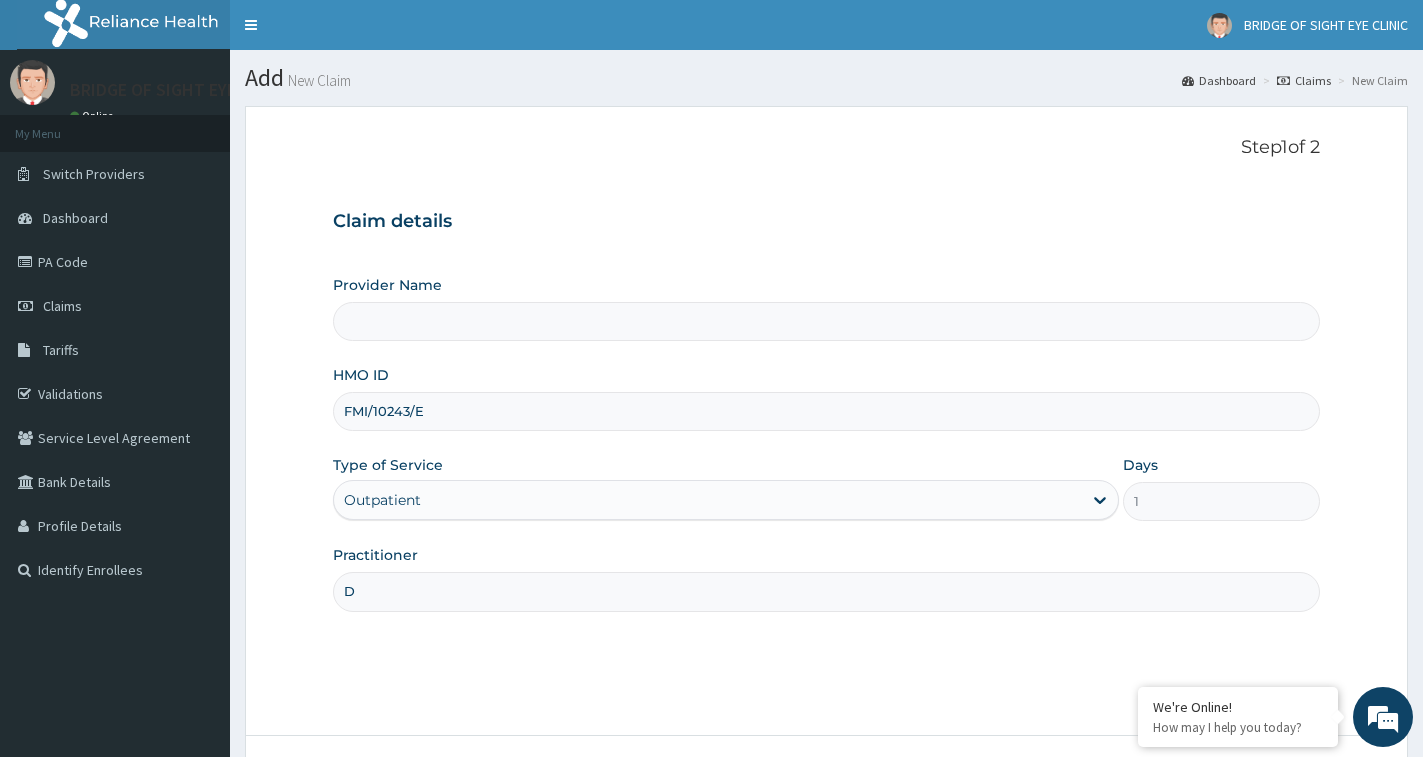 scroll, scrollTop: 0, scrollLeft: 0, axis: both 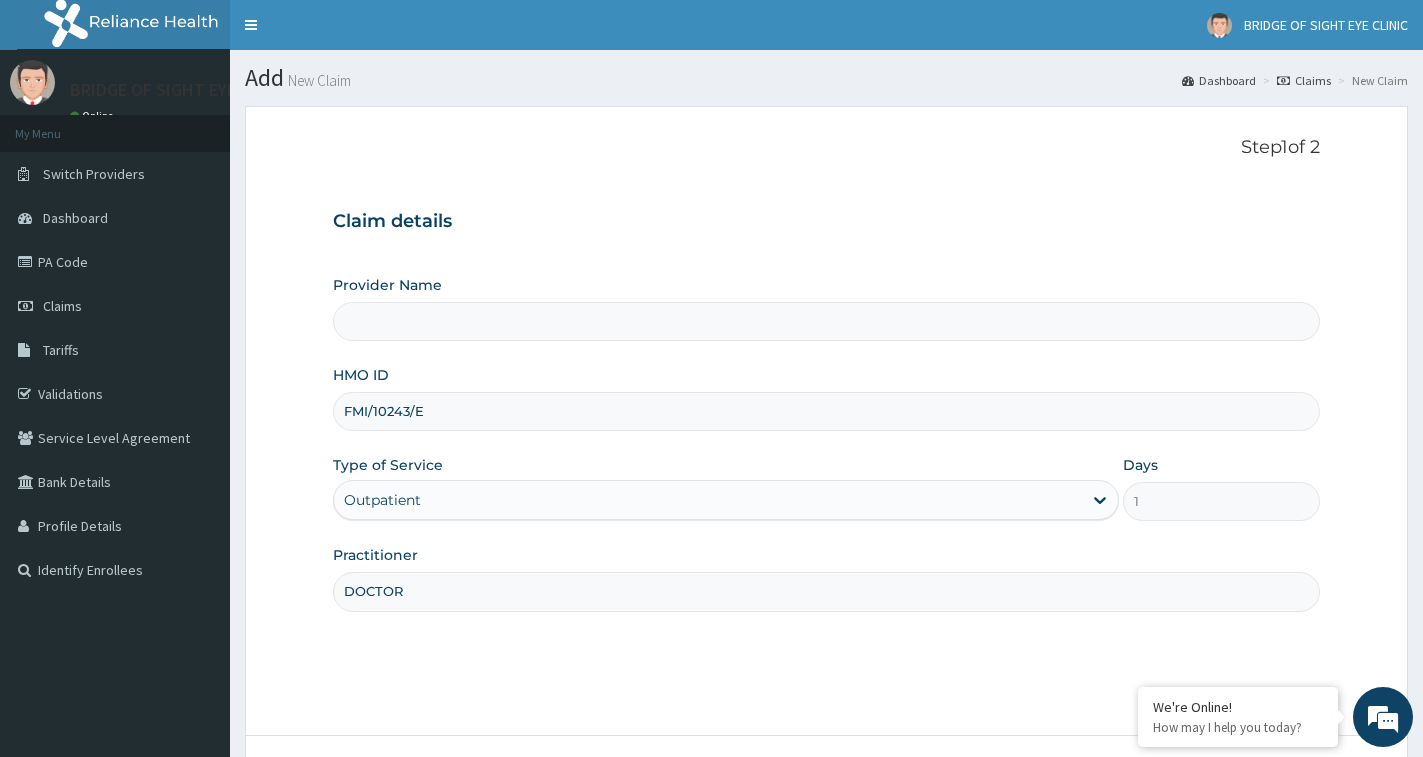 type on "DOCTOR" 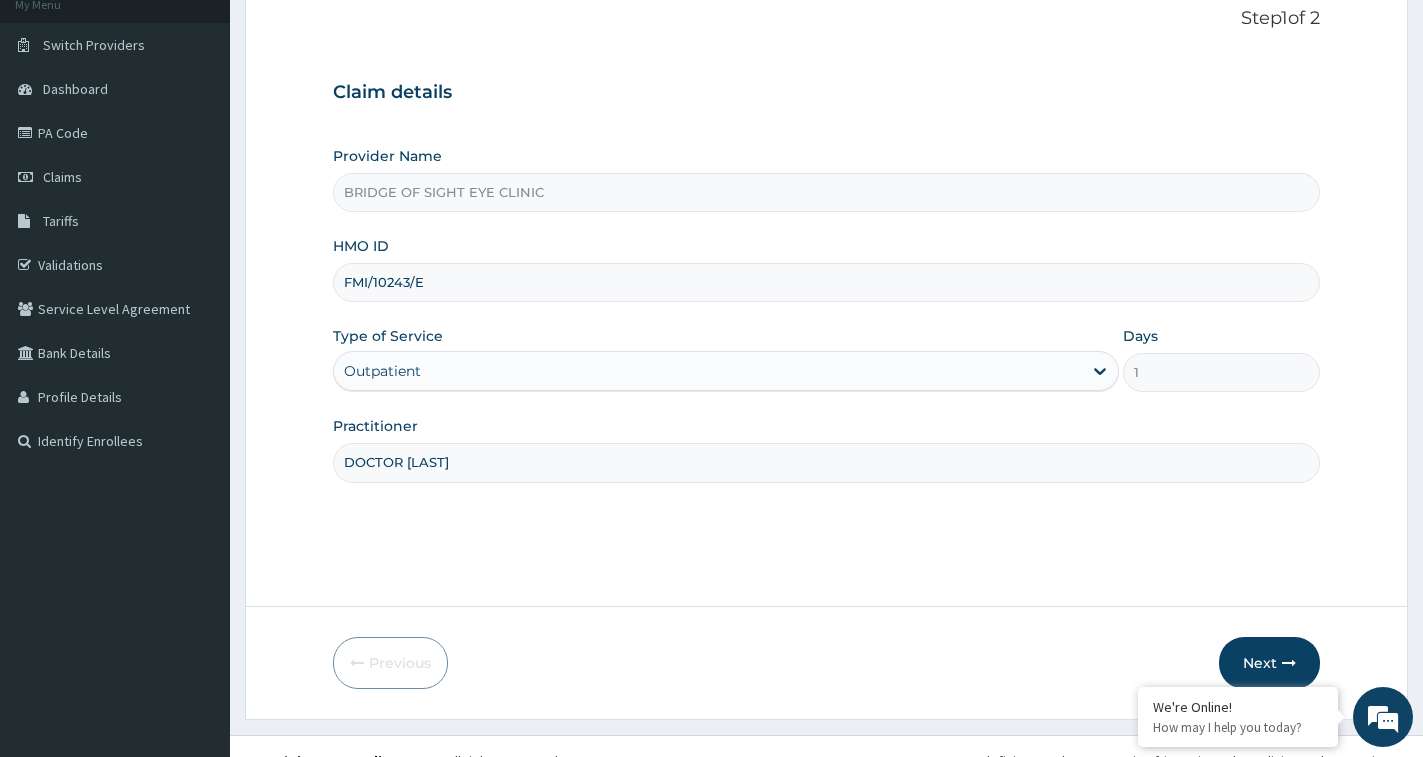 scroll, scrollTop: 158, scrollLeft: 0, axis: vertical 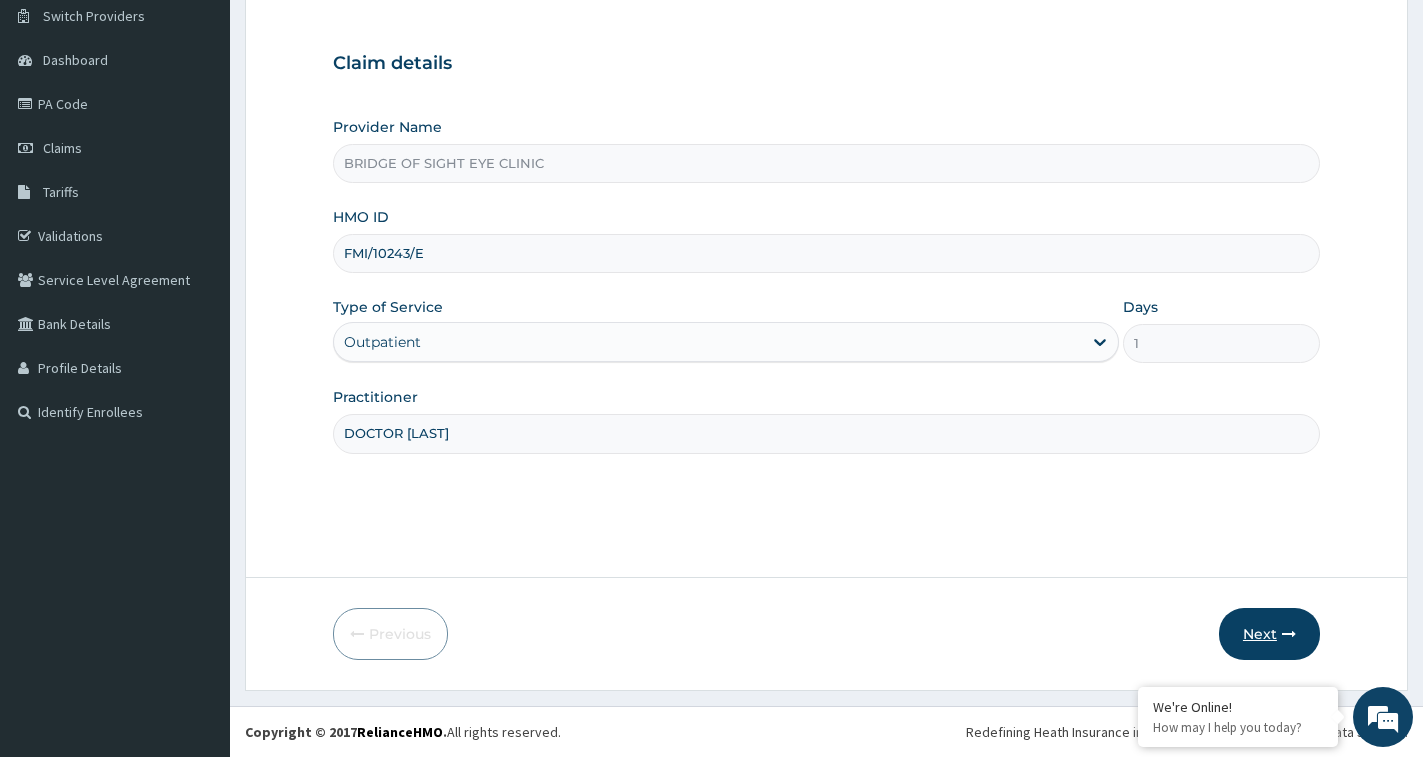 type on "DOCTOR TONY" 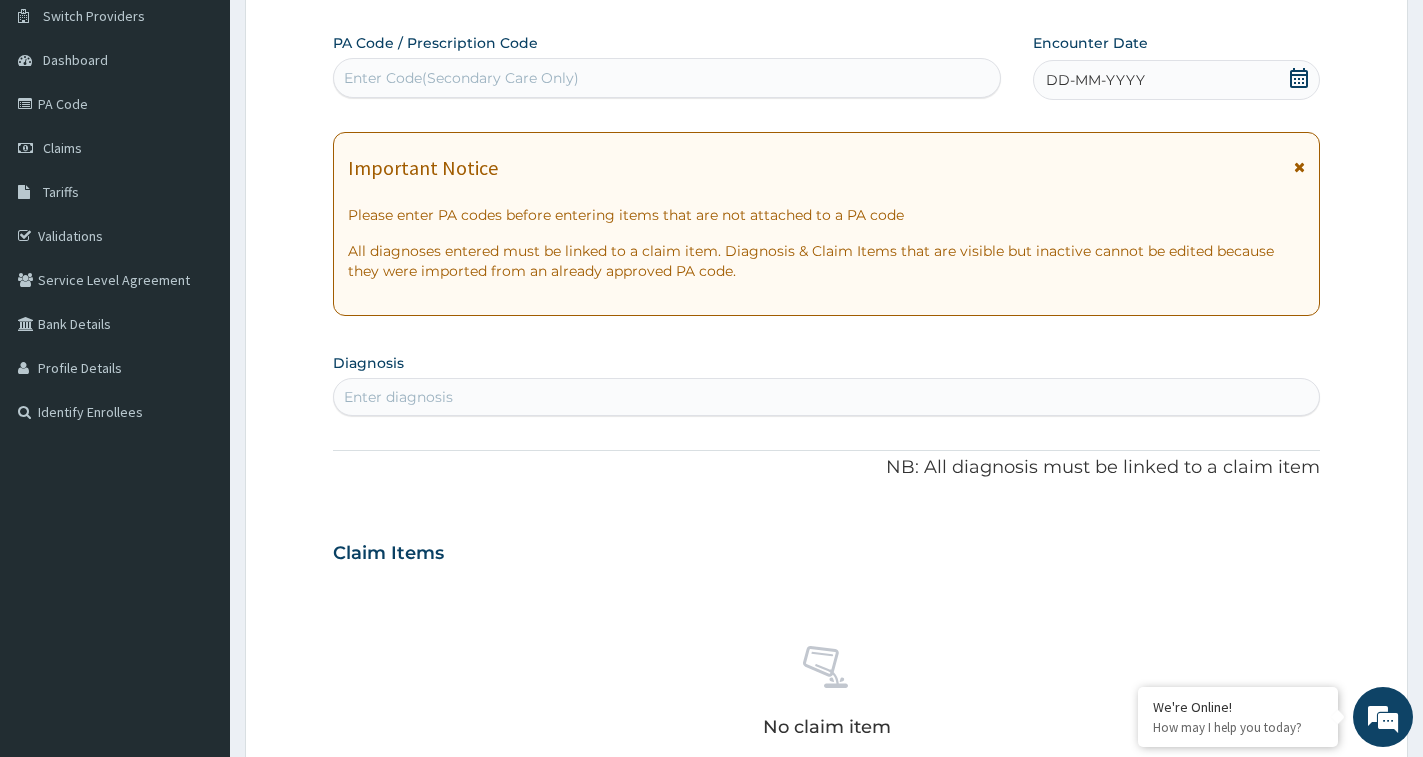 scroll, scrollTop: 0, scrollLeft: 0, axis: both 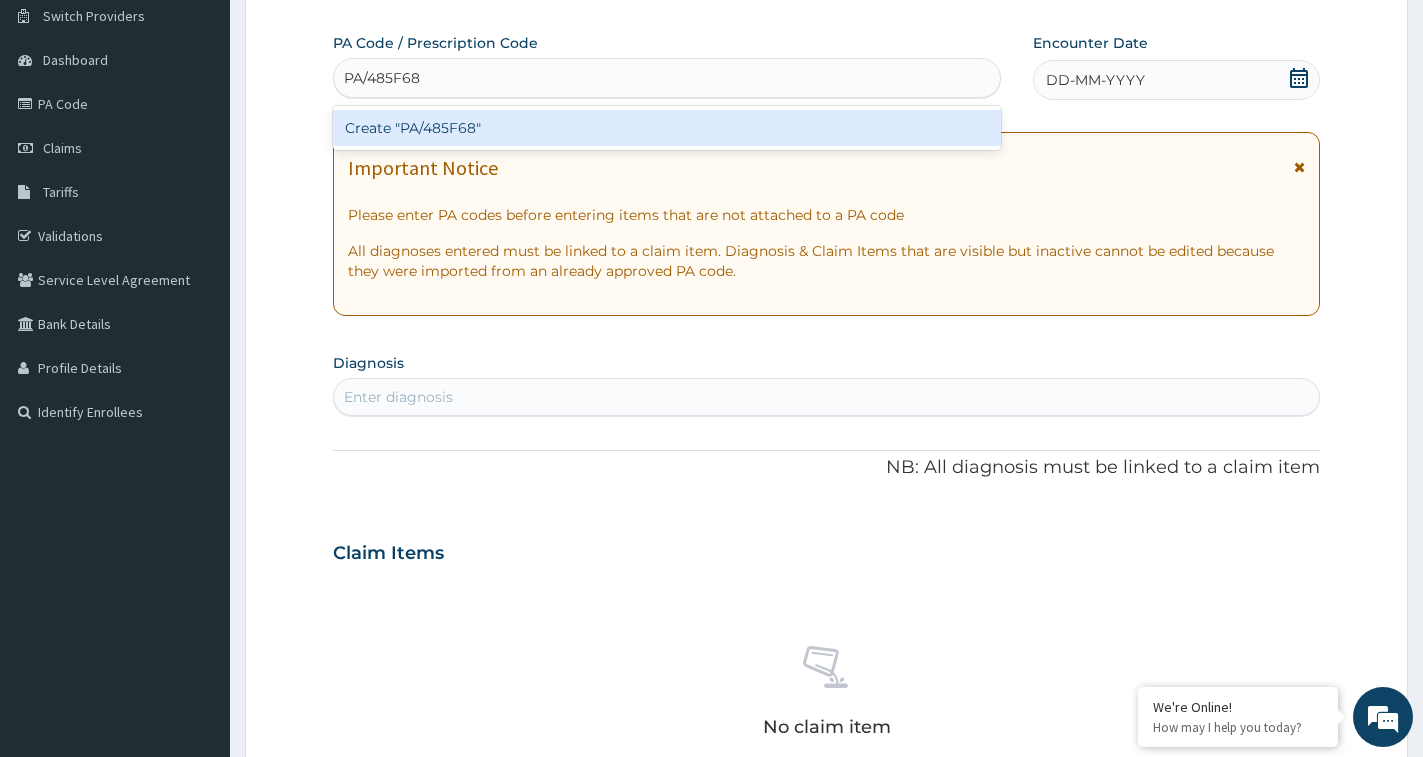 type 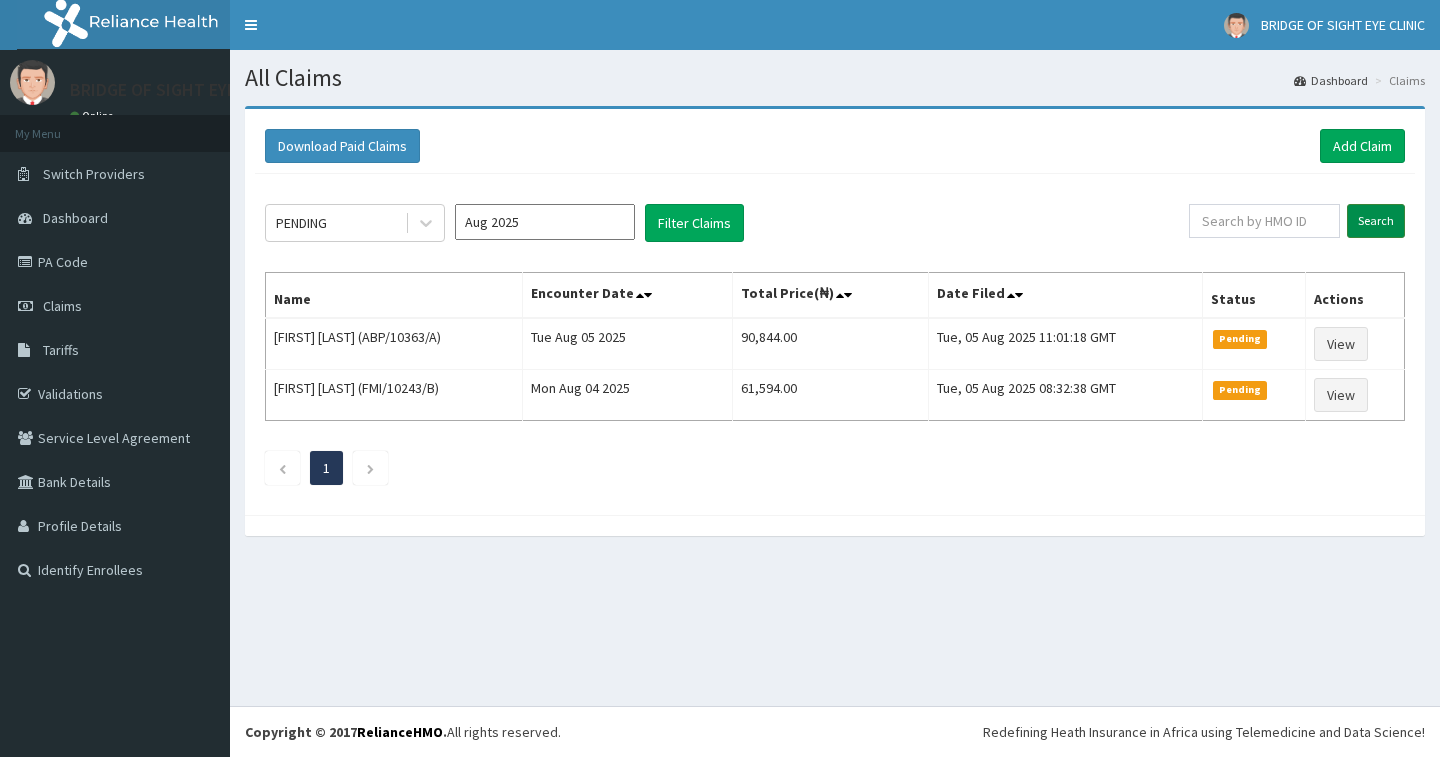 scroll, scrollTop: 0, scrollLeft: 0, axis: both 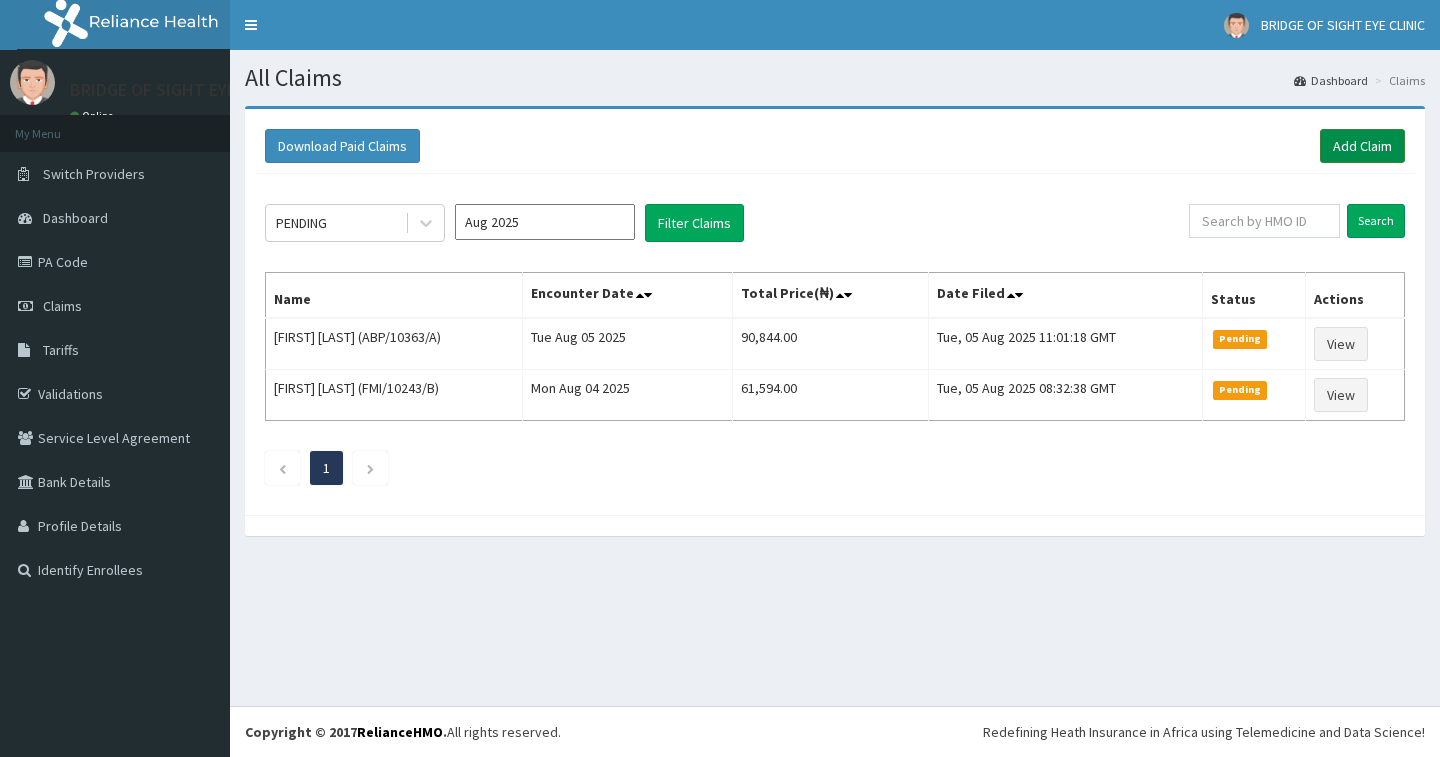 click on "Add Claim" at bounding box center (1362, 146) 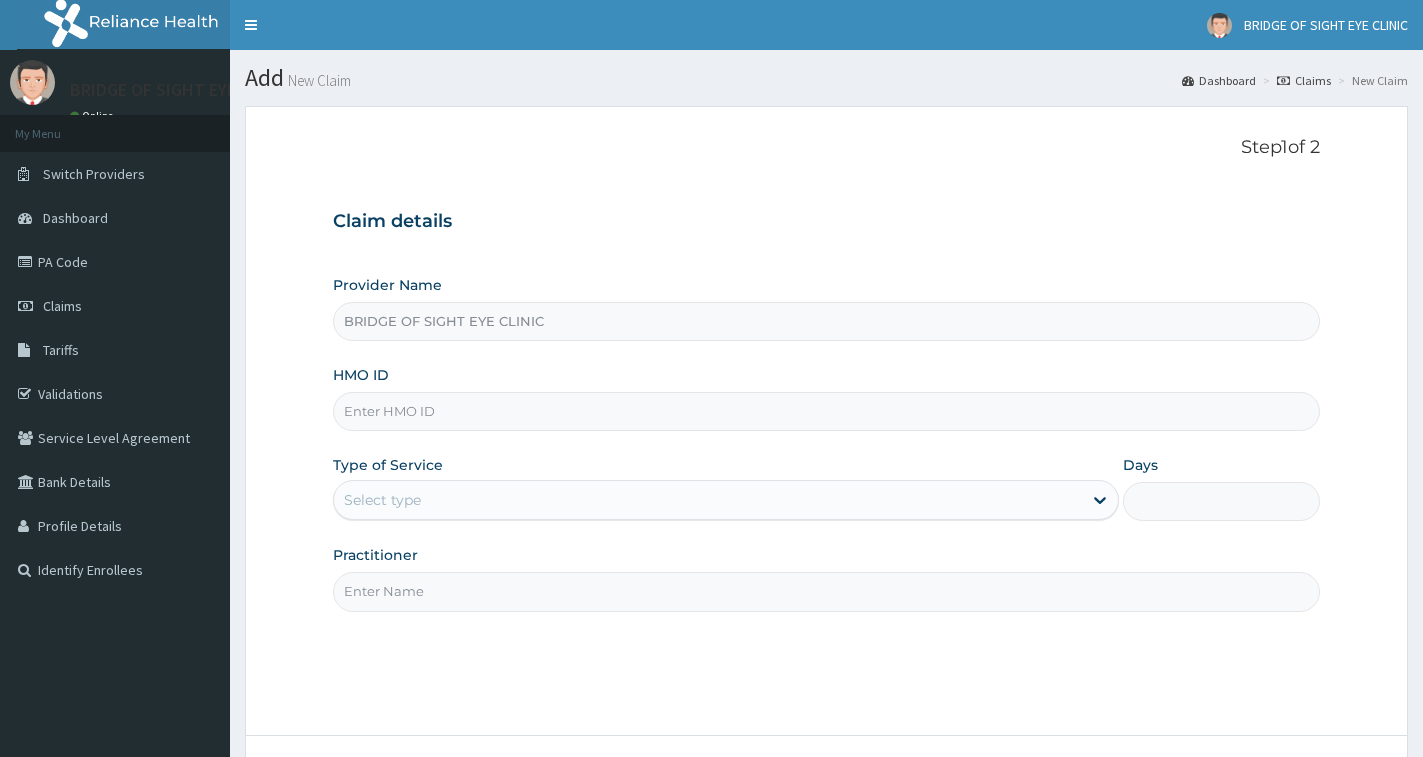 scroll, scrollTop: 0, scrollLeft: 0, axis: both 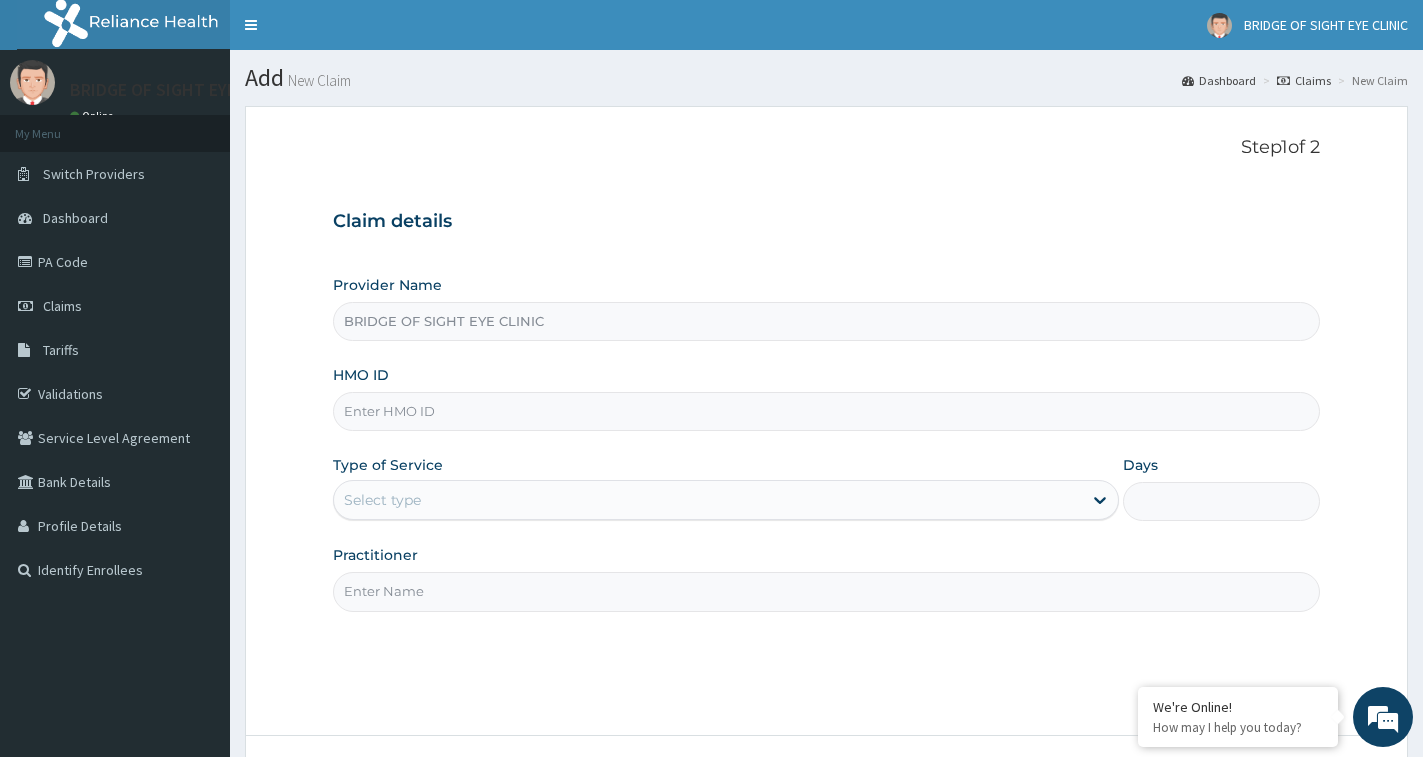 click on "HMO ID" at bounding box center (826, 411) 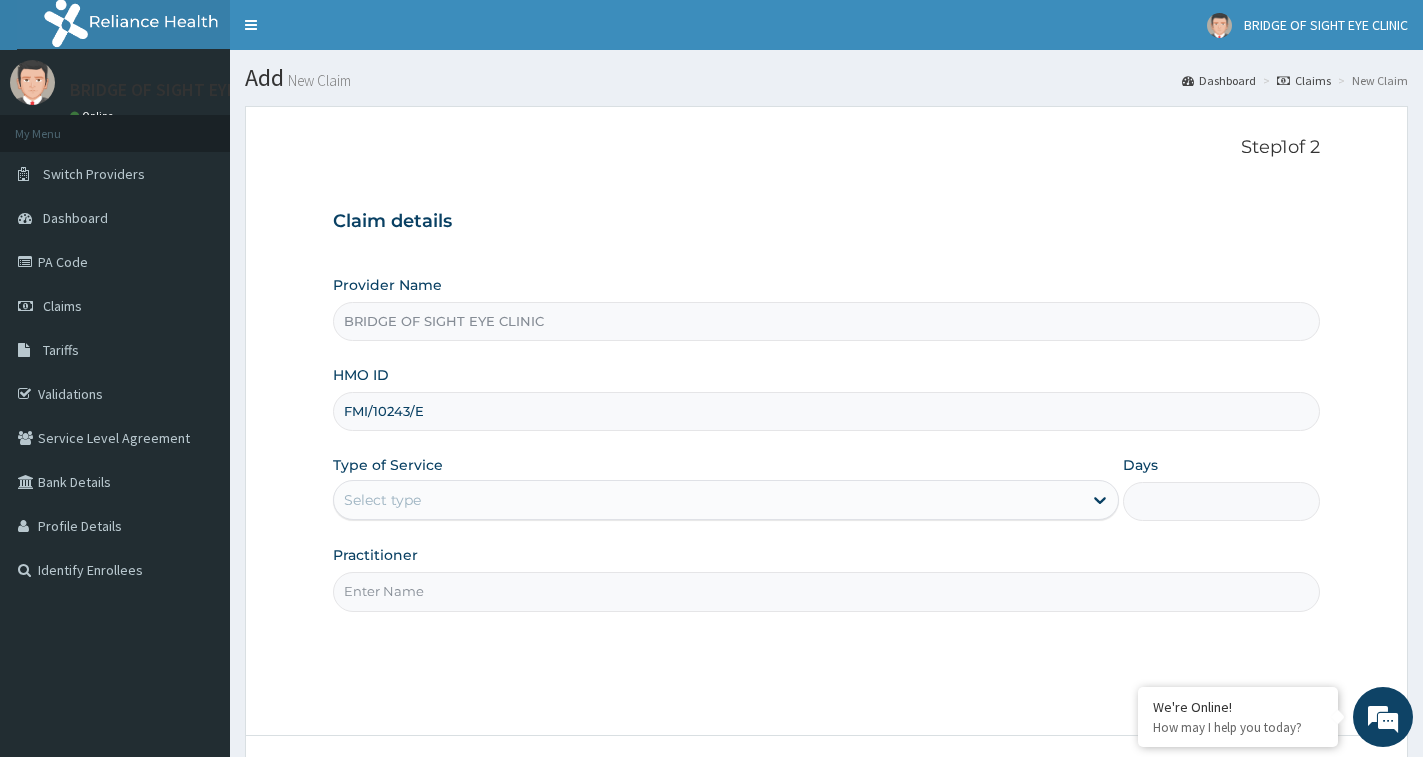 type on "FMI/10243/E" 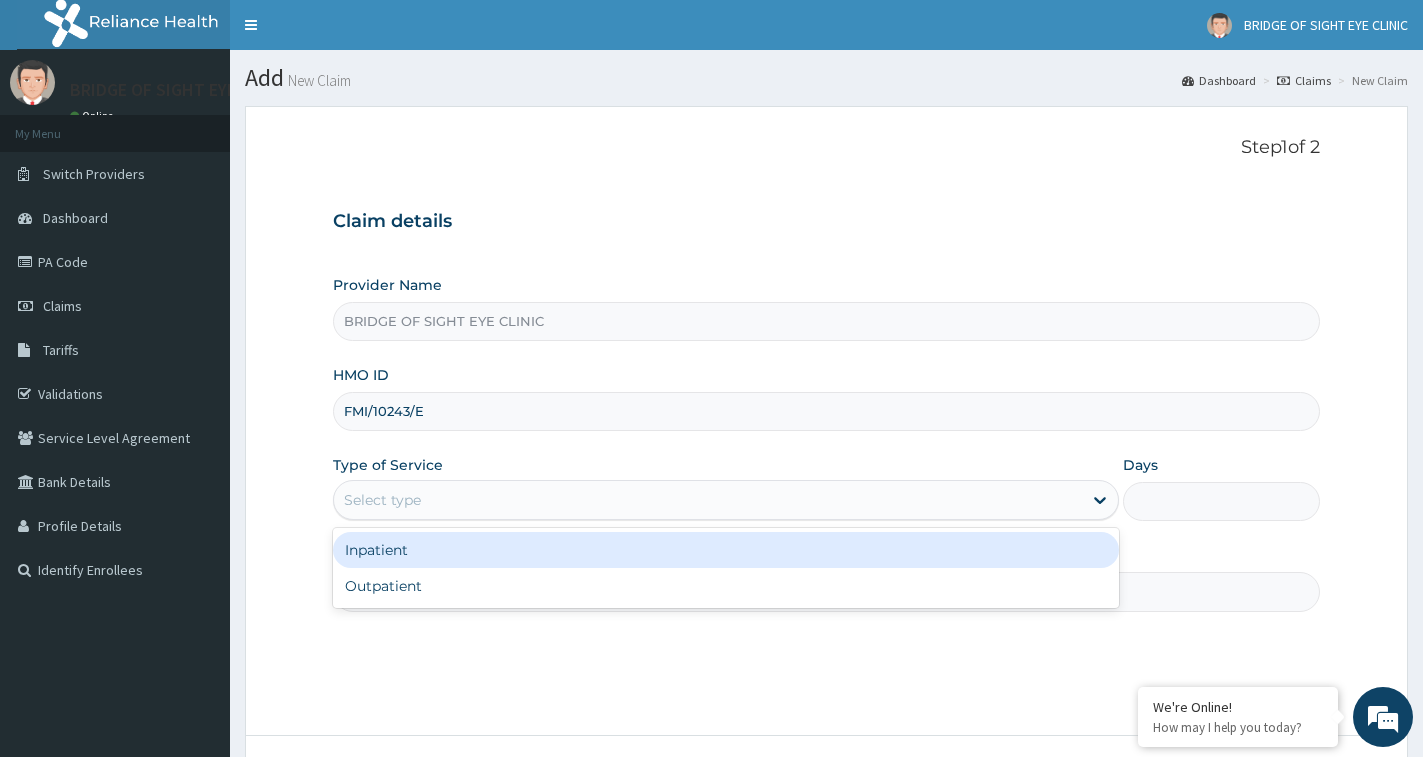 click on "Select type" at bounding box center [708, 500] 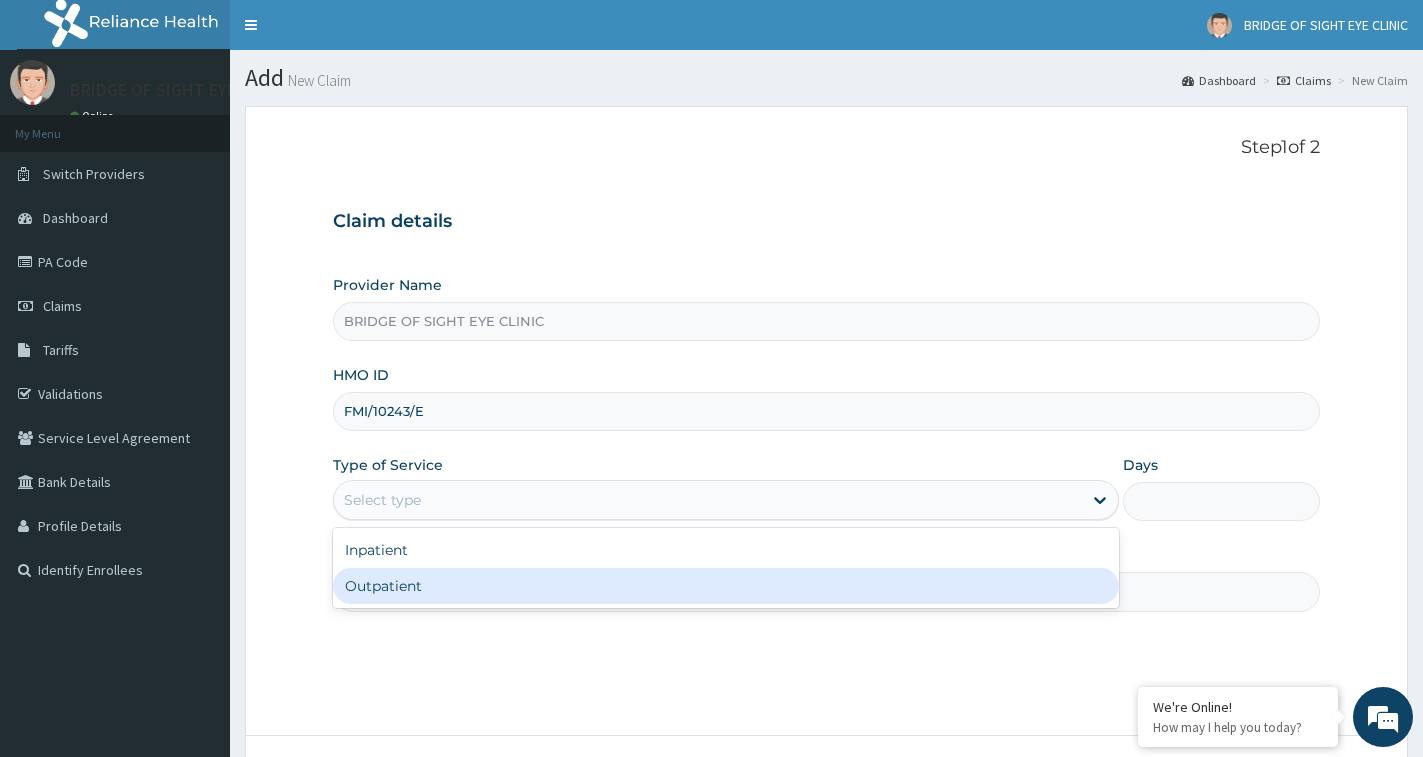 click on "Outpatient" at bounding box center (726, 586) 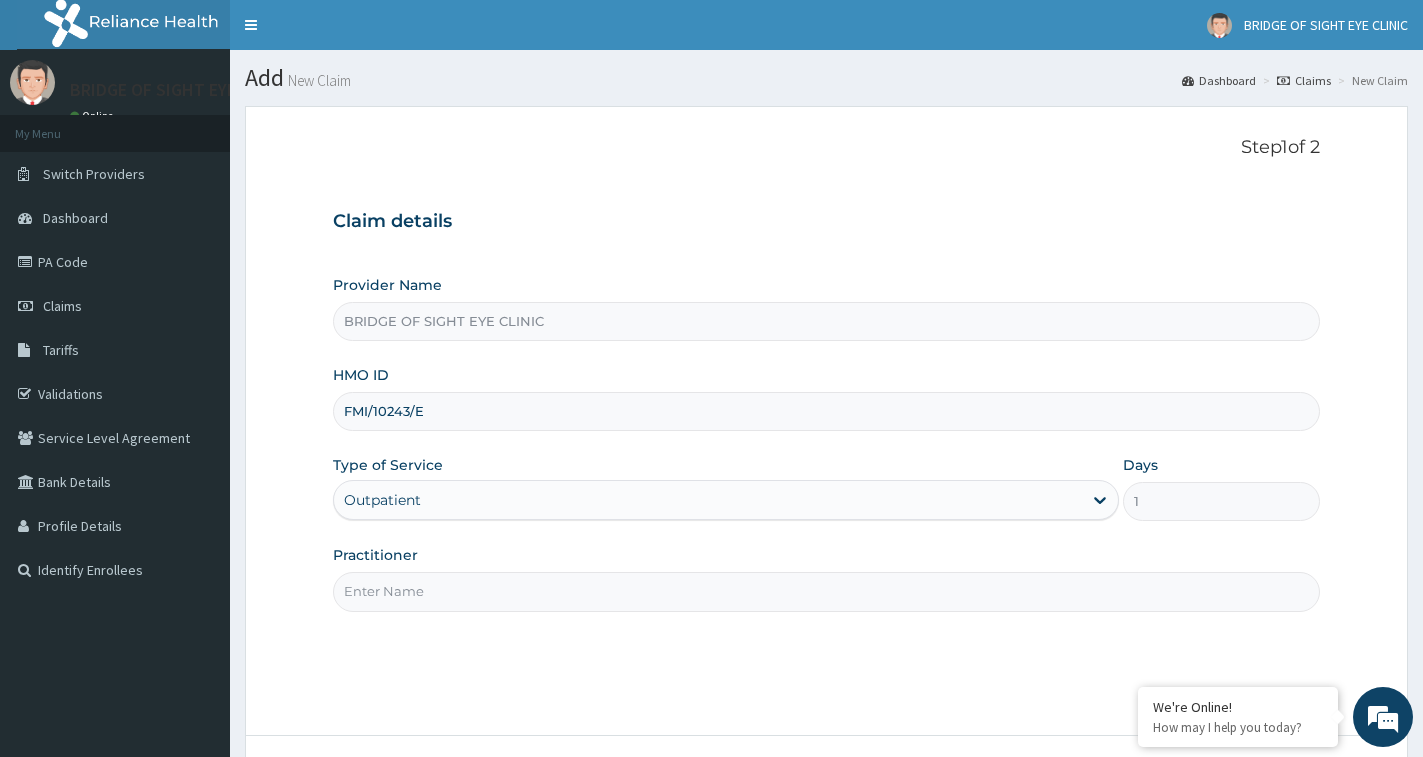 click on "Practitioner" at bounding box center (826, 591) 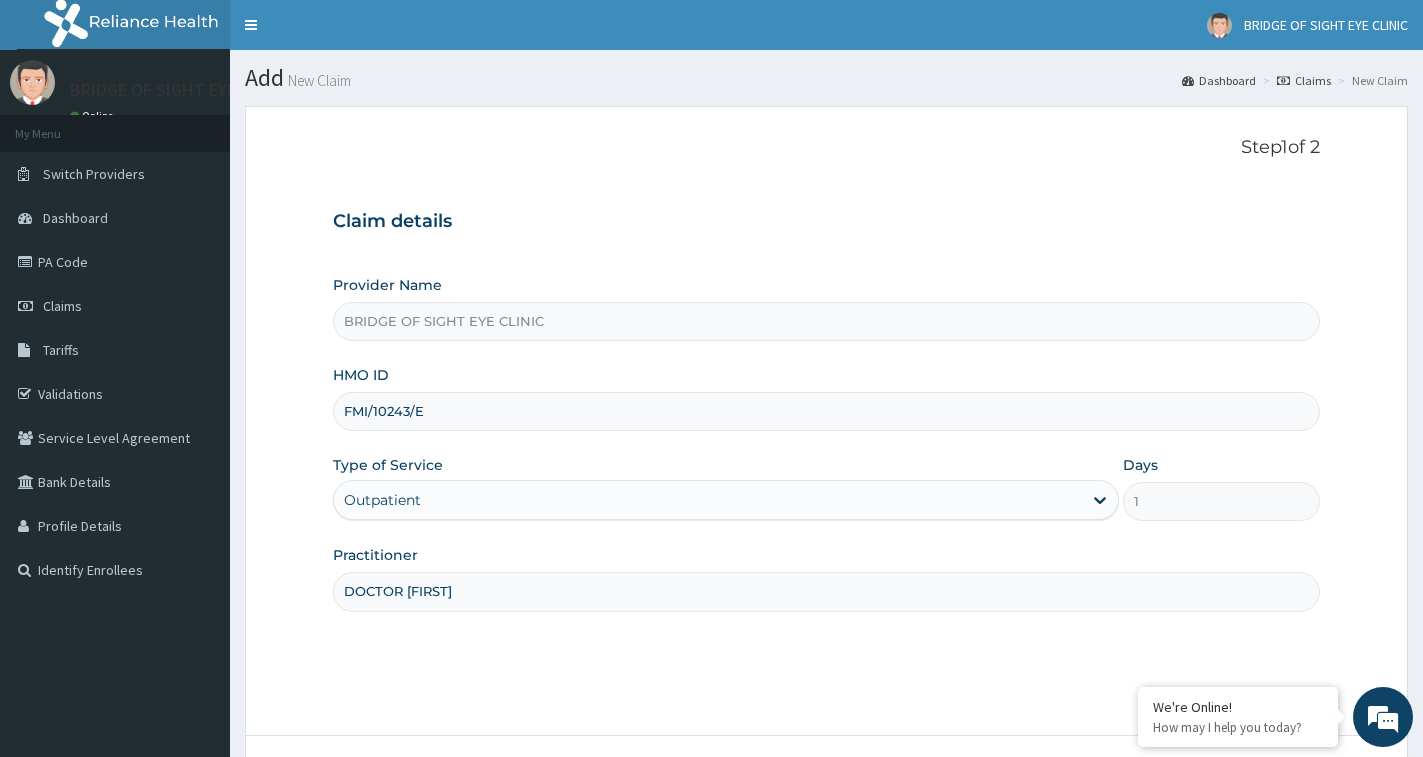 scroll, scrollTop: 0, scrollLeft: 0, axis: both 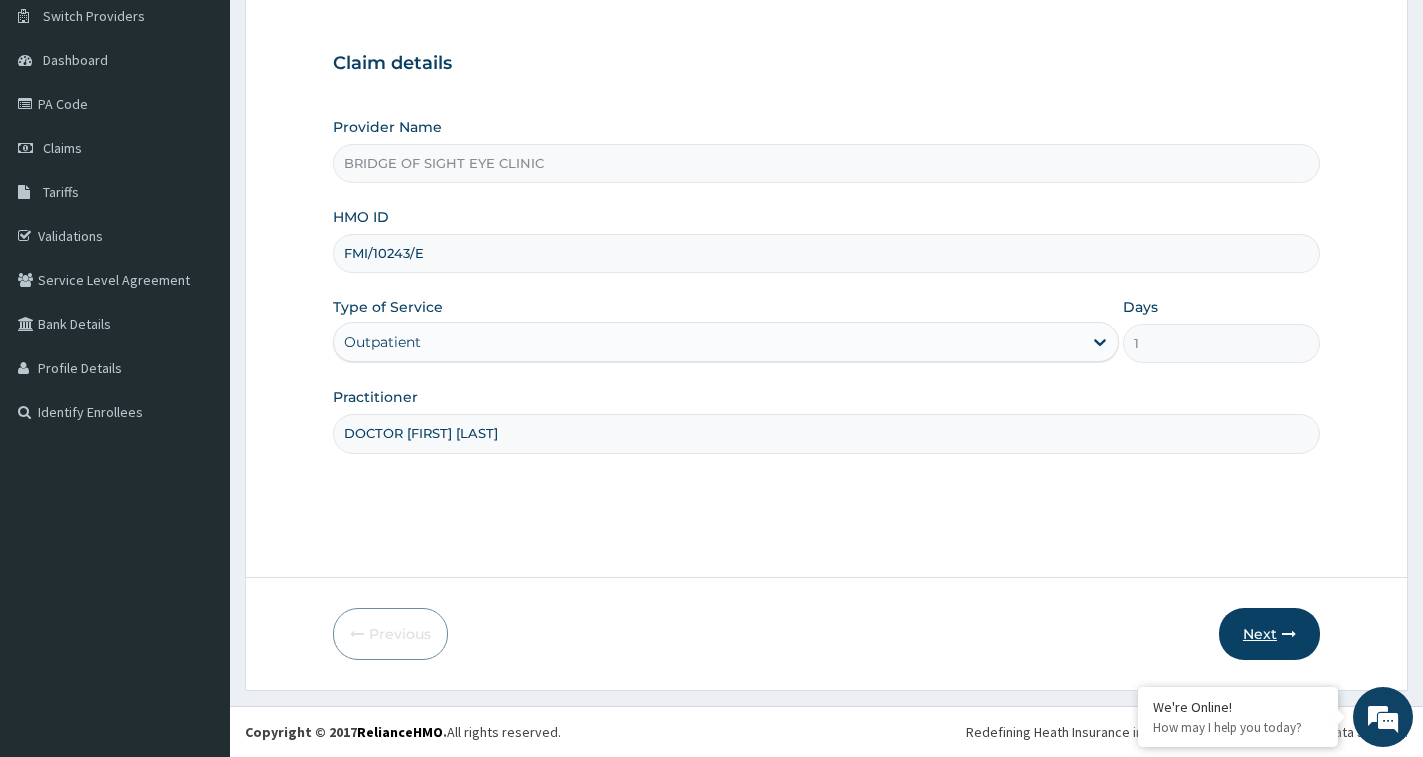 type on "DOCTOR TONY" 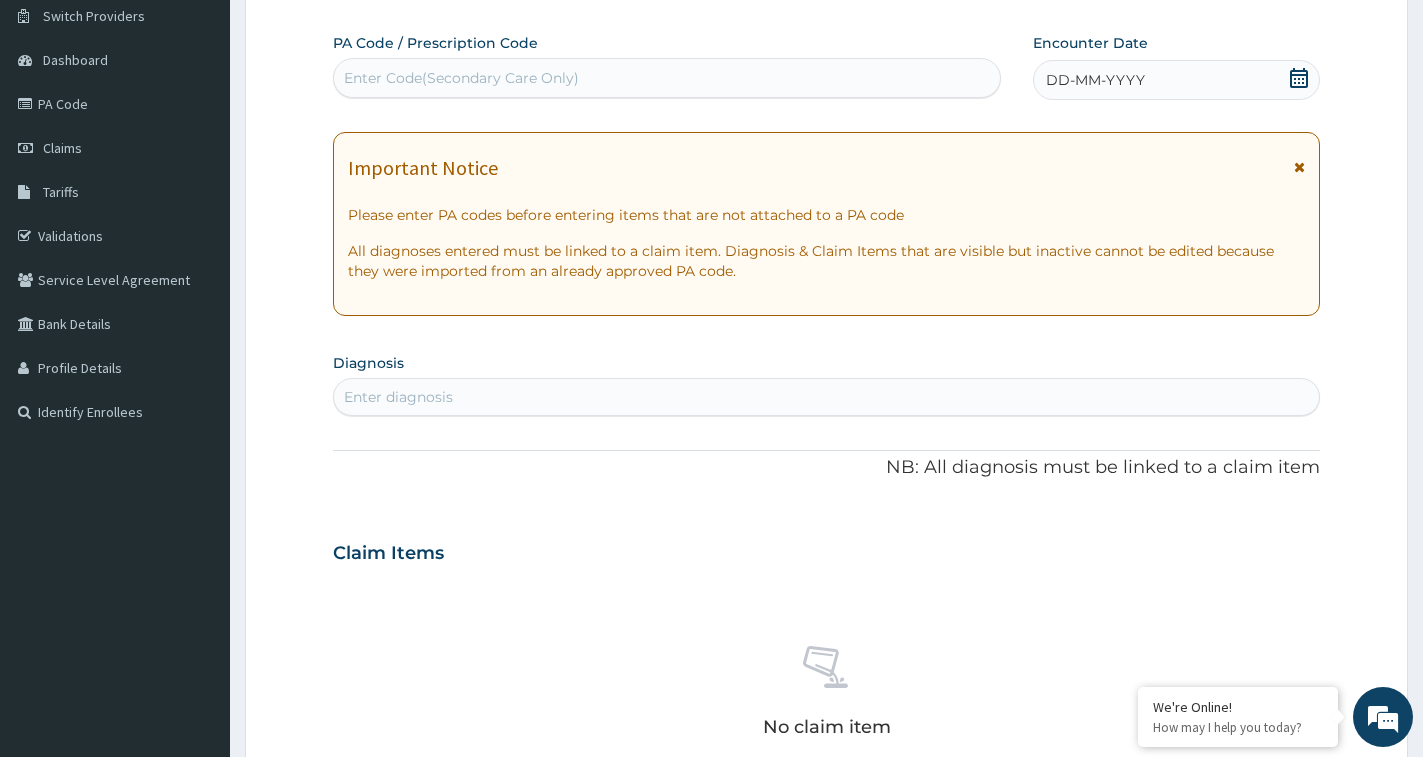 click on "Enter Code(Secondary Care Only)" at bounding box center [461, 78] 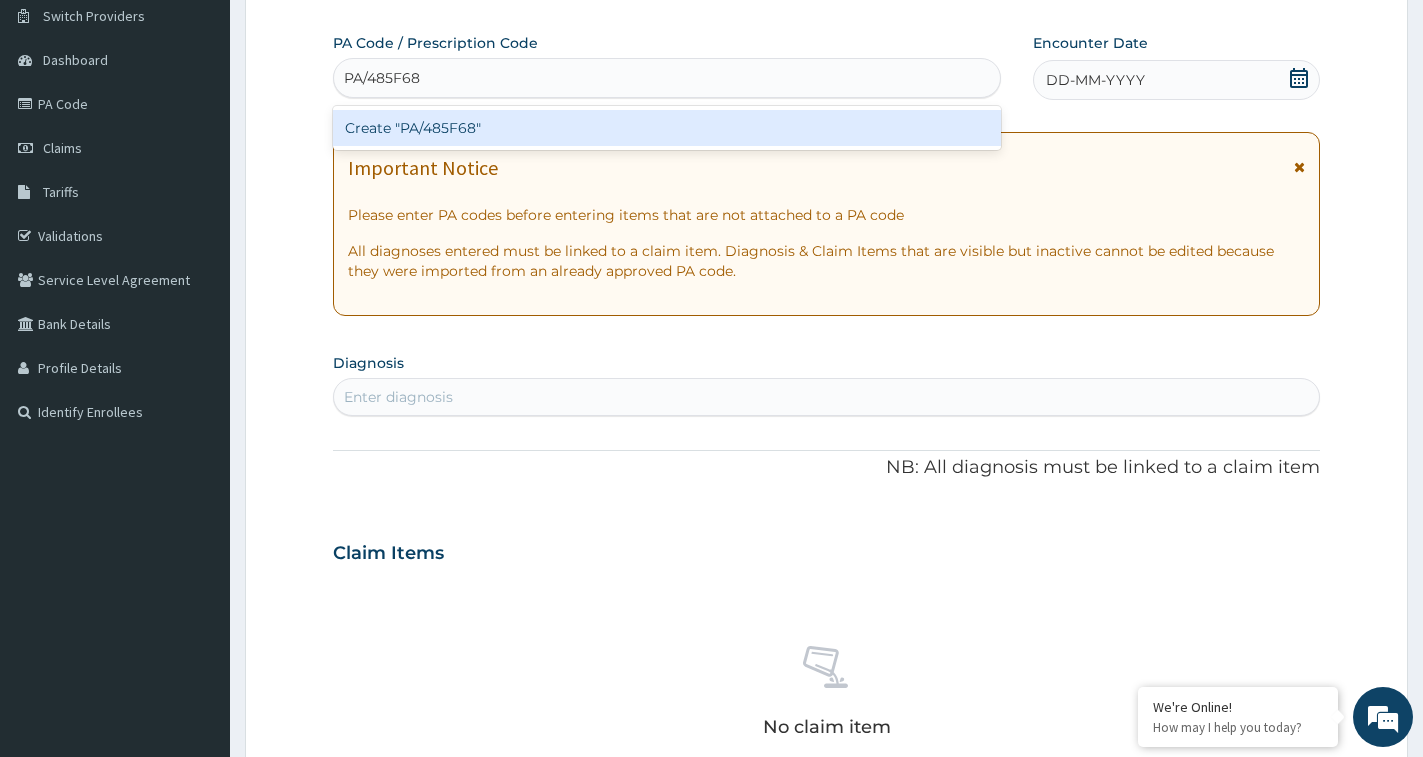 click on "Create "PA/485F68"" at bounding box center [667, 128] 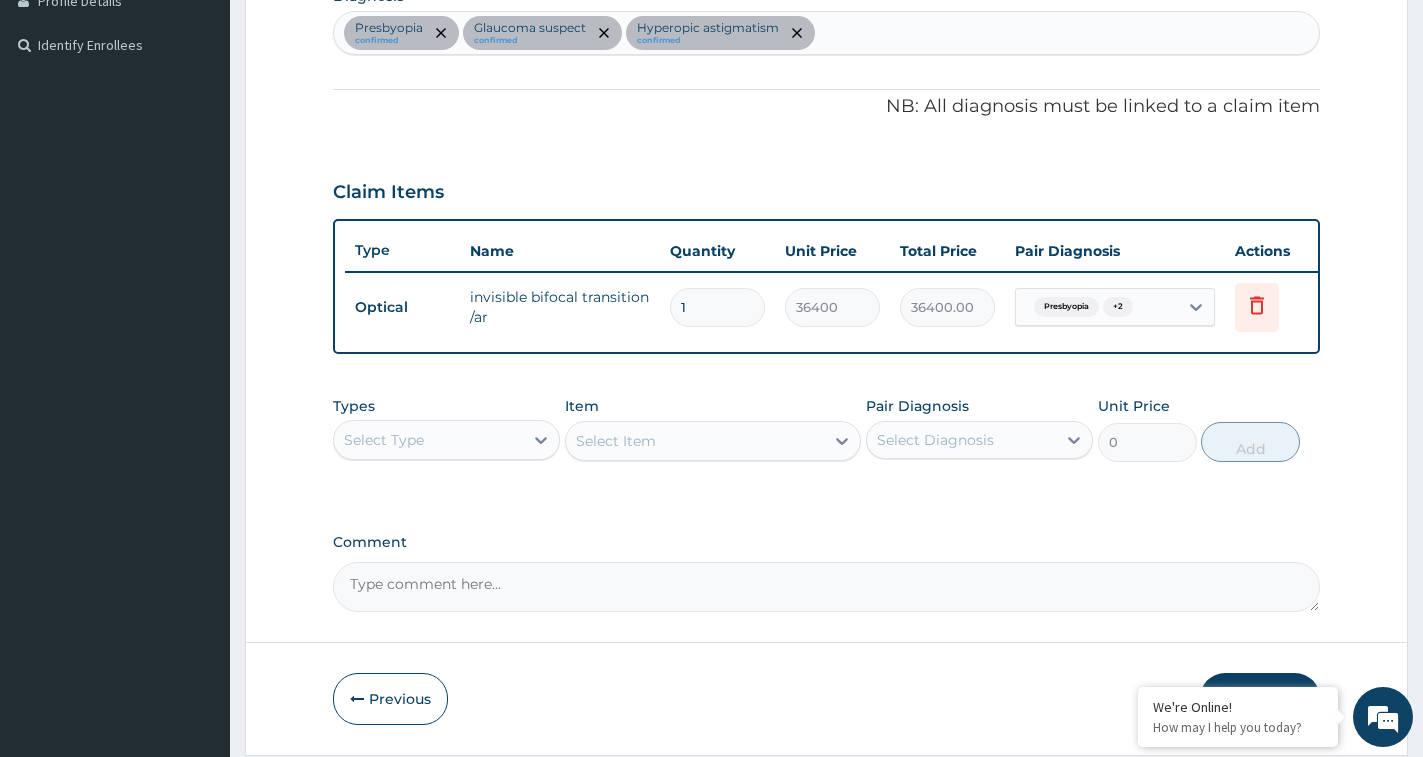 scroll, scrollTop: 607, scrollLeft: 0, axis: vertical 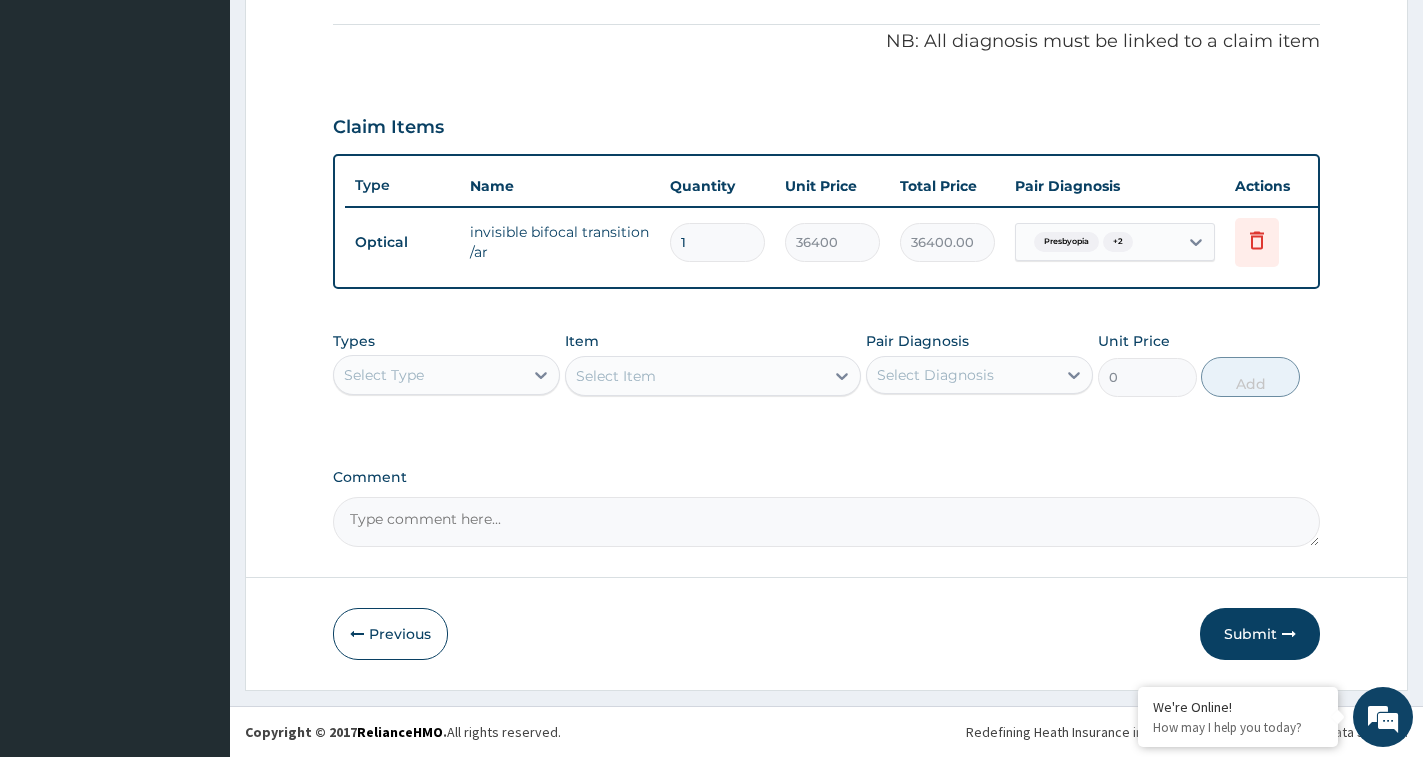 click on "Comment" at bounding box center [826, 522] 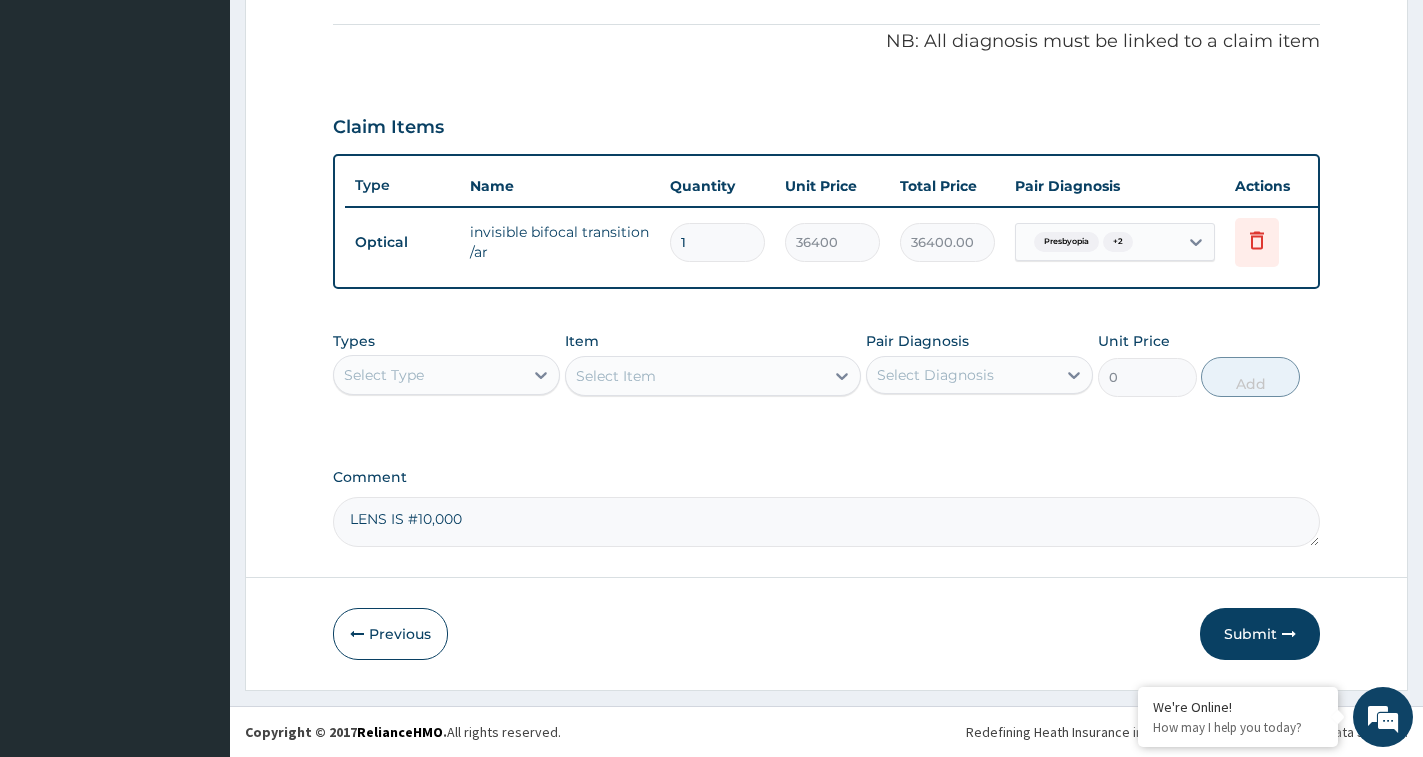 click on "LENS IS #10,000" at bounding box center (826, 522) 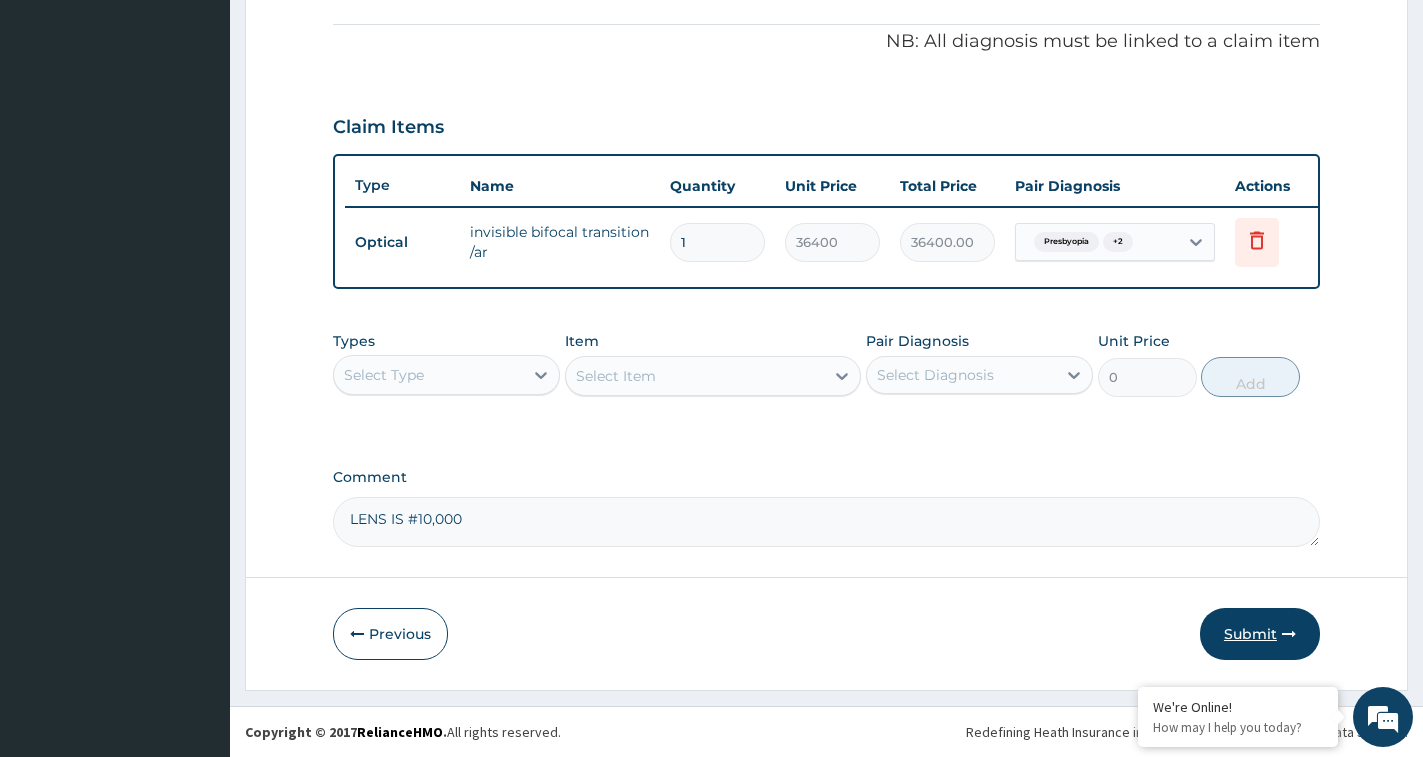 type on "LENS IS #10,000" 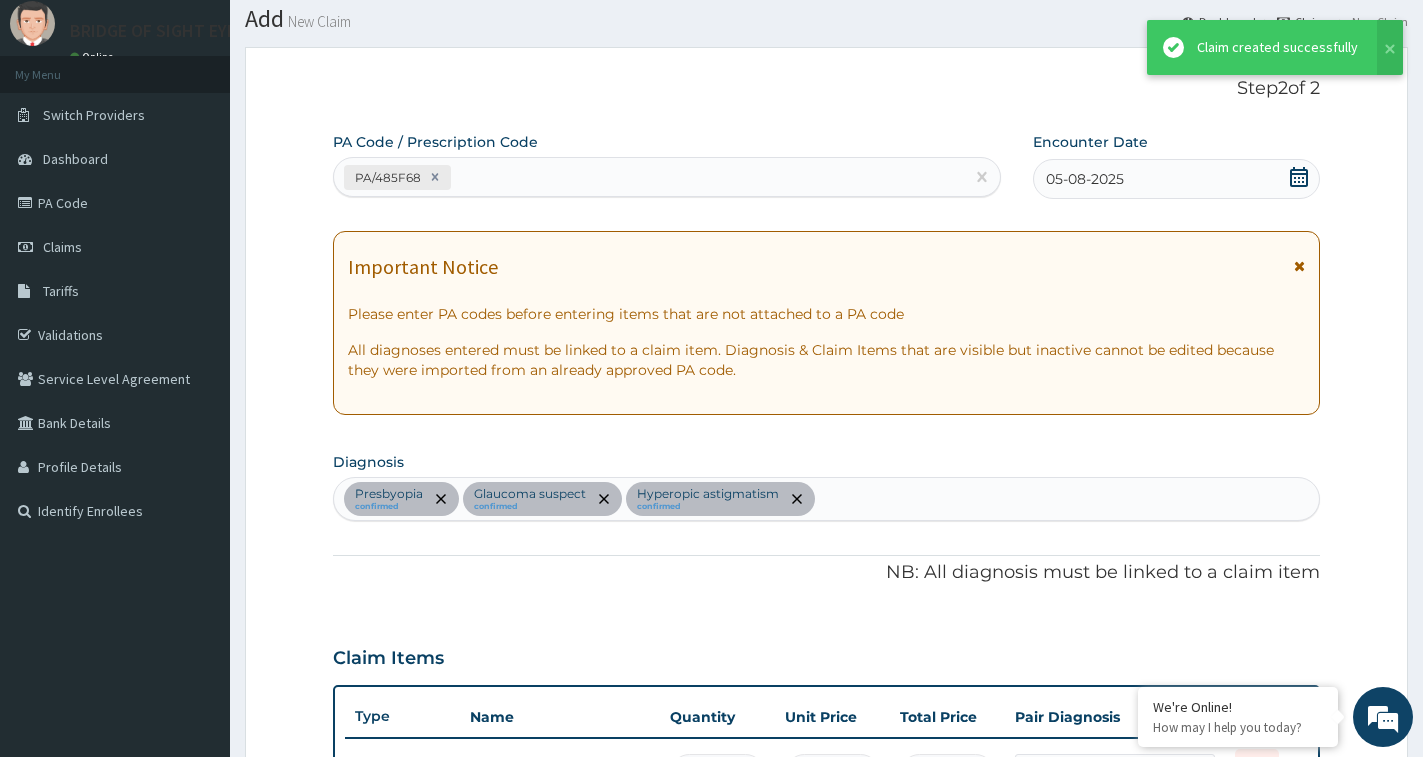 scroll, scrollTop: 607, scrollLeft: 0, axis: vertical 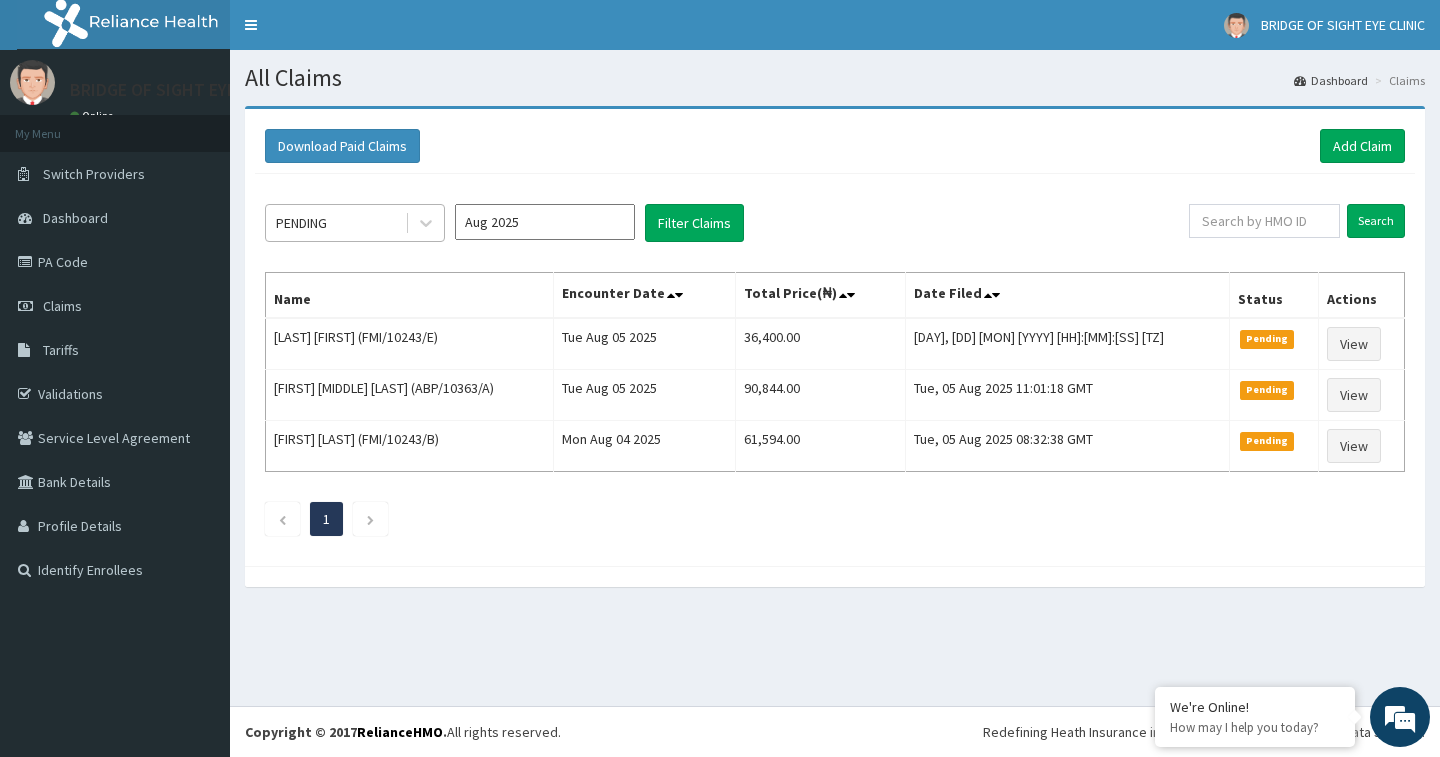 click on "PENDING" at bounding box center (335, 223) 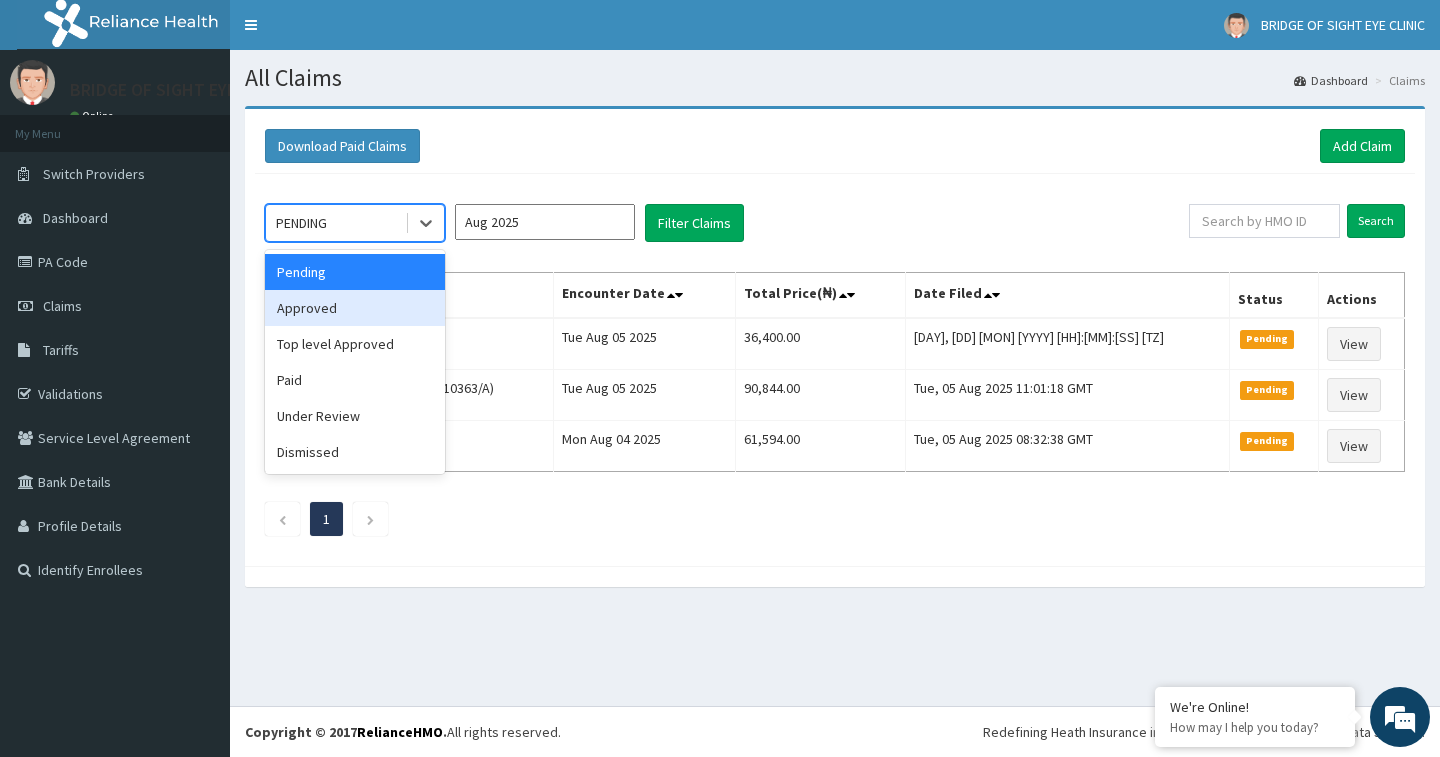 click on "Approved" at bounding box center [355, 308] 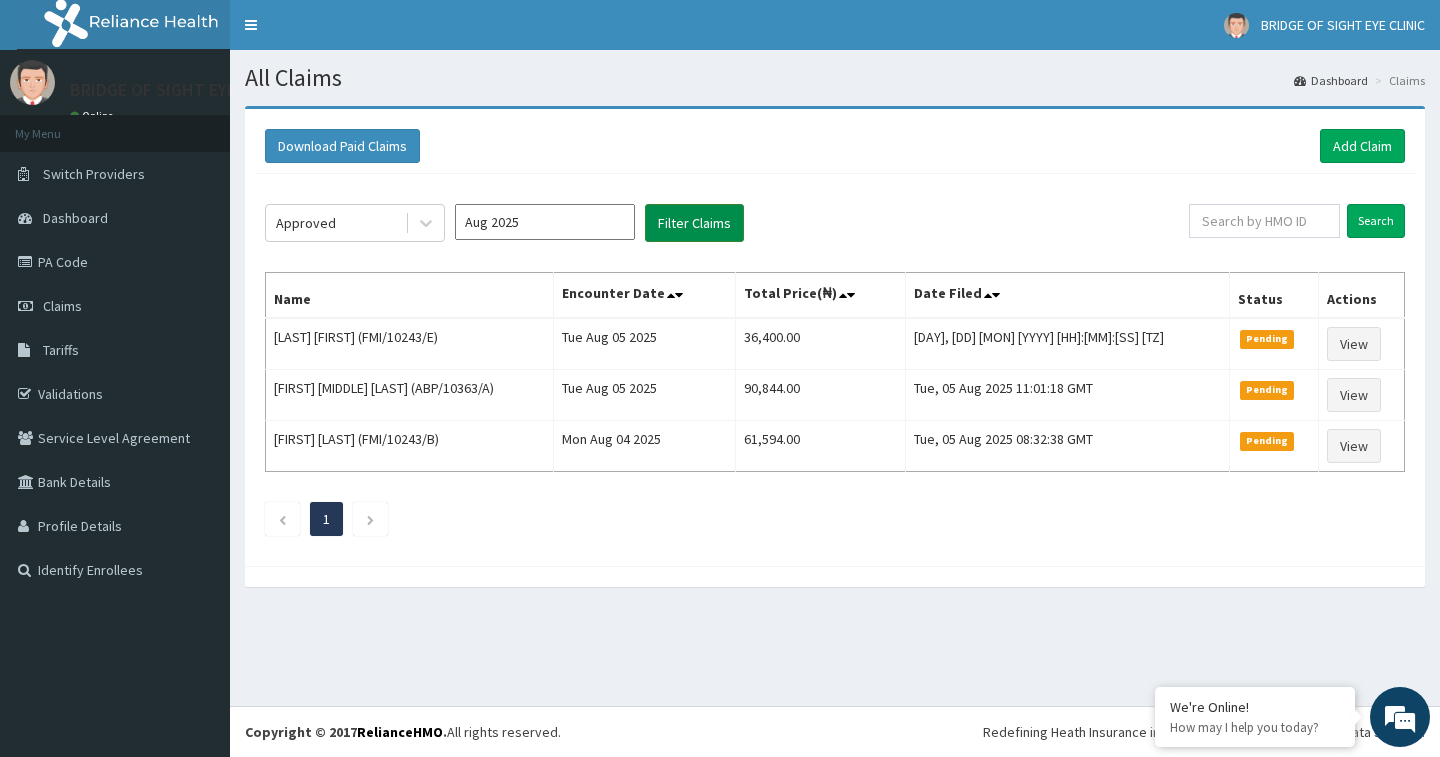 click on "Filter Claims" at bounding box center (694, 223) 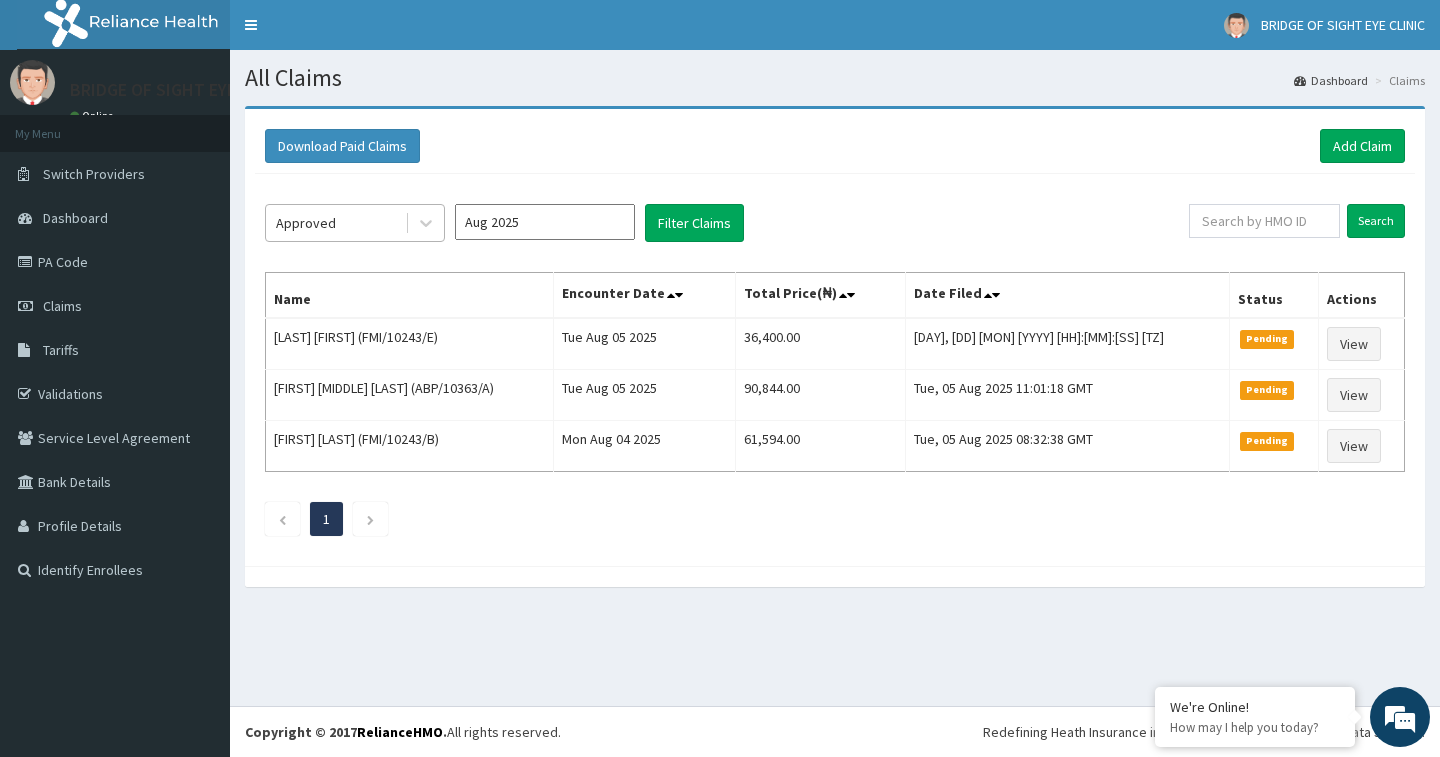 click on "Approved" at bounding box center [335, 223] 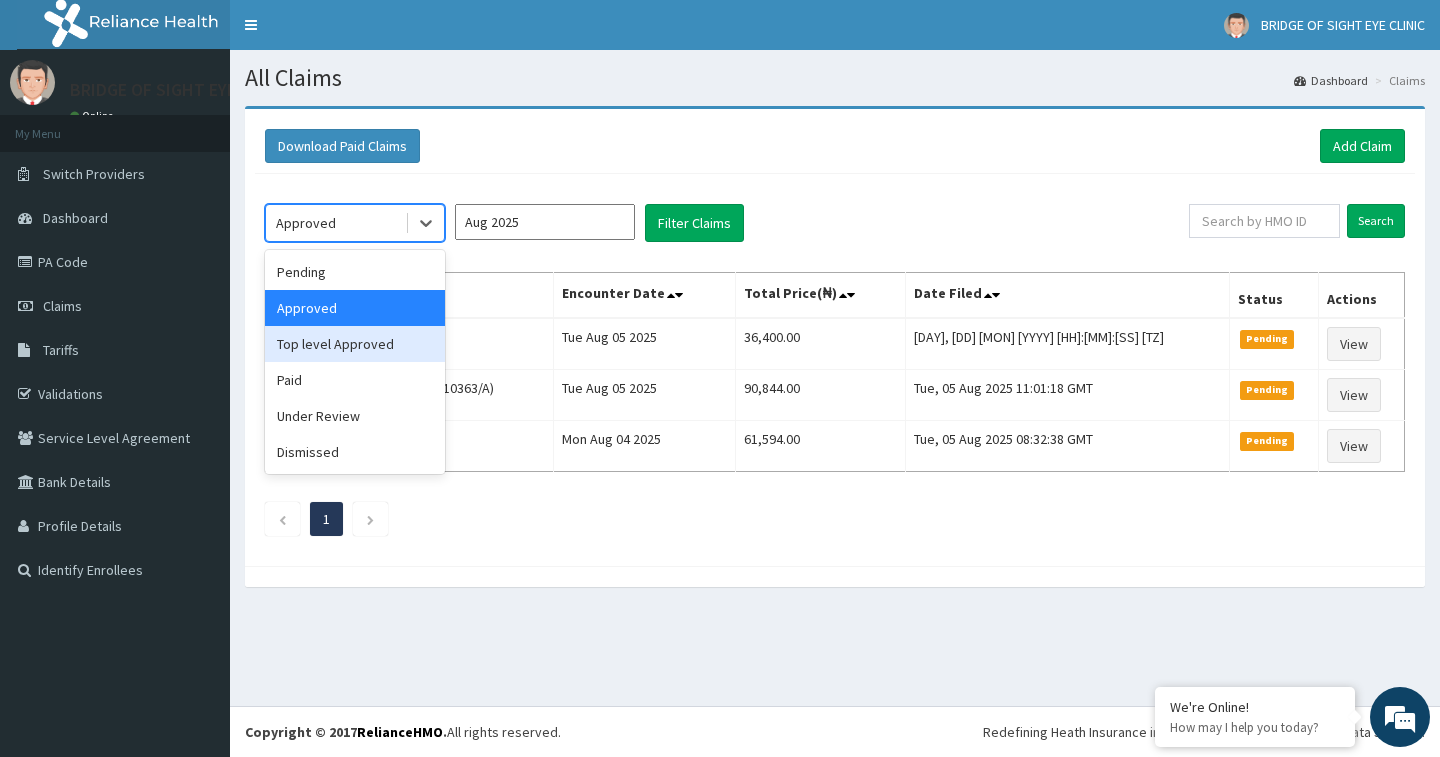 click on "Top level Approved" at bounding box center [355, 344] 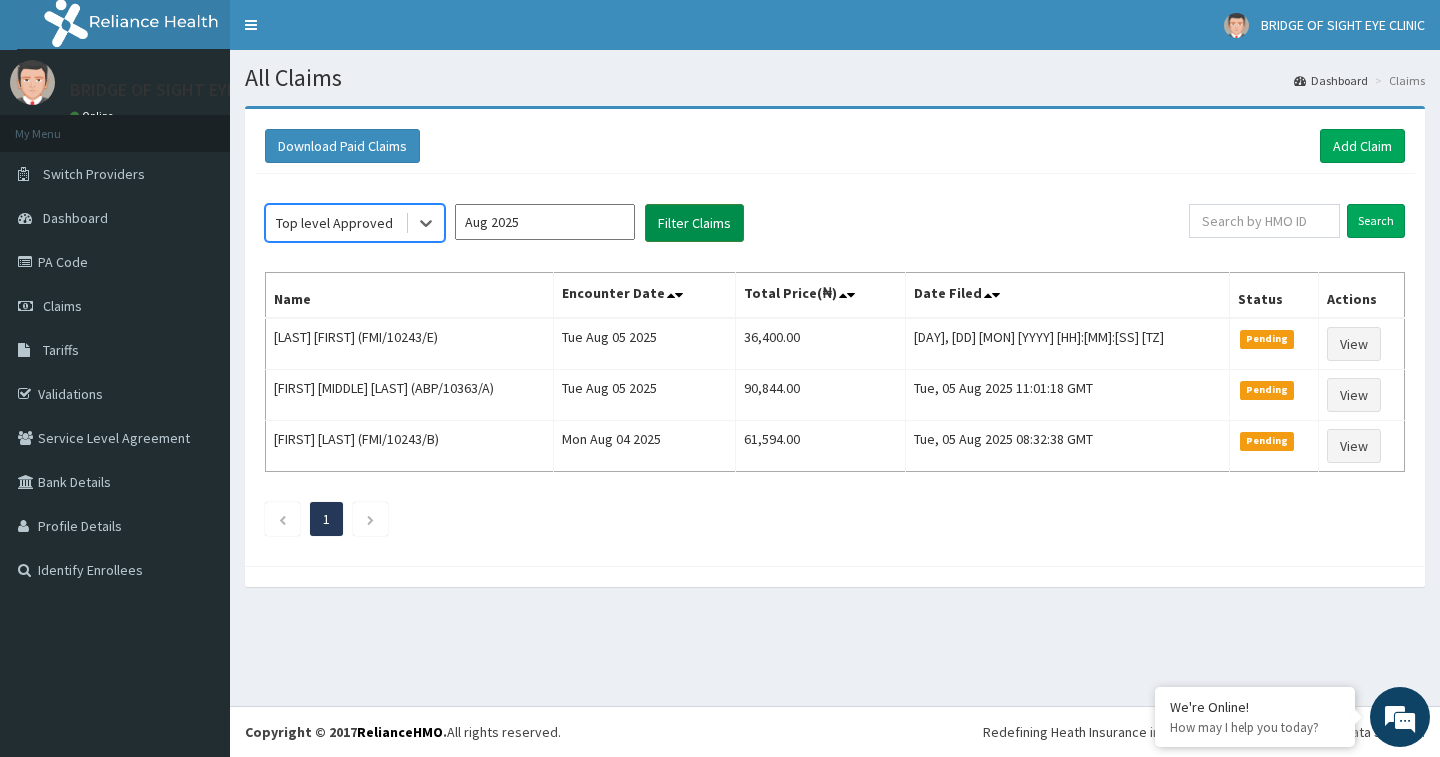 click on "Filter Claims" at bounding box center [694, 223] 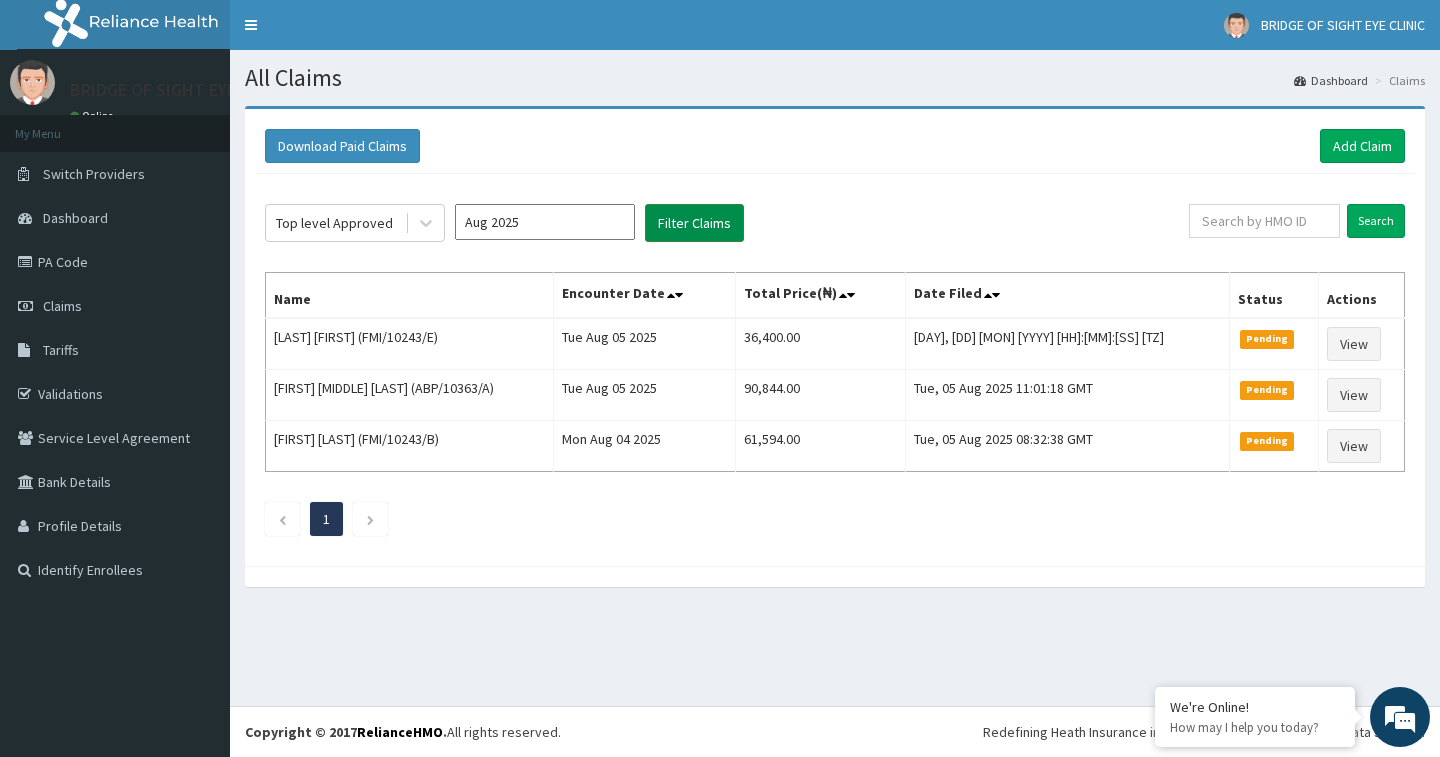 click on "Filter Claims" at bounding box center [694, 223] 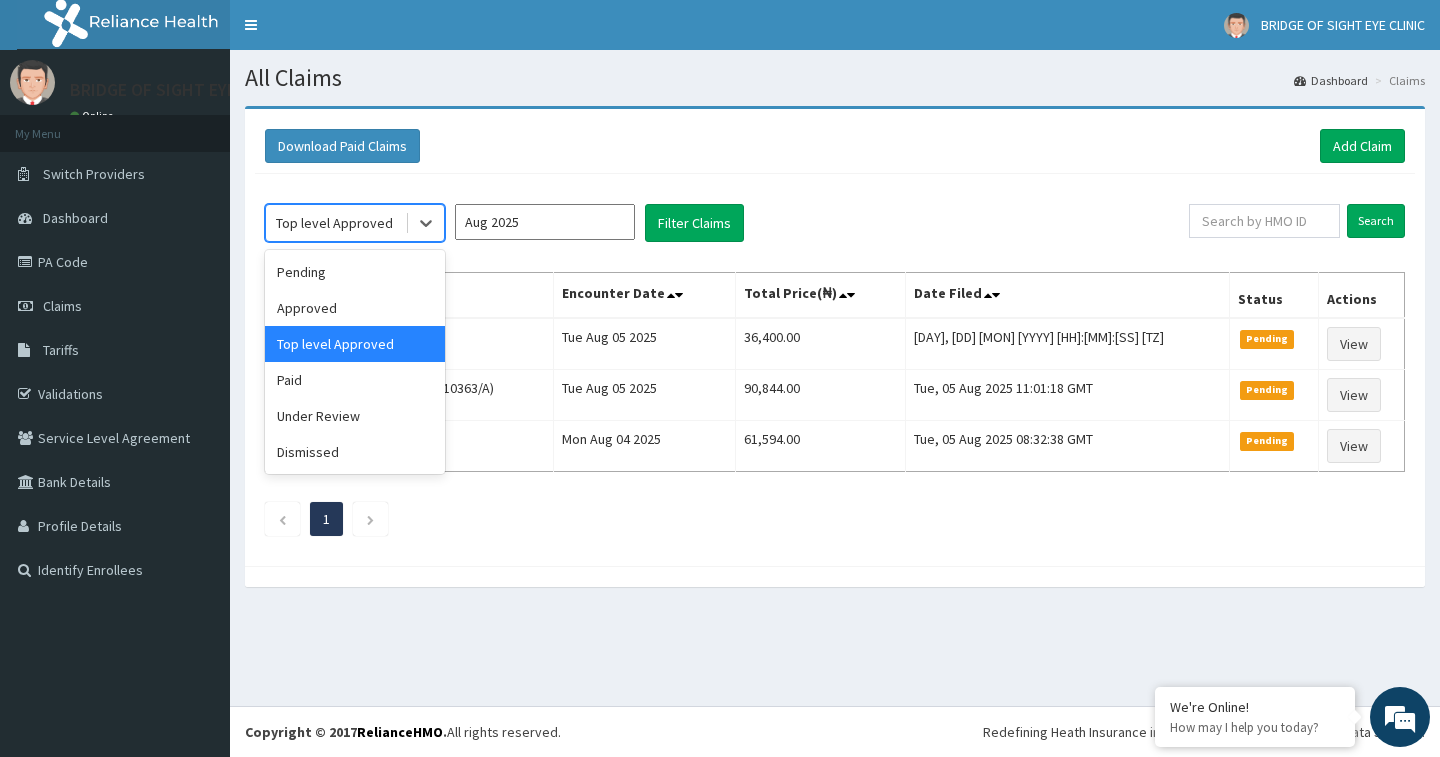 click on "Top level Approved" at bounding box center (334, 223) 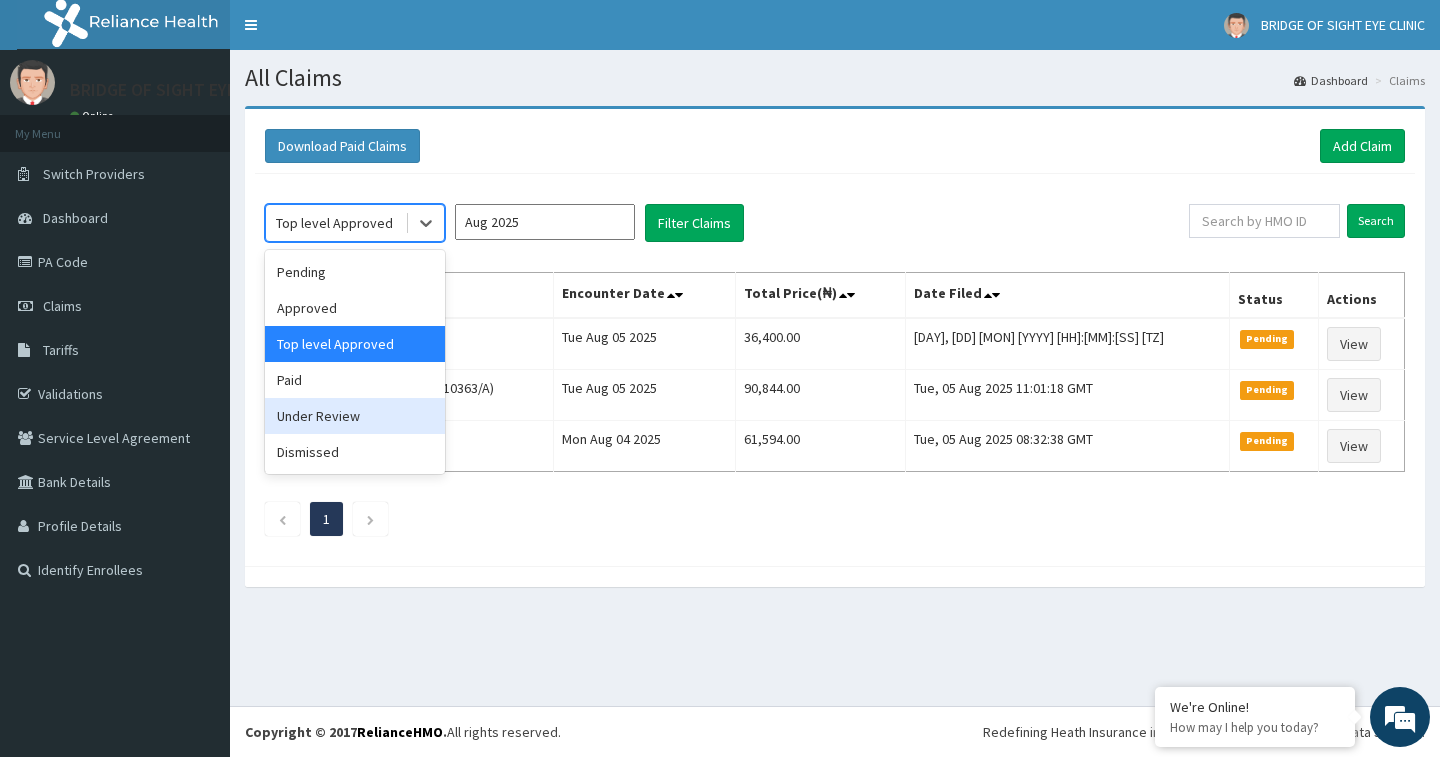click on "Under Review" at bounding box center [355, 416] 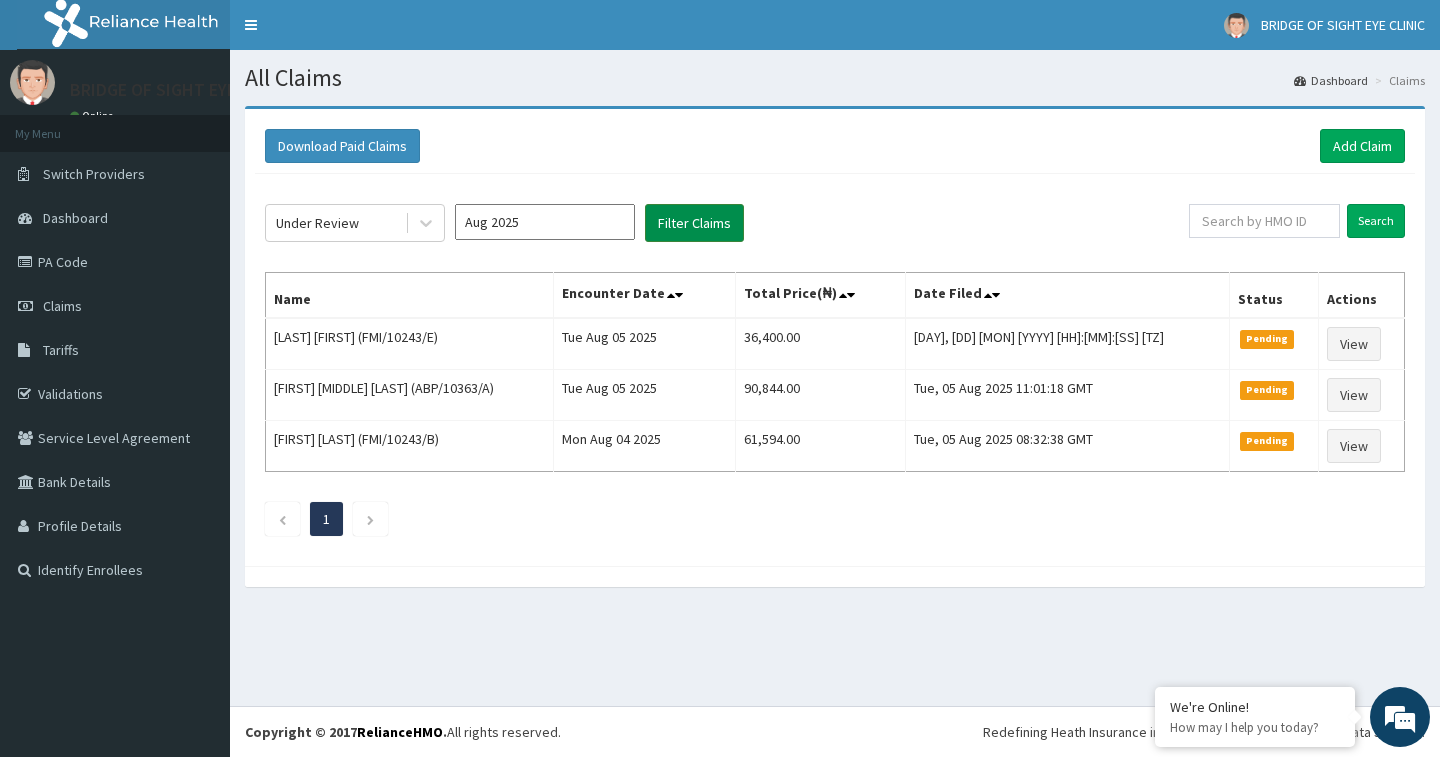 click on "Filter Claims" at bounding box center (694, 223) 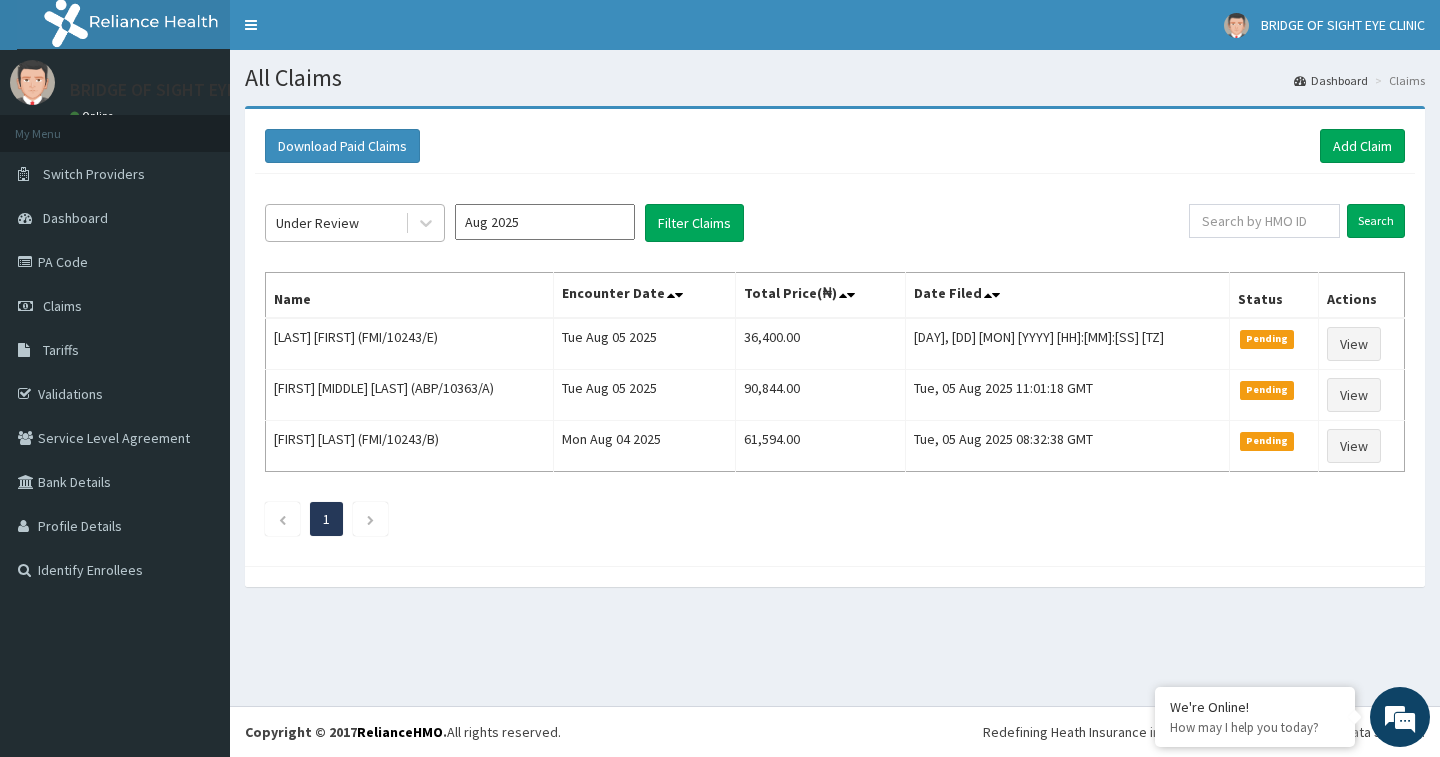 click on "Under Review" at bounding box center [317, 223] 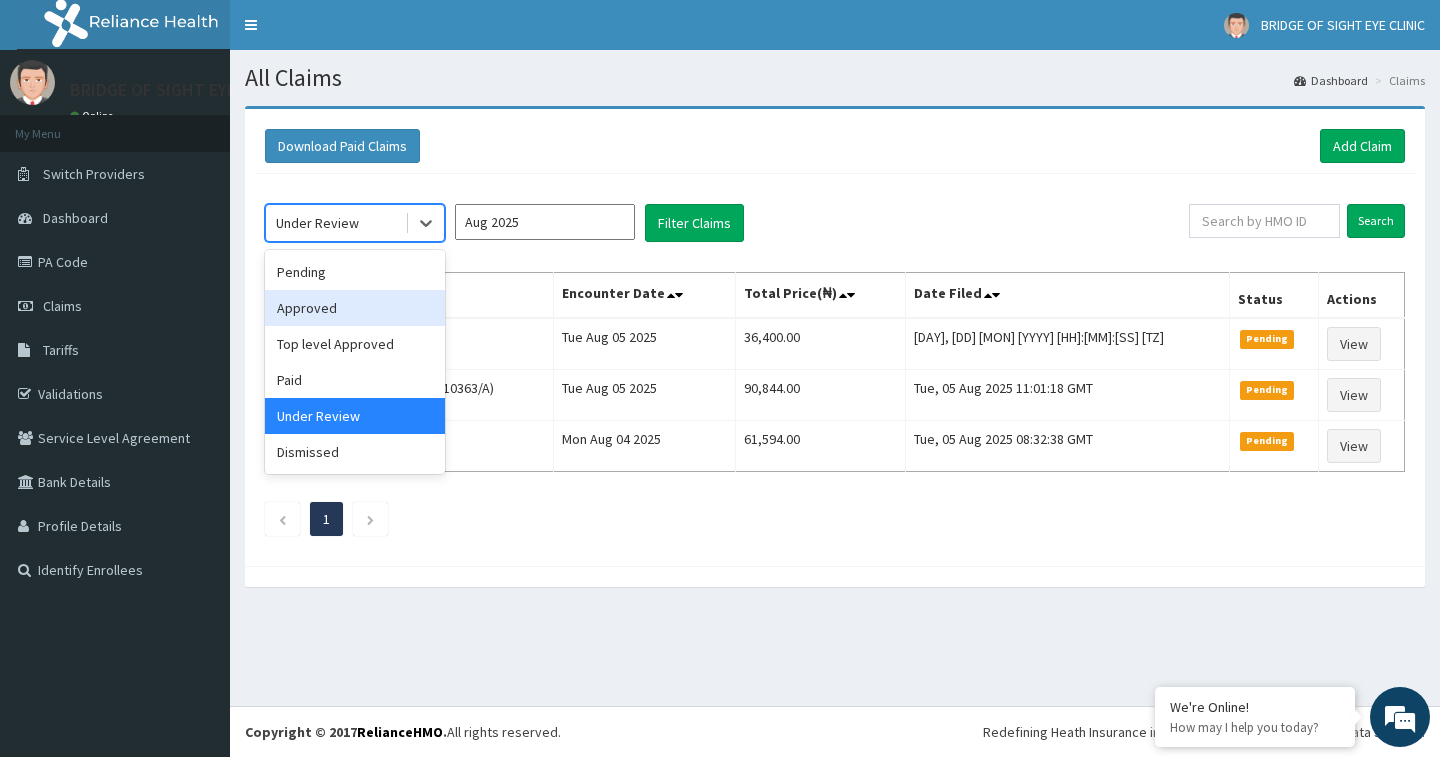 click on "Approved" at bounding box center (355, 308) 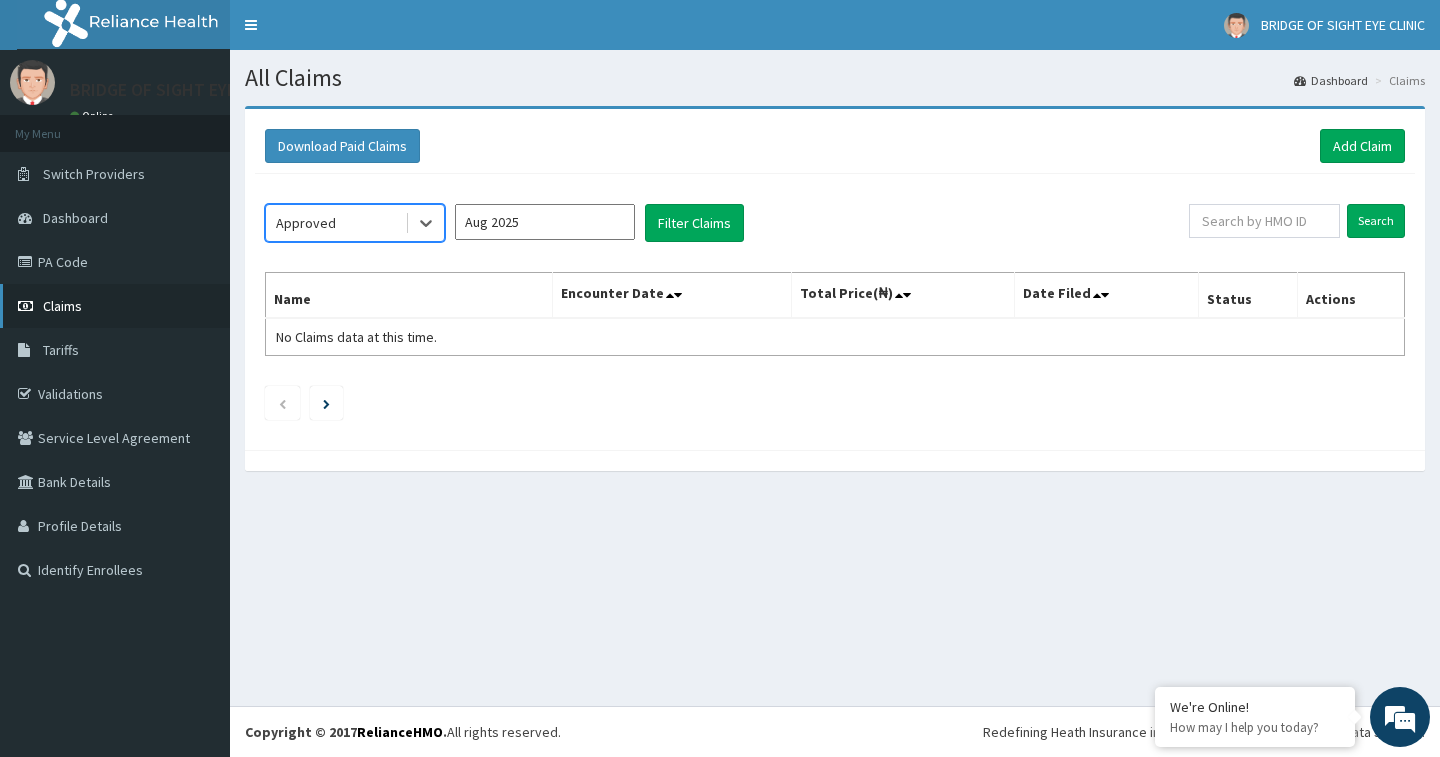 click on "Claims" at bounding box center [115, 306] 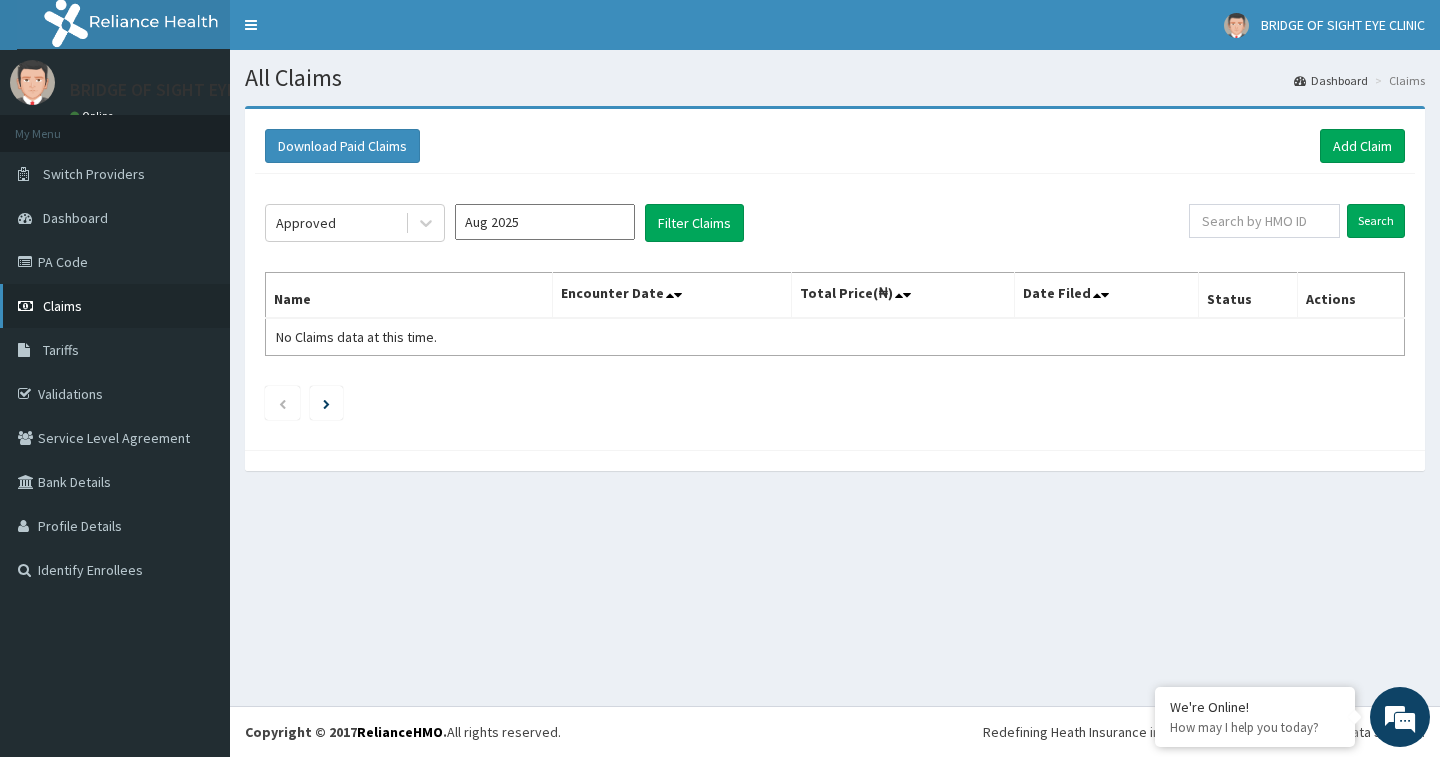 click on "Claims" at bounding box center (115, 306) 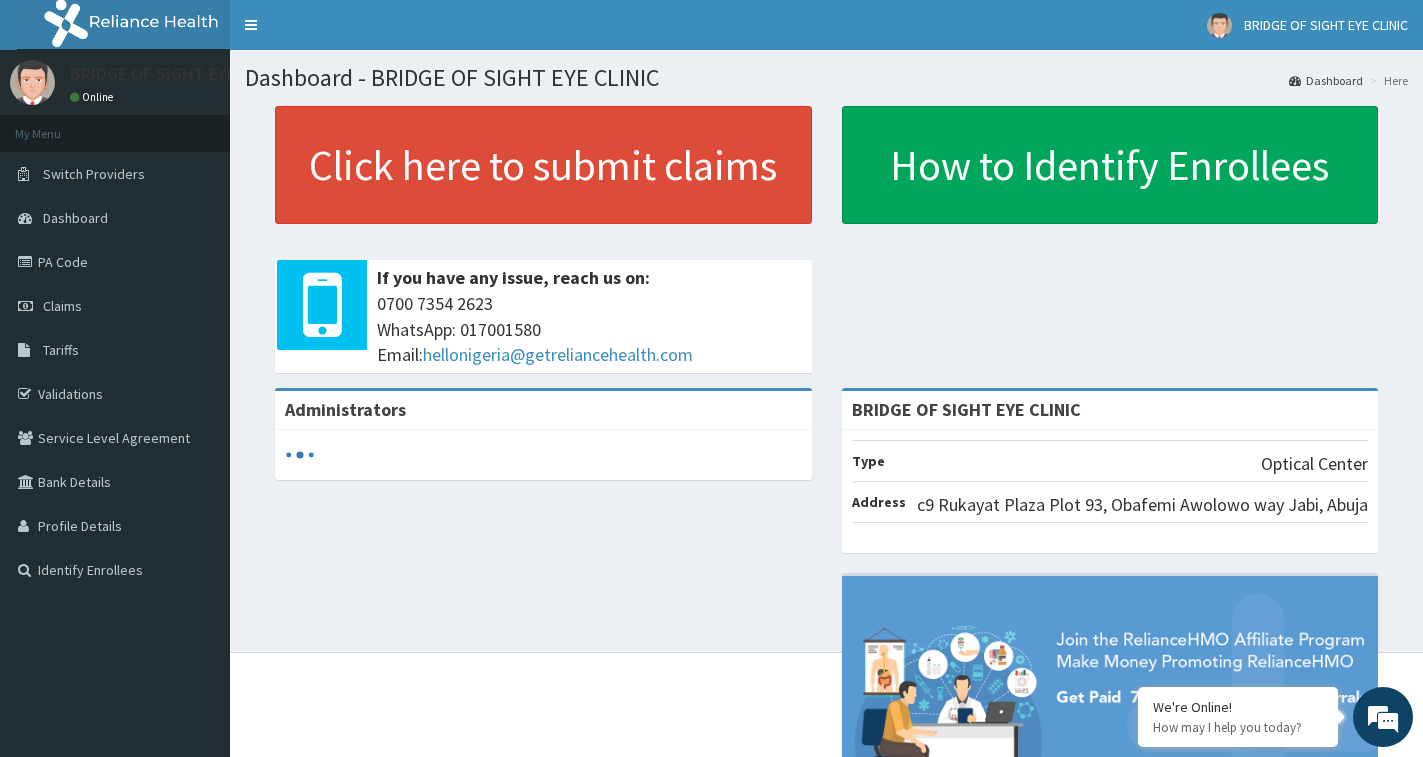 scroll, scrollTop: 0, scrollLeft: 0, axis: both 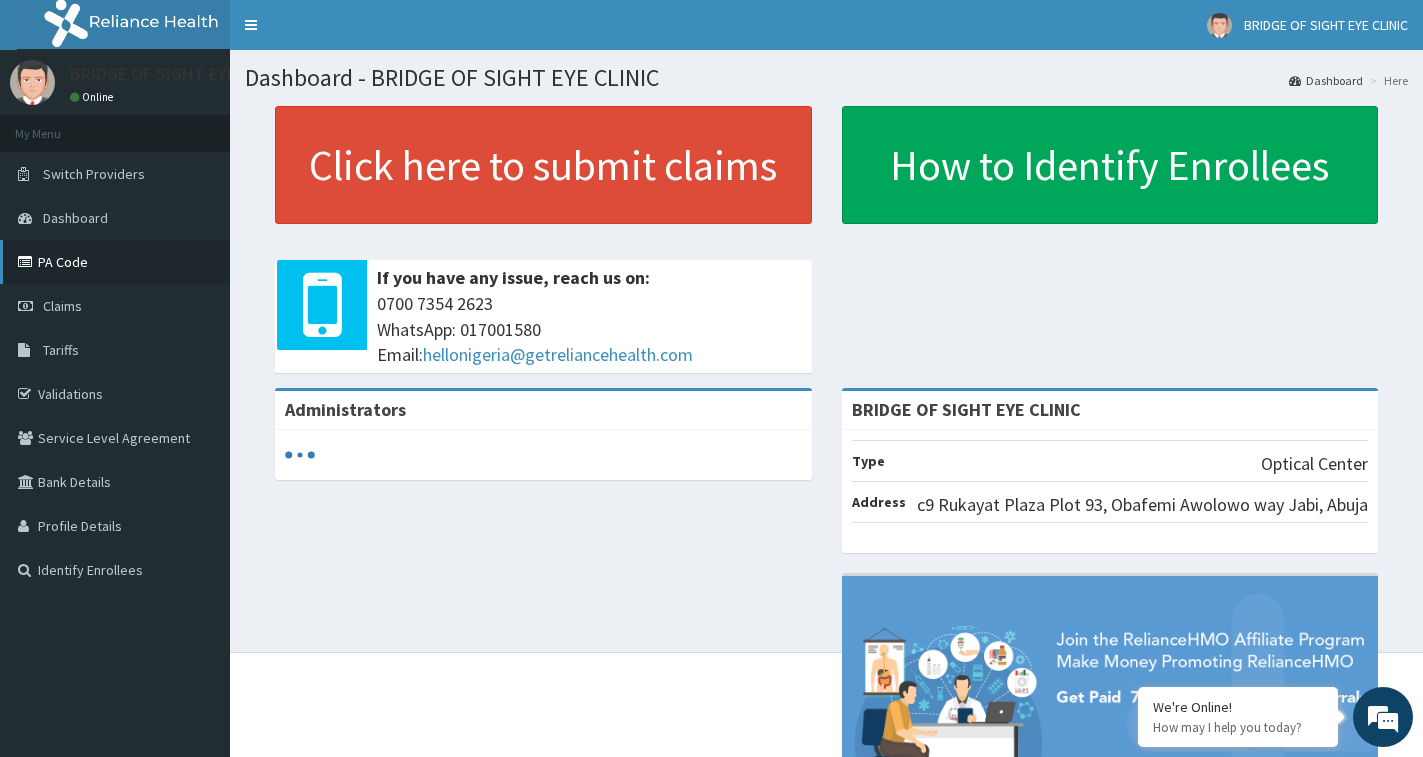 click on "PA Code" at bounding box center [115, 262] 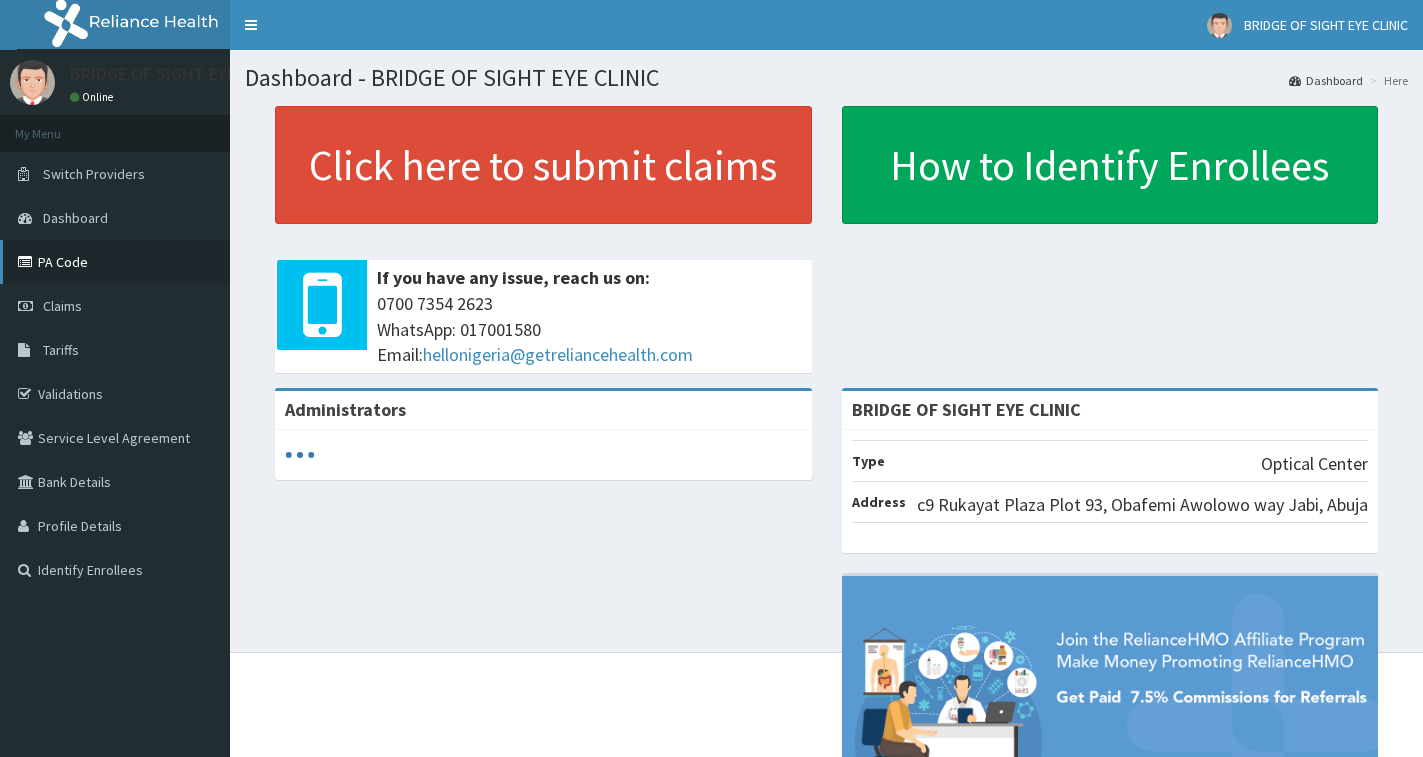 scroll, scrollTop: 0, scrollLeft: 0, axis: both 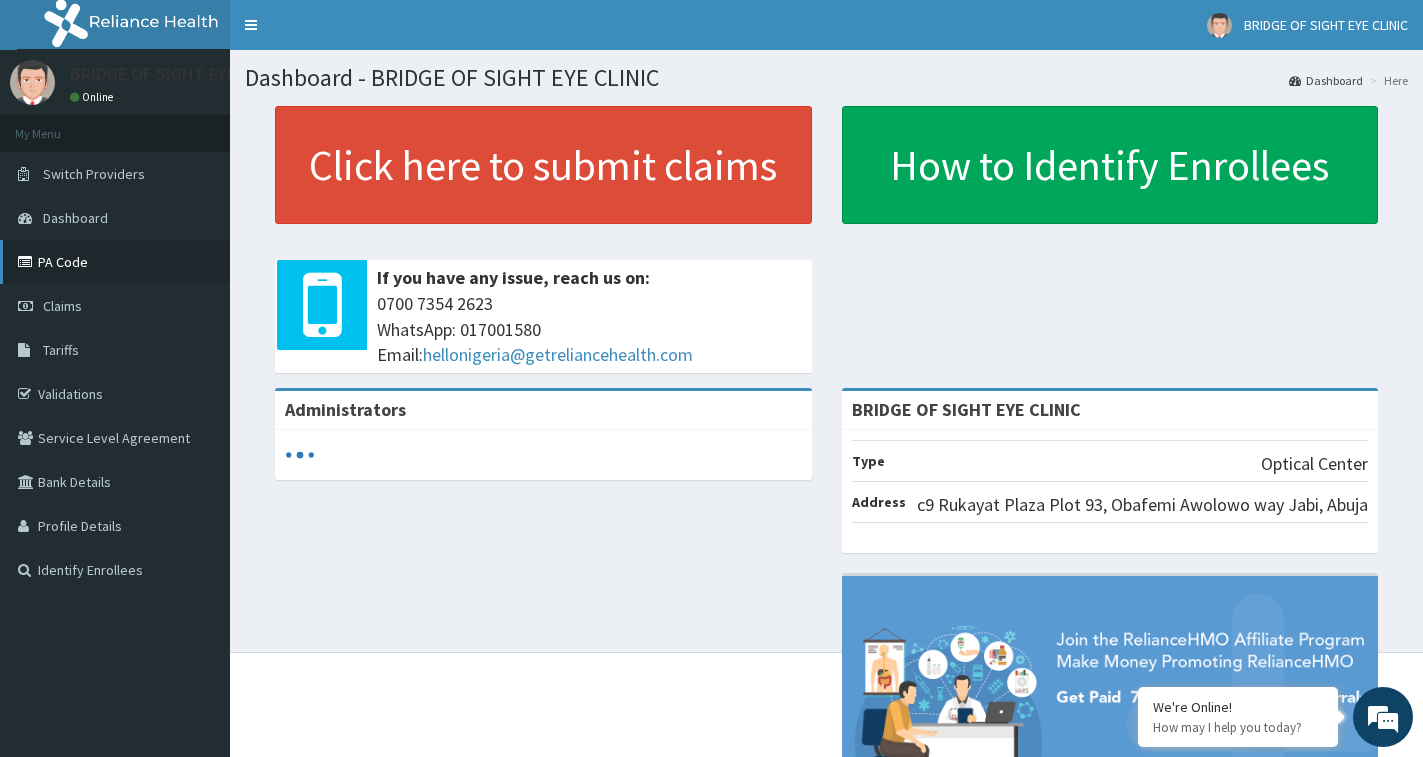 click on "PA Code" at bounding box center (115, 262) 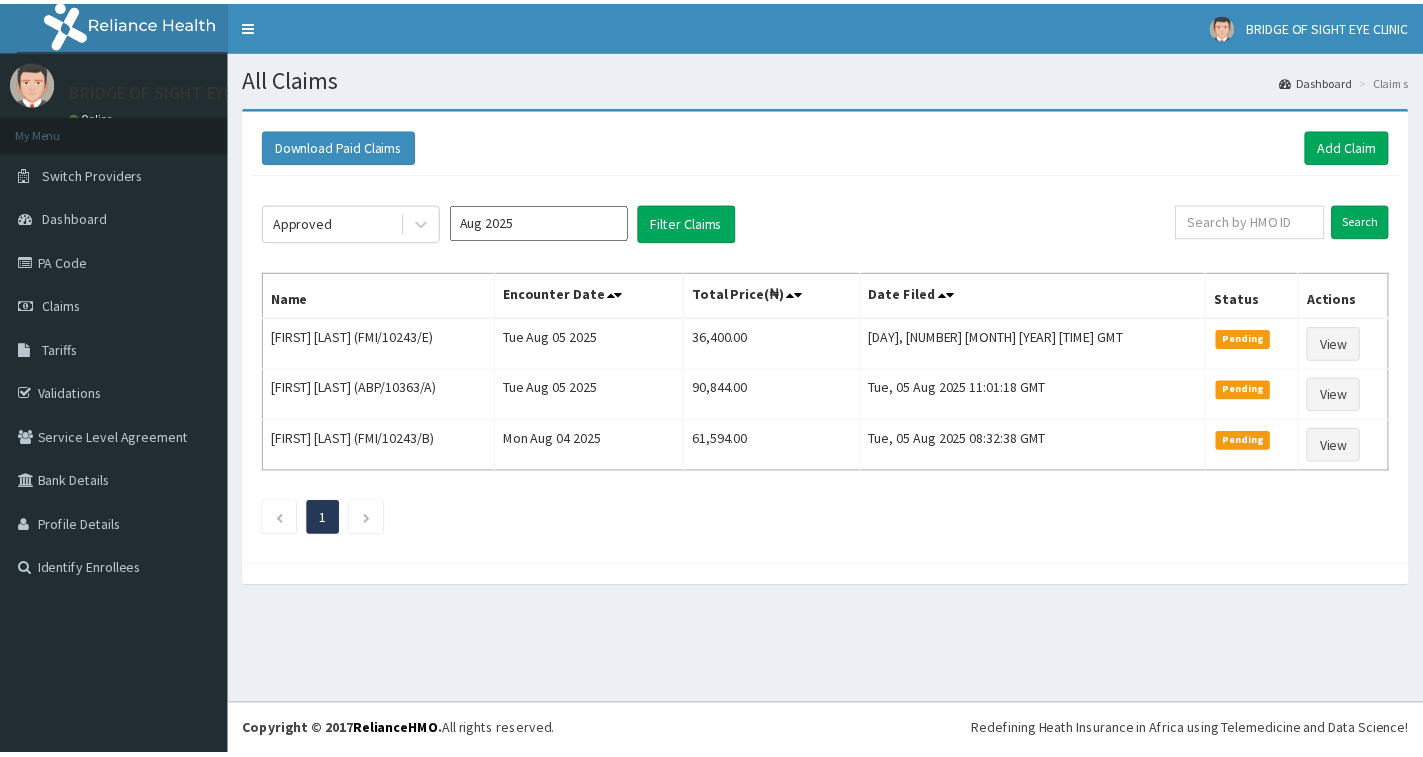 scroll, scrollTop: 0, scrollLeft: 0, axis: both 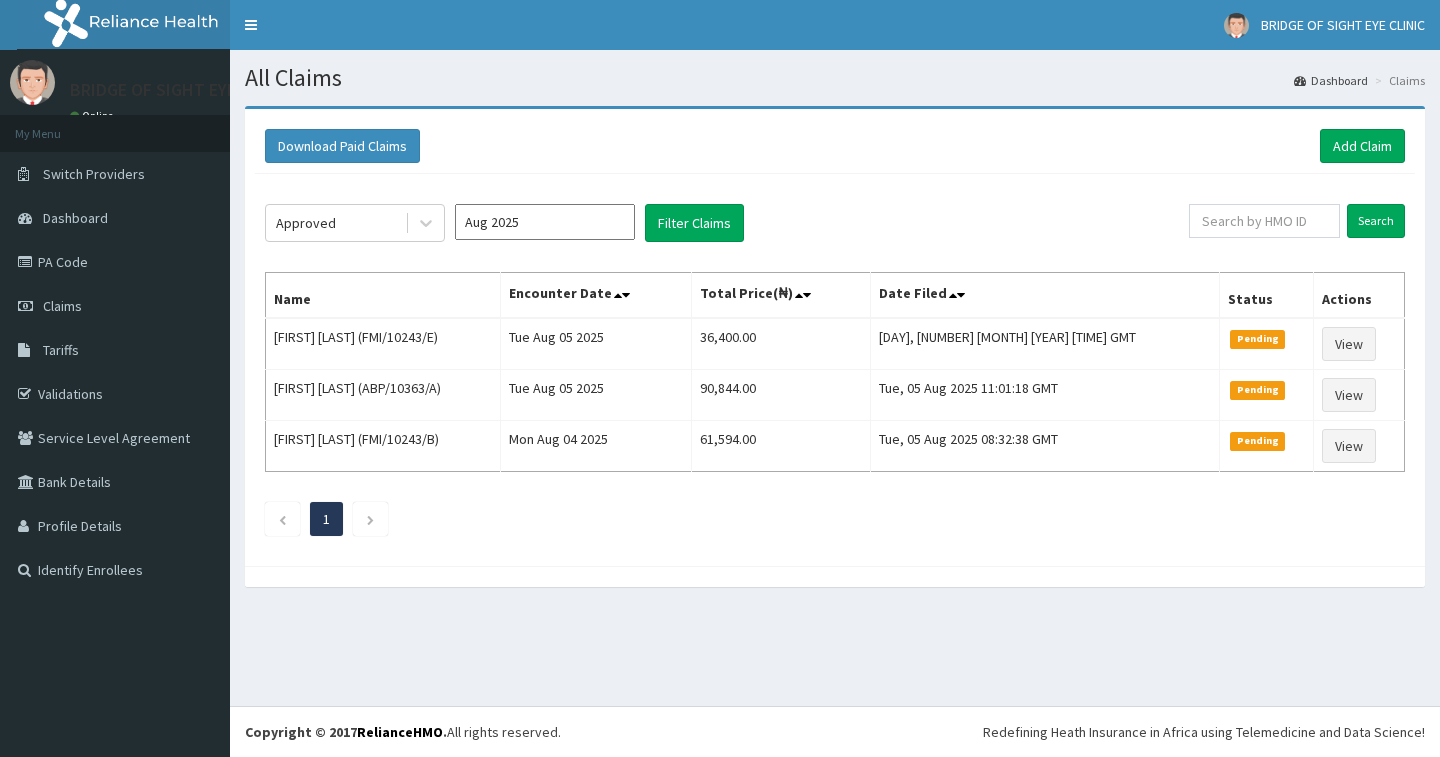 click on "Filter Claims" at bounding box center [694, 223] 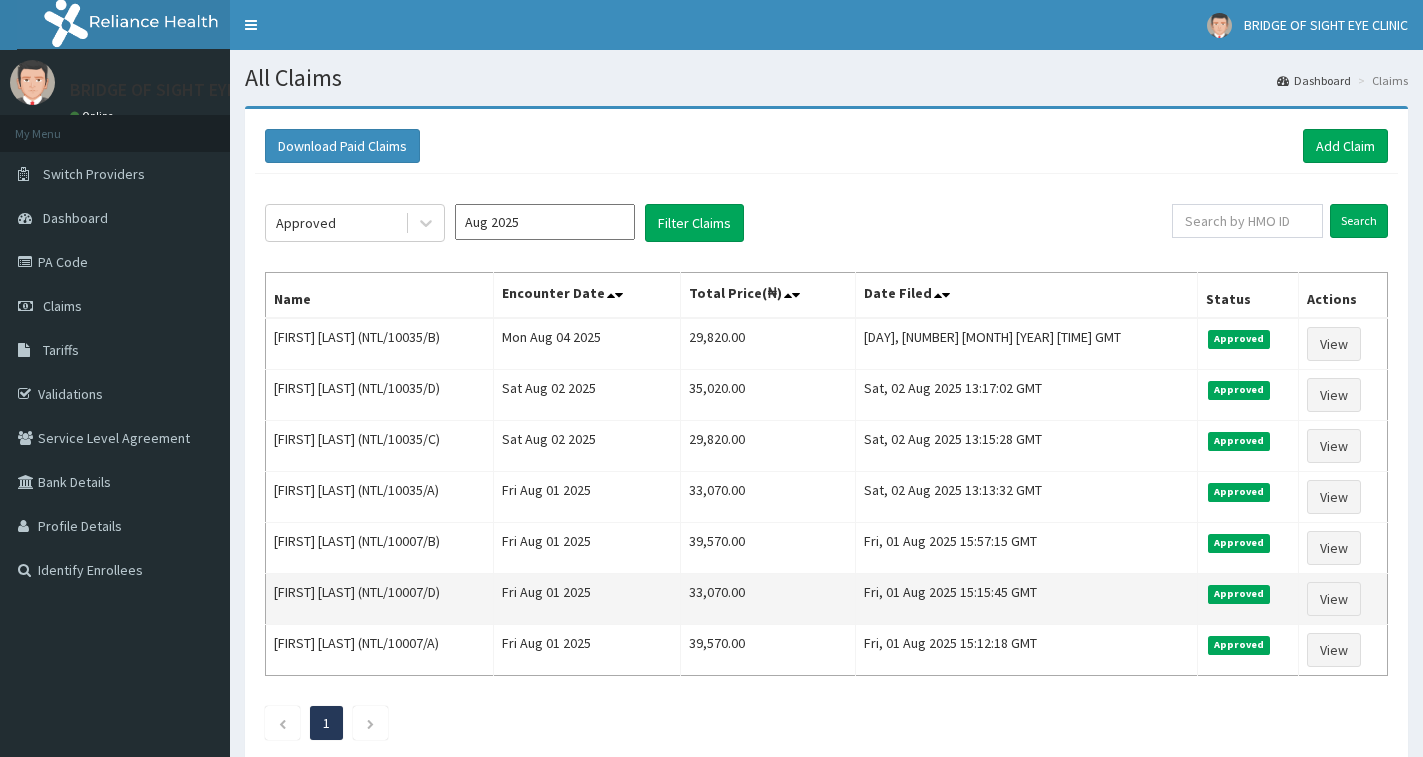 scroll, scrollTop: 0, scrollLeft: 0, axis: both 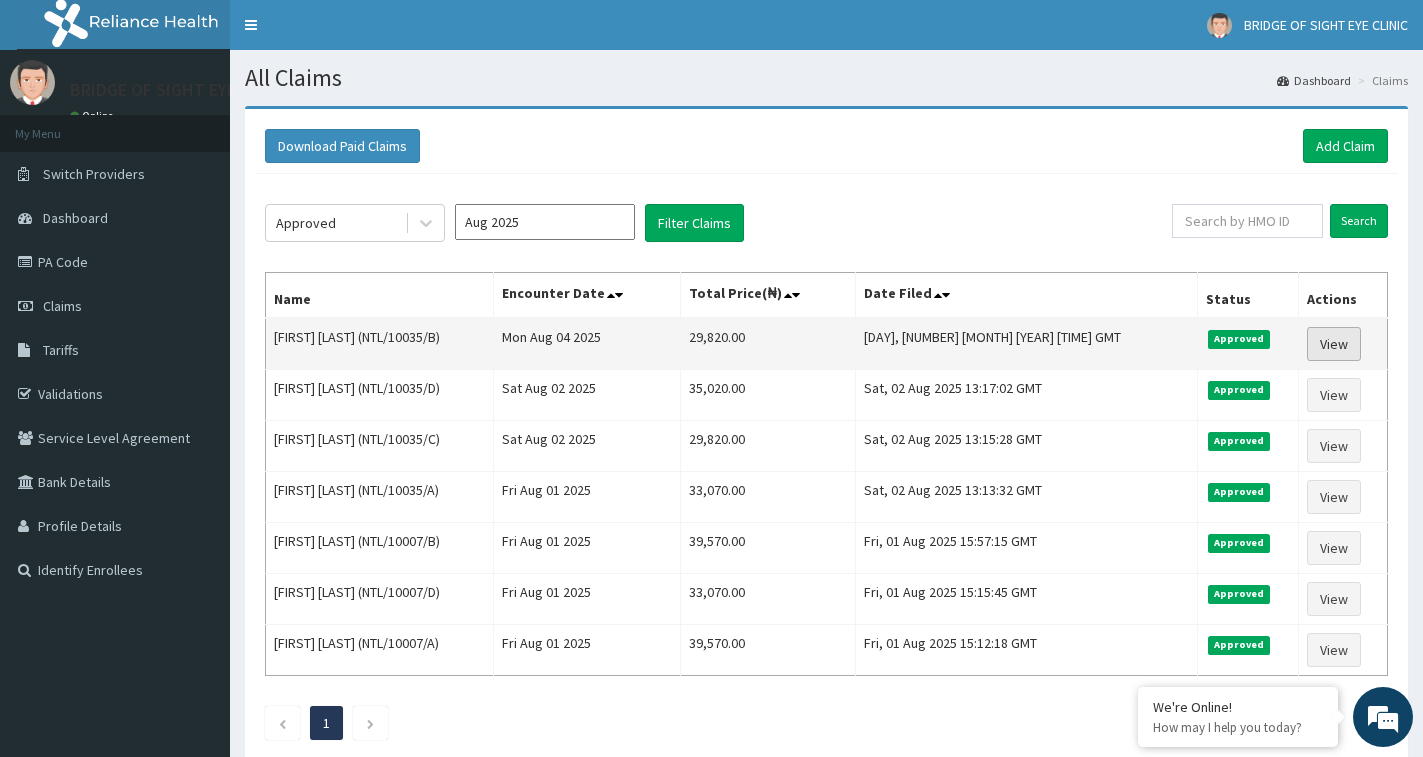 click on "View" at bounding box center [1334, 344] 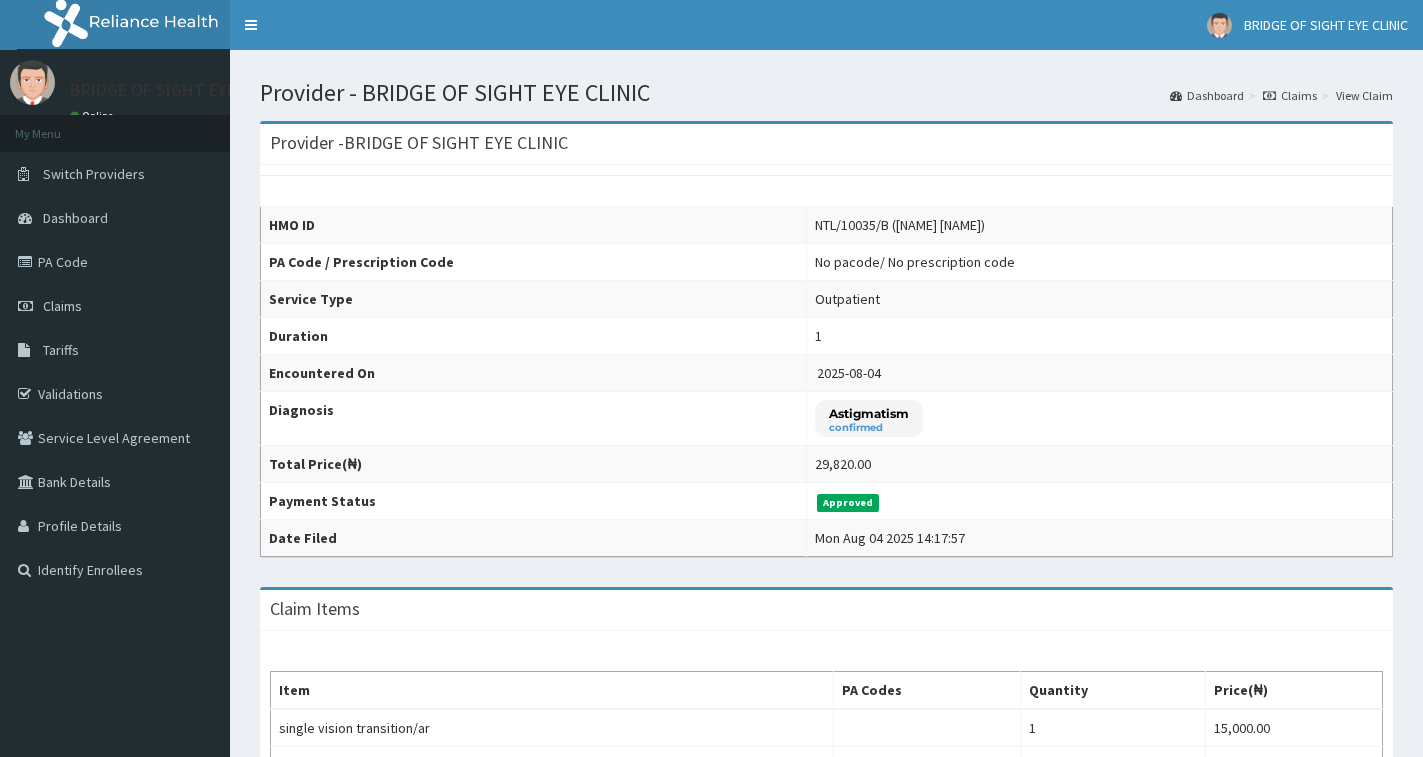 scroll, scrollTop: 500, scrollLeft: 0, axis: vertical 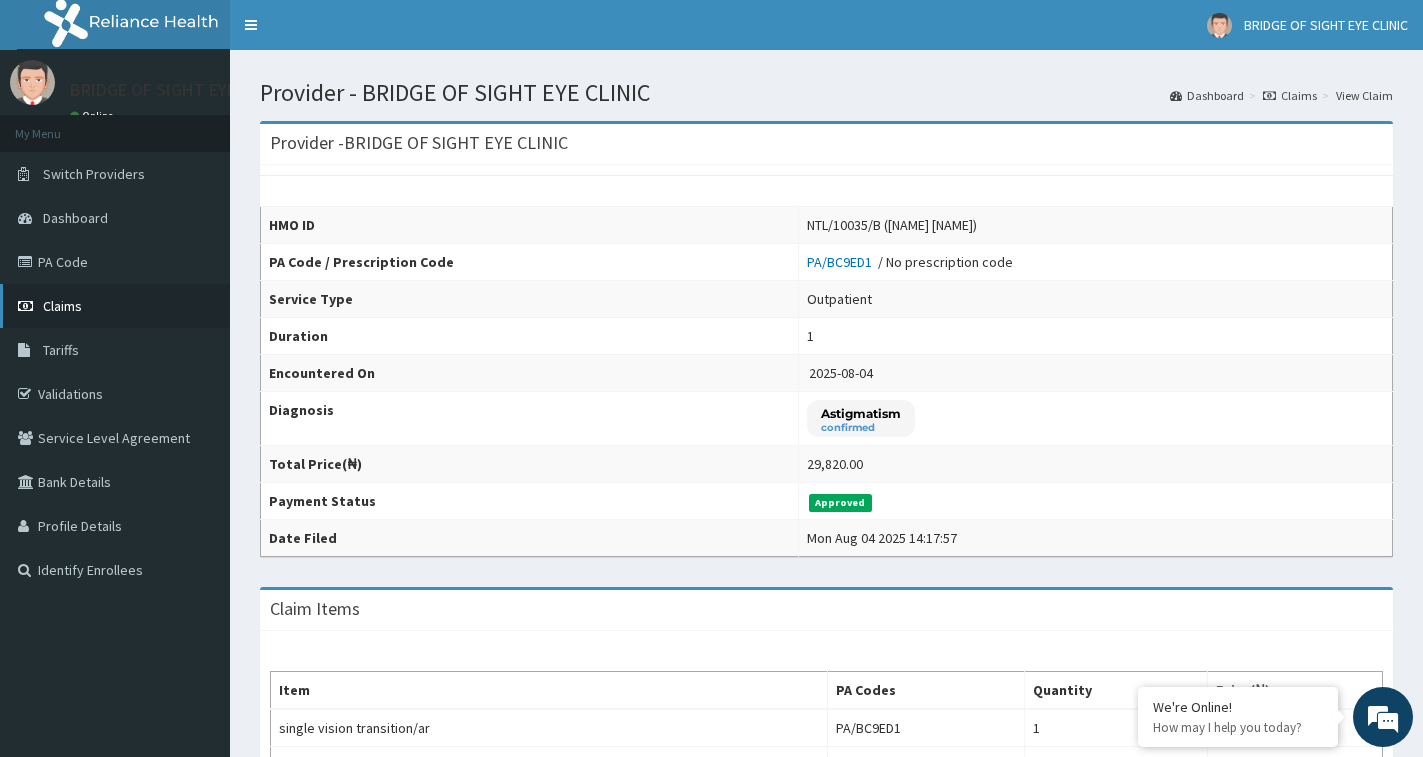 click on "Claims" at bounding box center [115, 306] 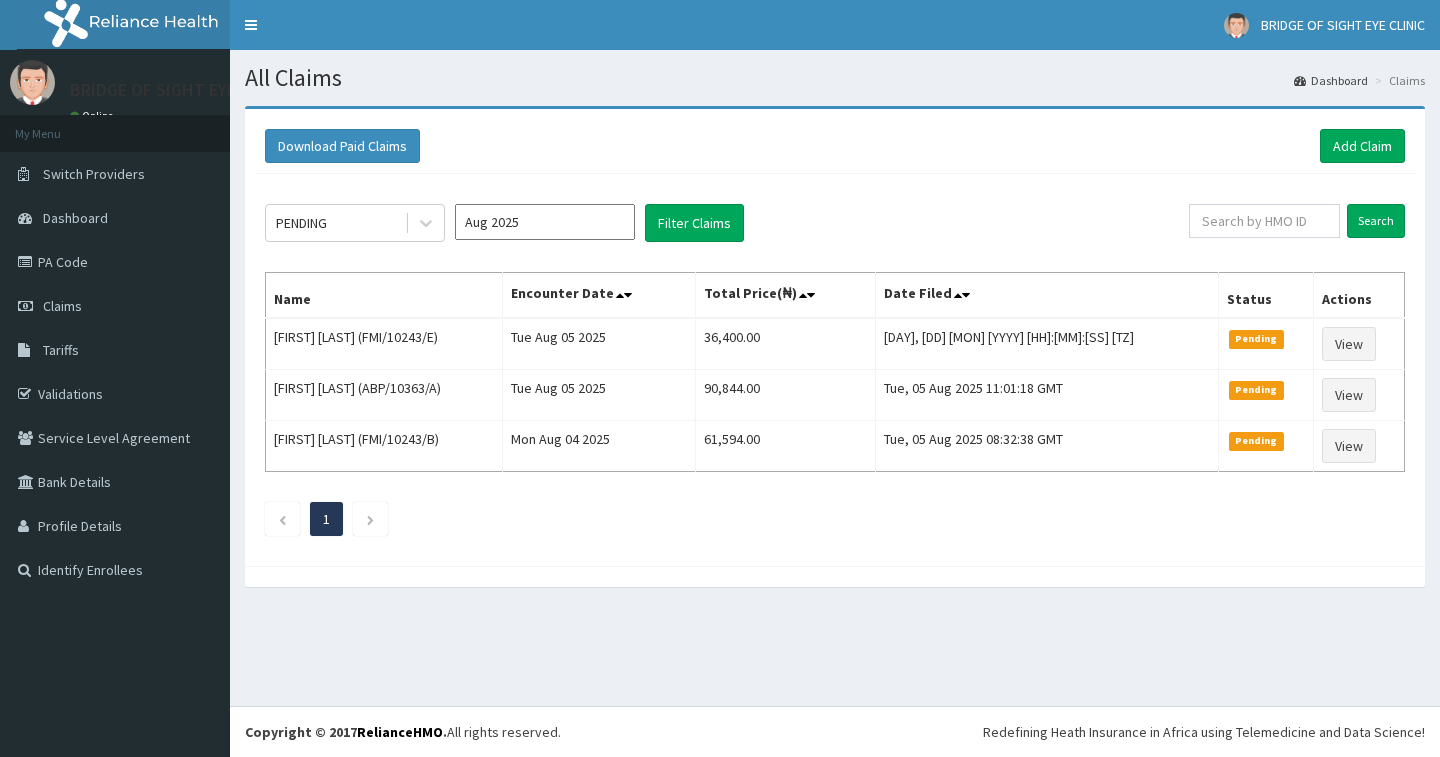 scroll, scrollTop: 0, scrollLeft: 0, axis: both 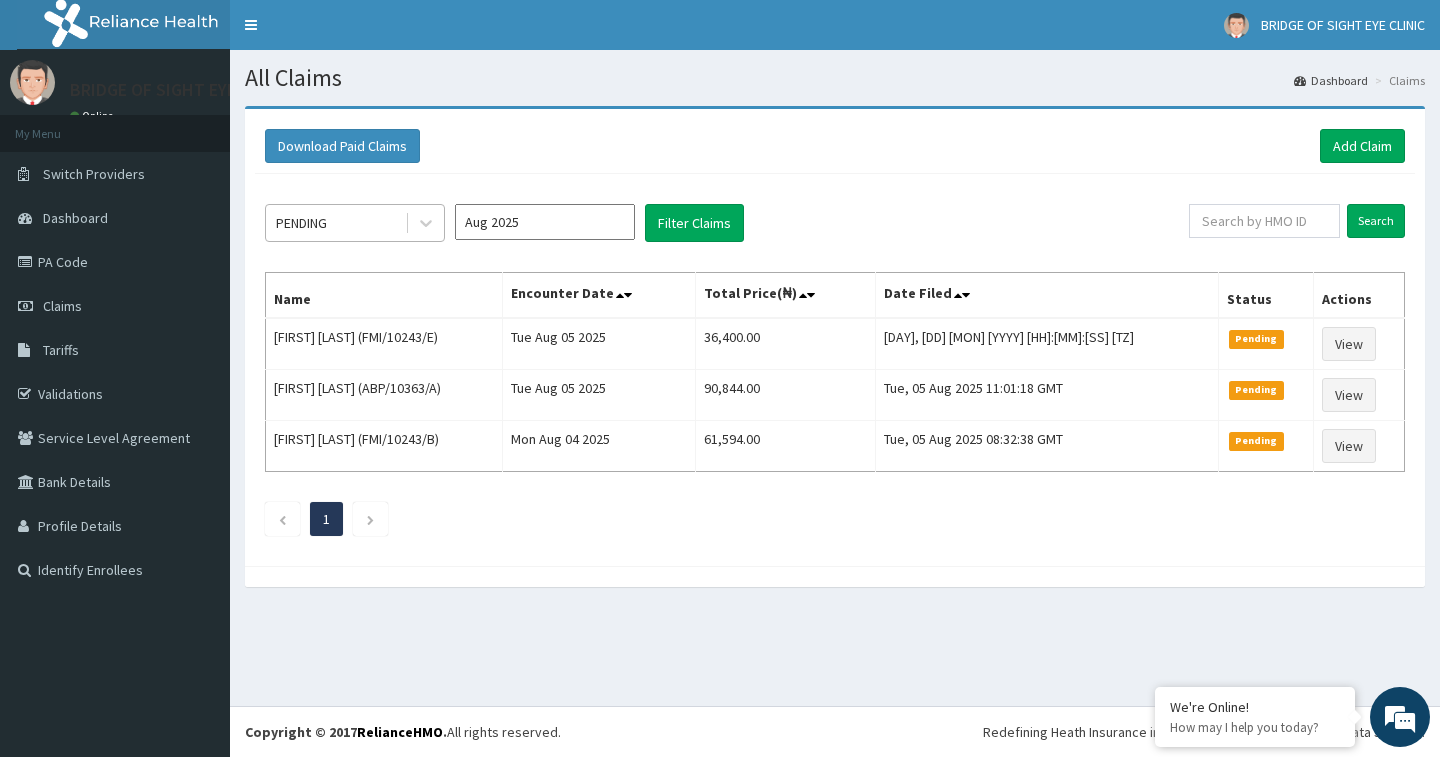 click on "PENDING" at bounding box center (335, 223) 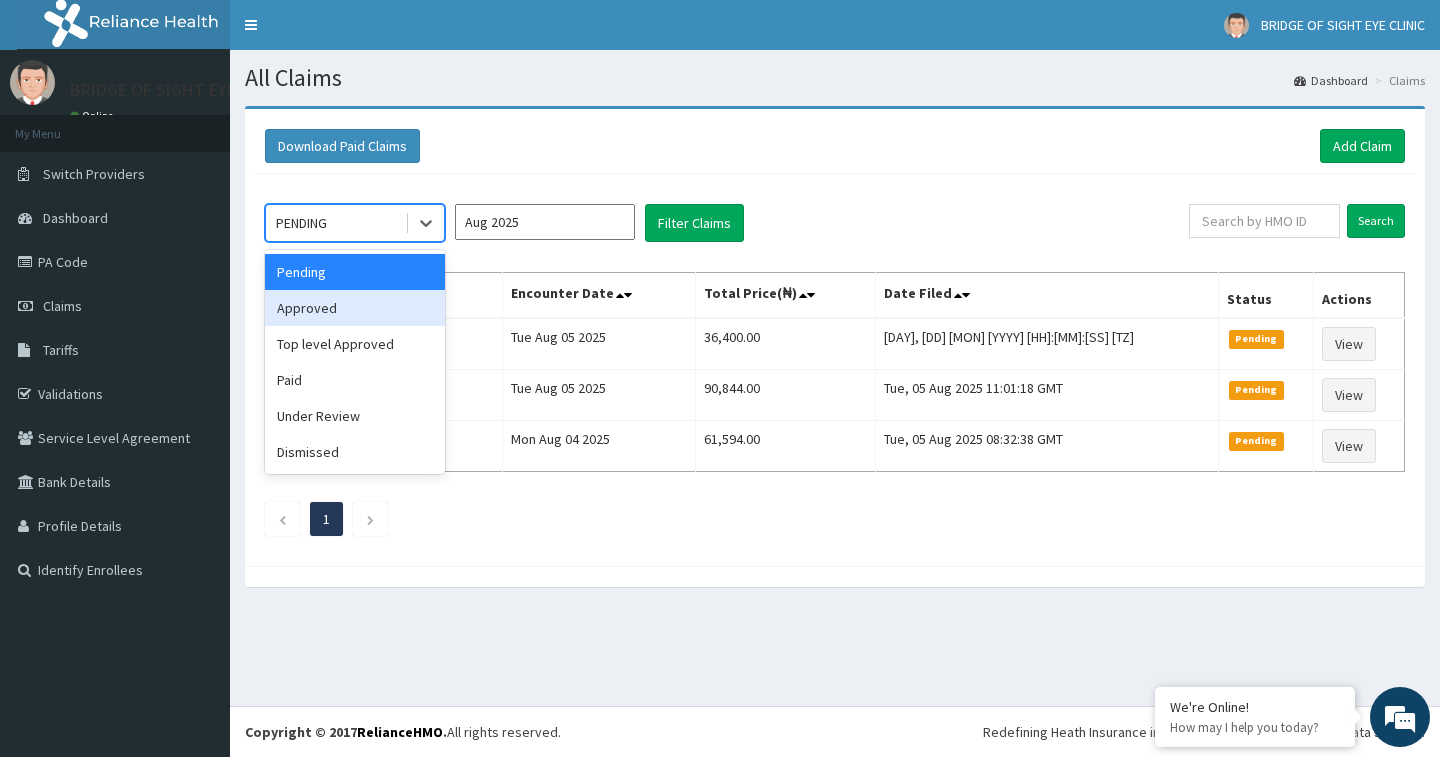 click on "Approved" at bounding box center (355, 308) 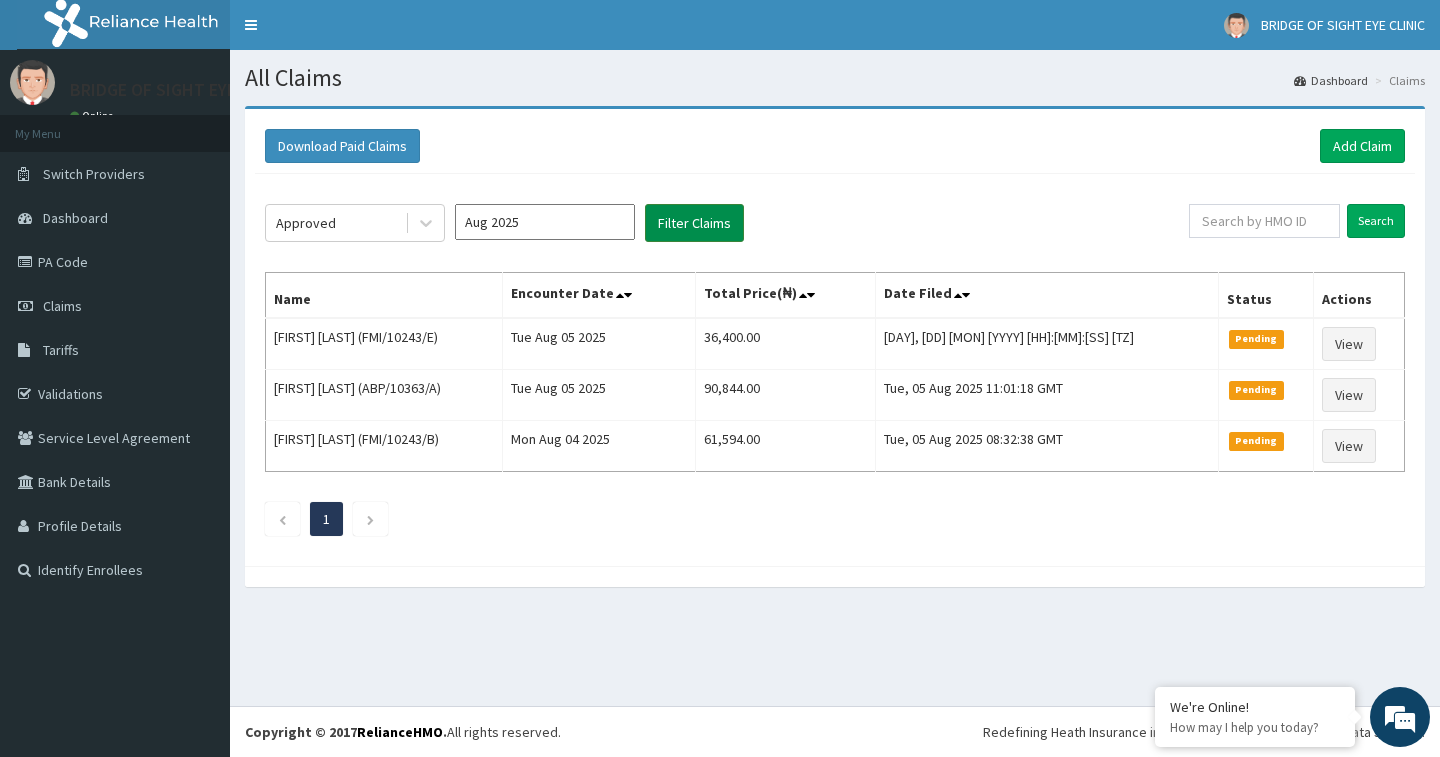 click on "Filter Claims" at bounding box center (694, 223) 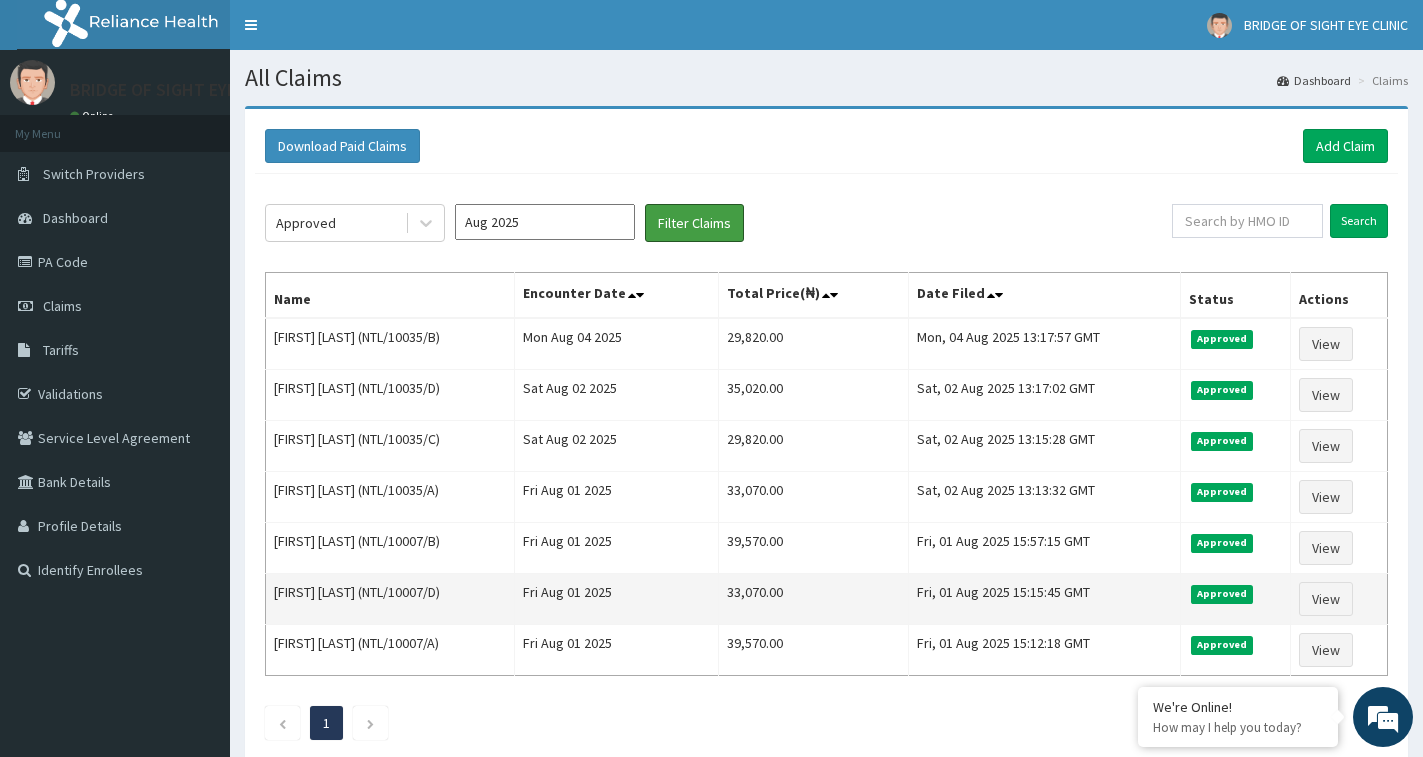 scroll, scrollTop: 0, scrollLeft: 0, axis: both 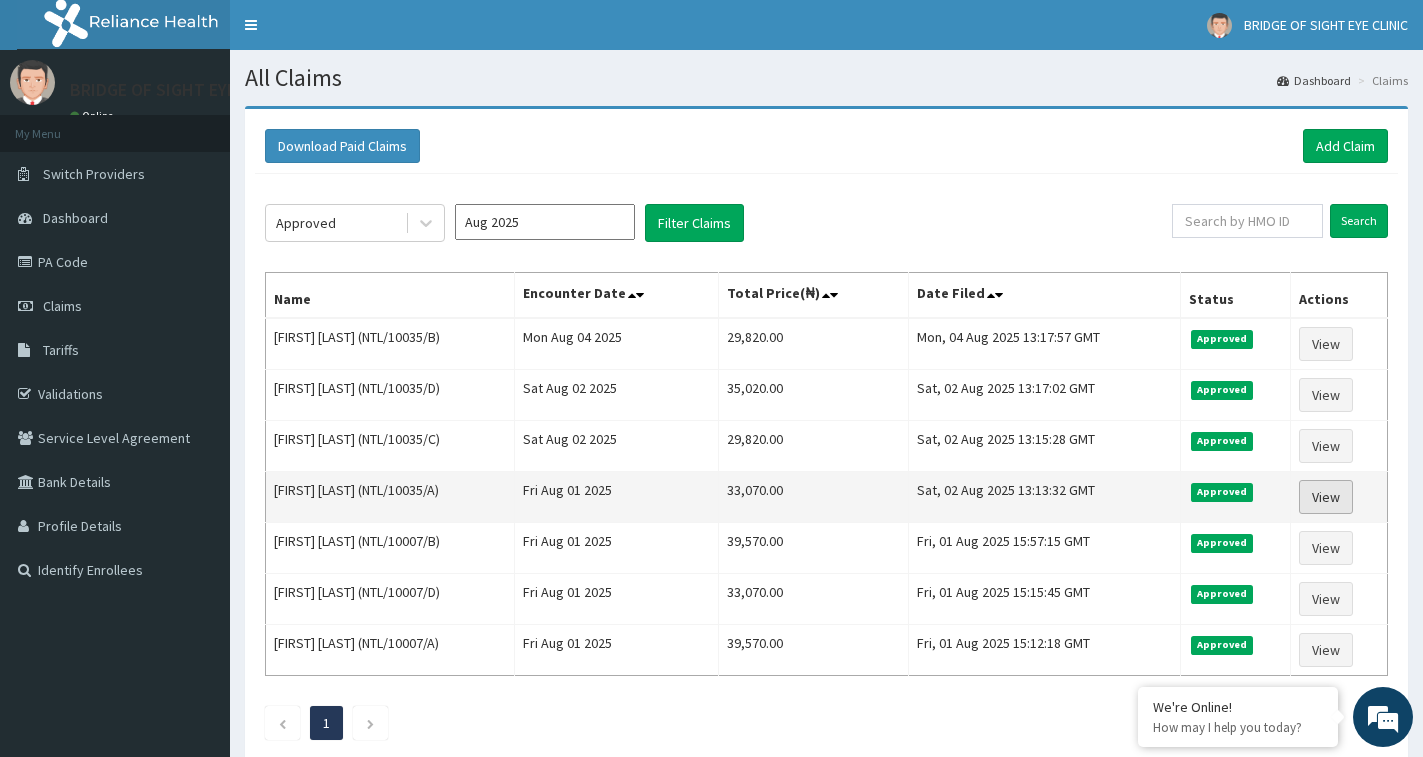 click on "View" at bounding box center (1326, 497) 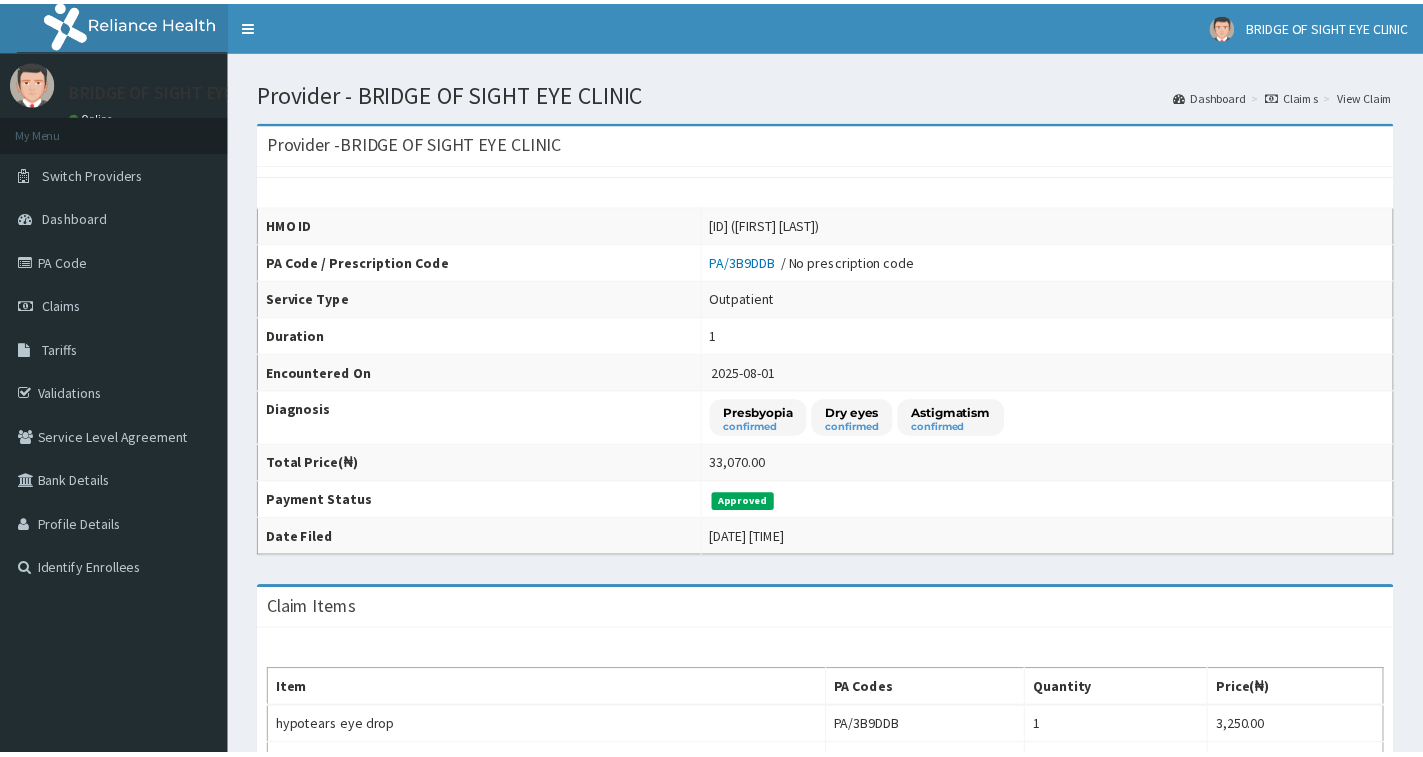 scroll, scrollTop: 400, scrollLeft: 0, axis: vertical 